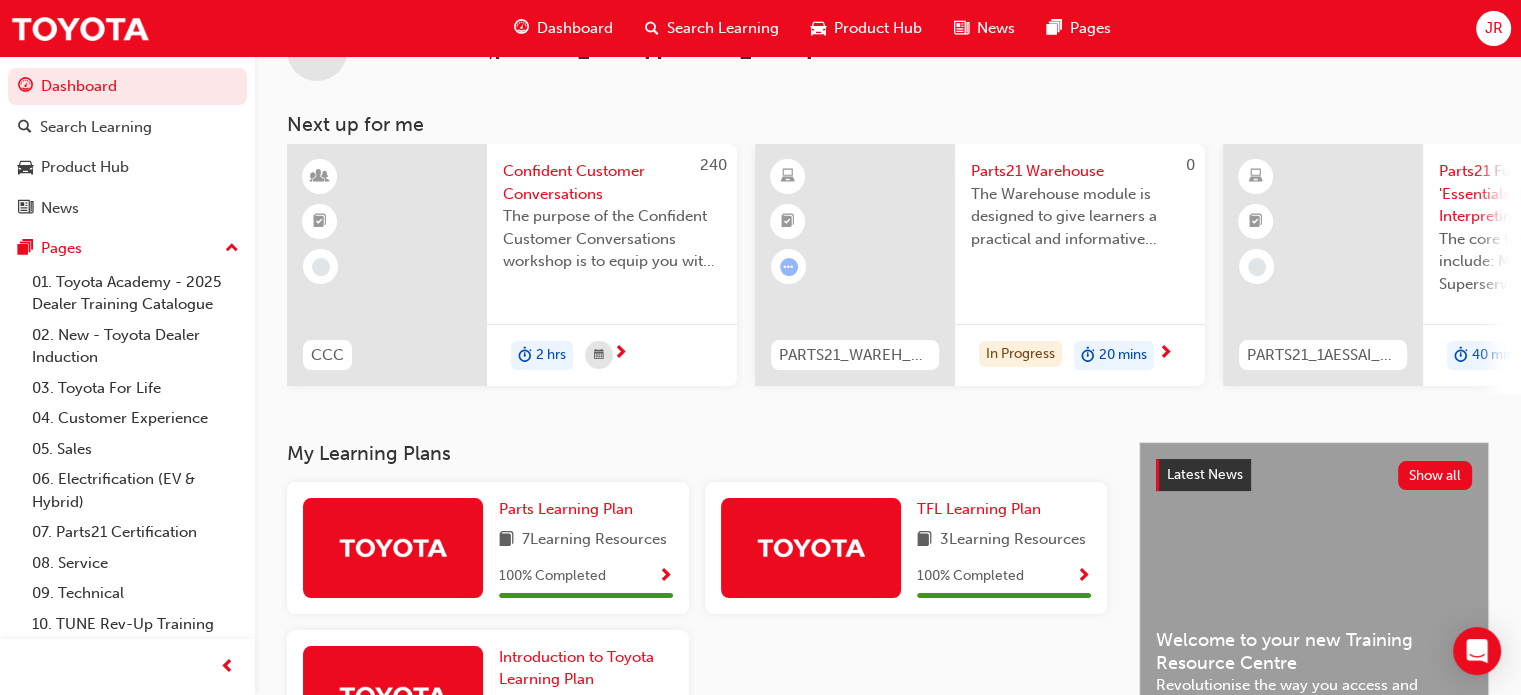 scroll, scrollTop: 100, scrollLeft: 0, axis: vertical 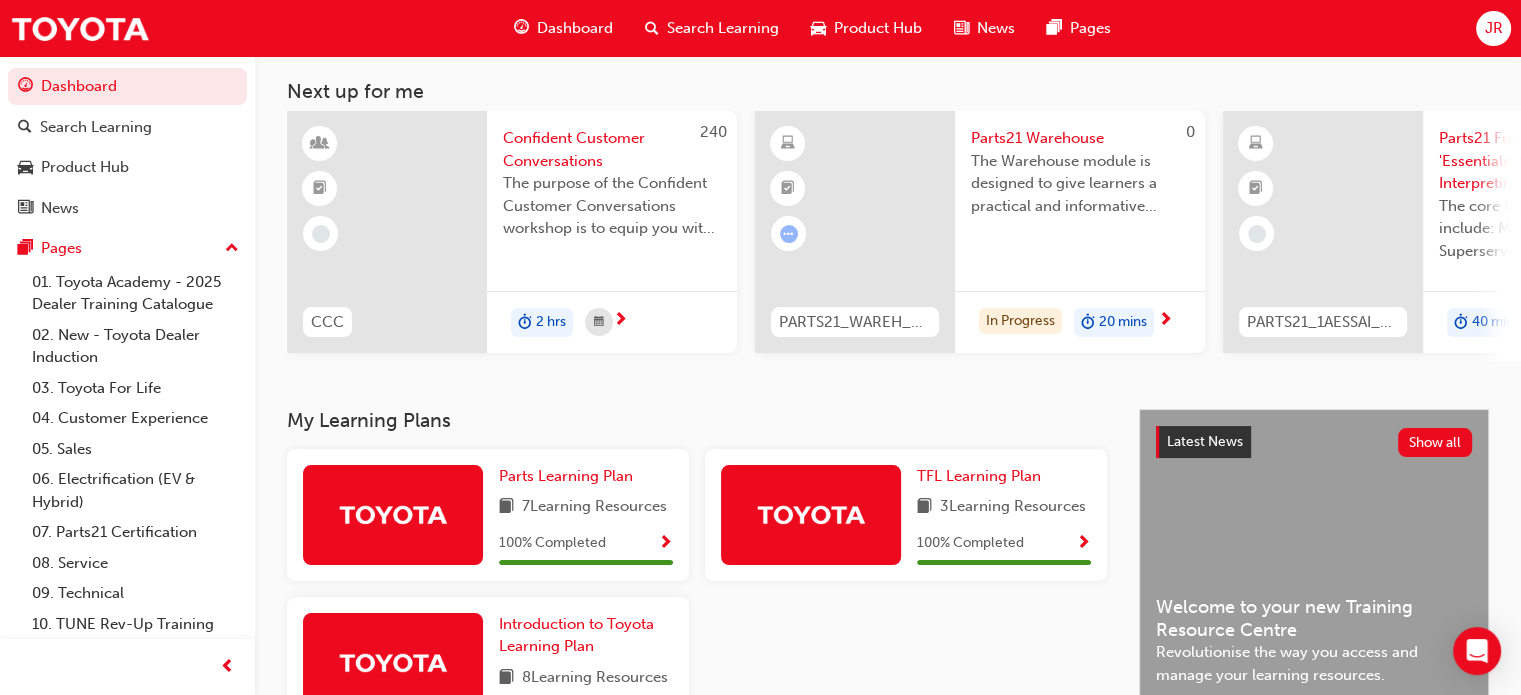 click on "Parts21 Warehouse" at bounding box center (1080, 138) 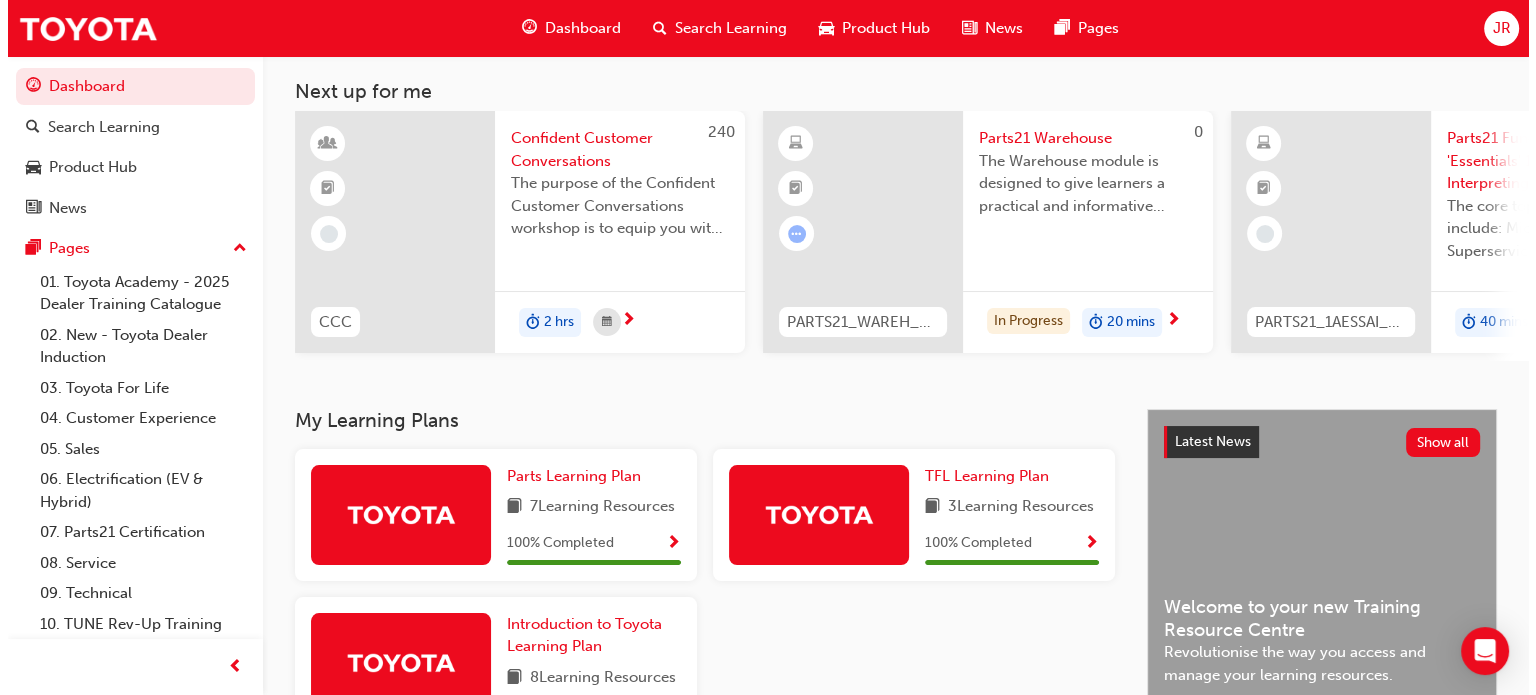 scroll, scrollTop: 0, scrollLeft: 0, axis: both 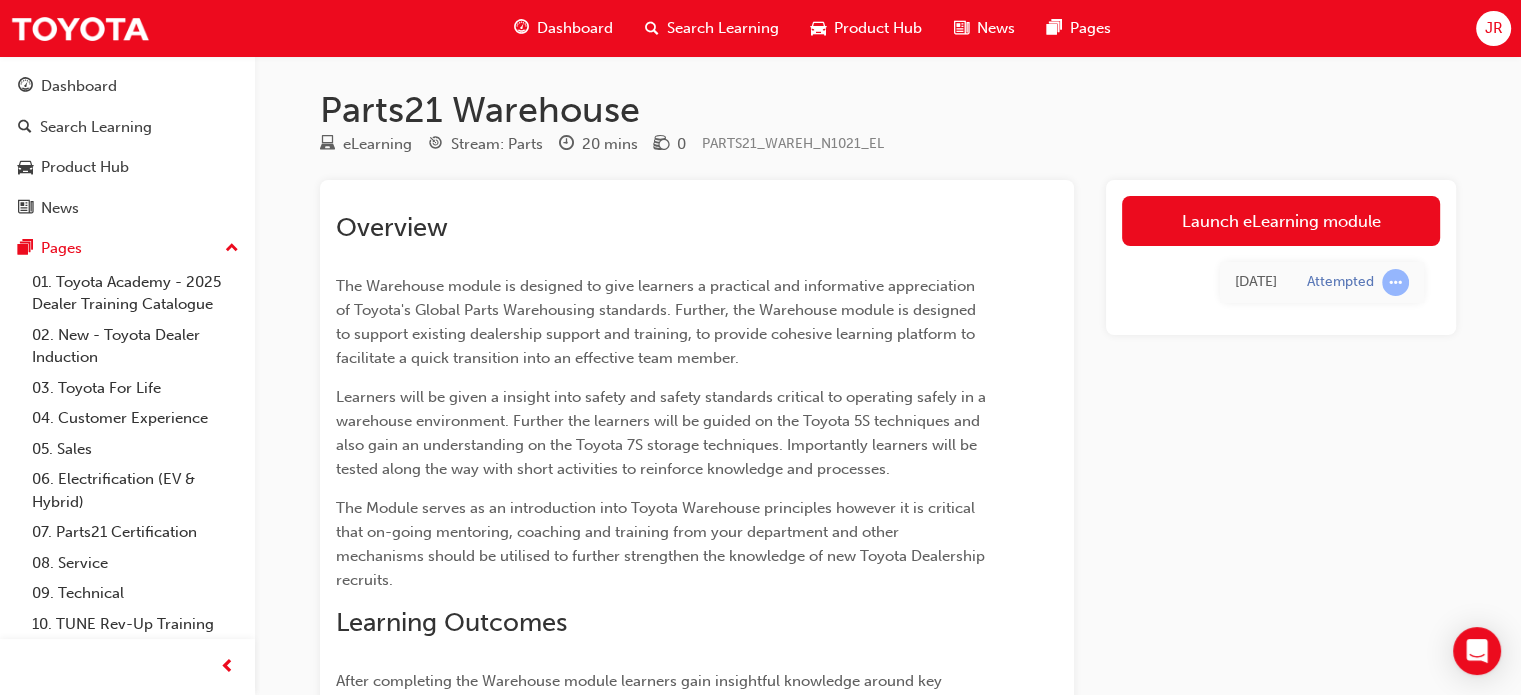 drag, startPoint x: 1081, startPoint y: 137, endPoint x: 1093, endPoint y: 148, distance: 16.27882 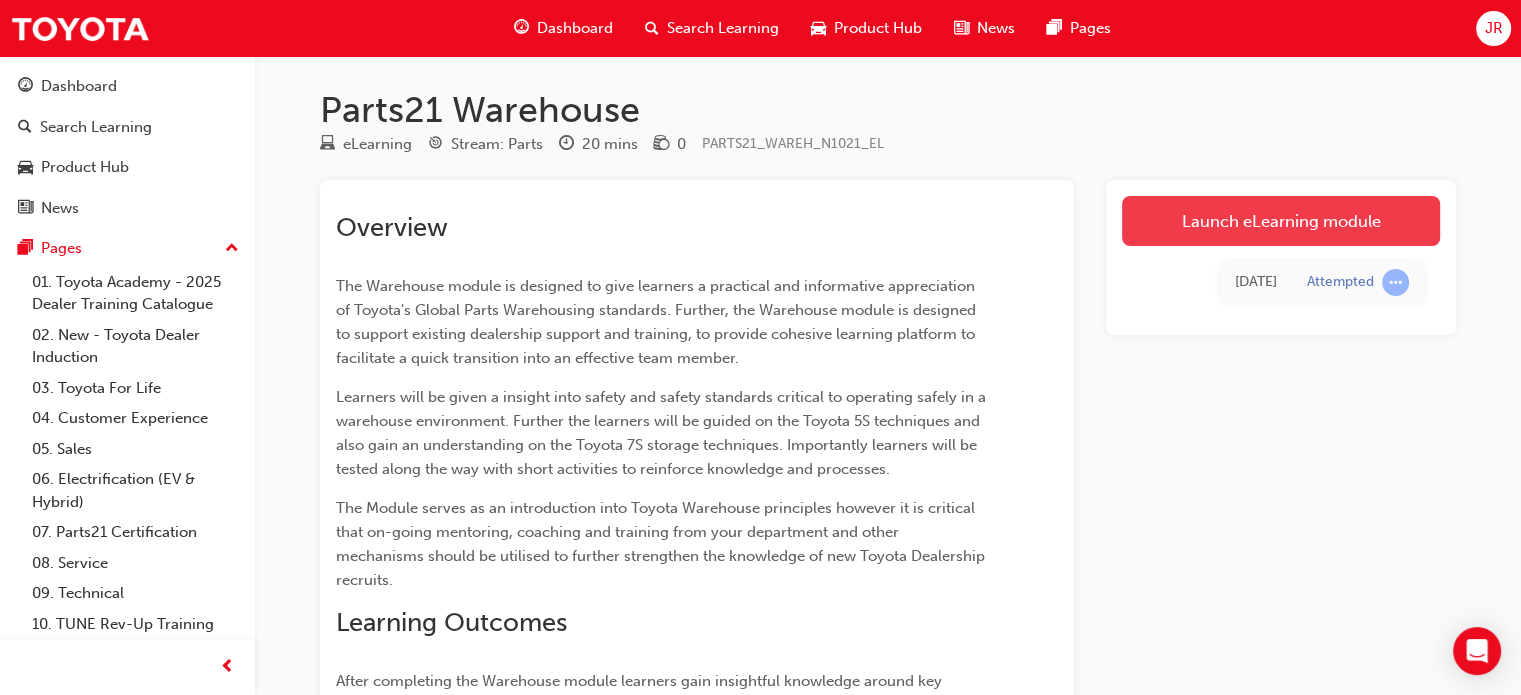 click on "Launch eLearning module" at bounding box center (1281, 221) 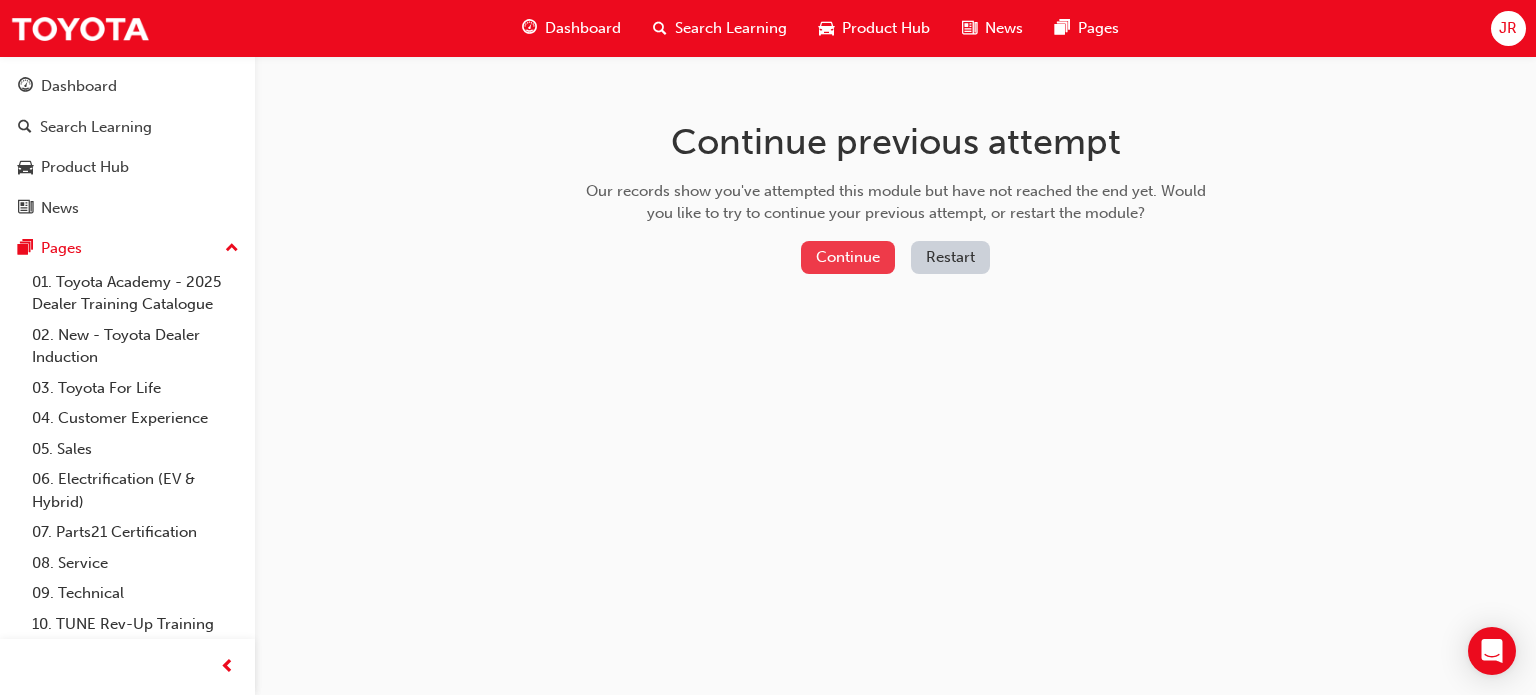 click on "Continue" at bounding box center (848, 257) 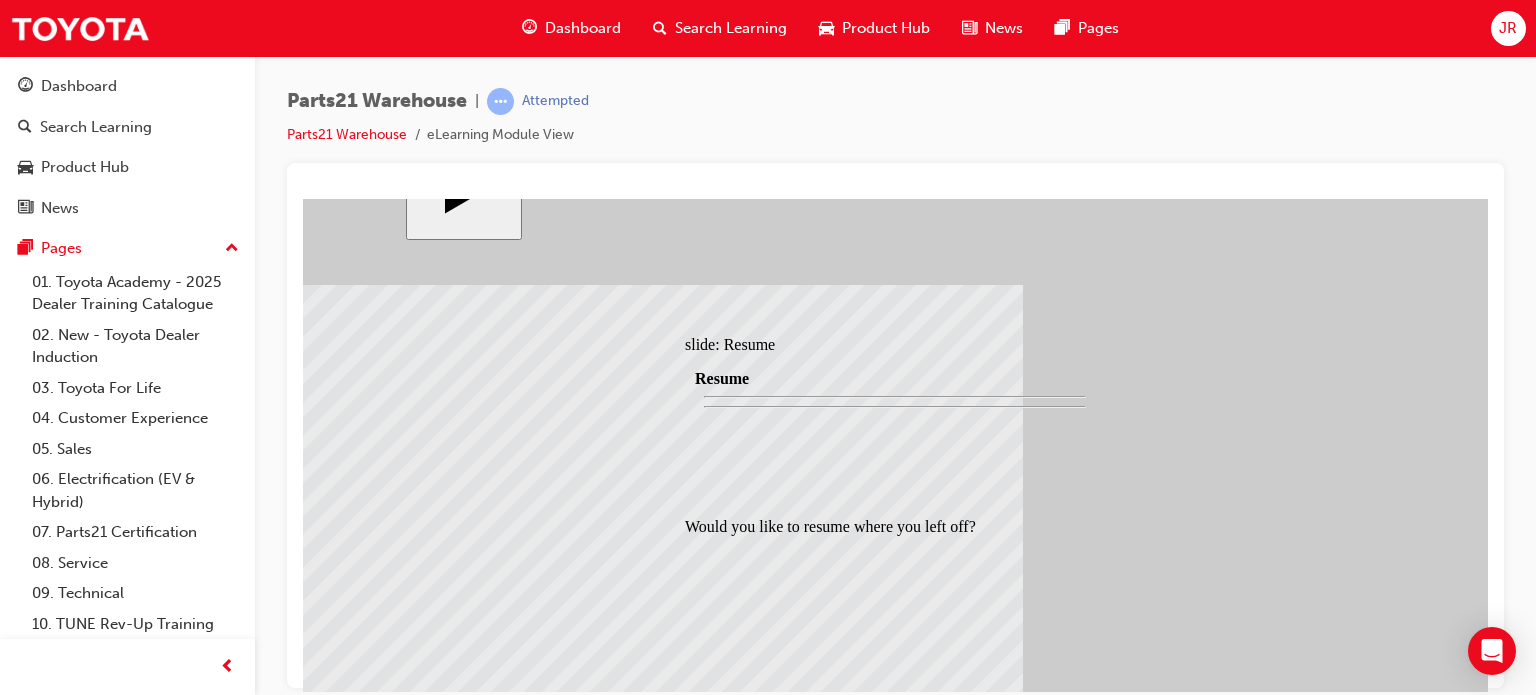 scroll, scrollTop: 192, scrollLeft: 0, axis: vertical 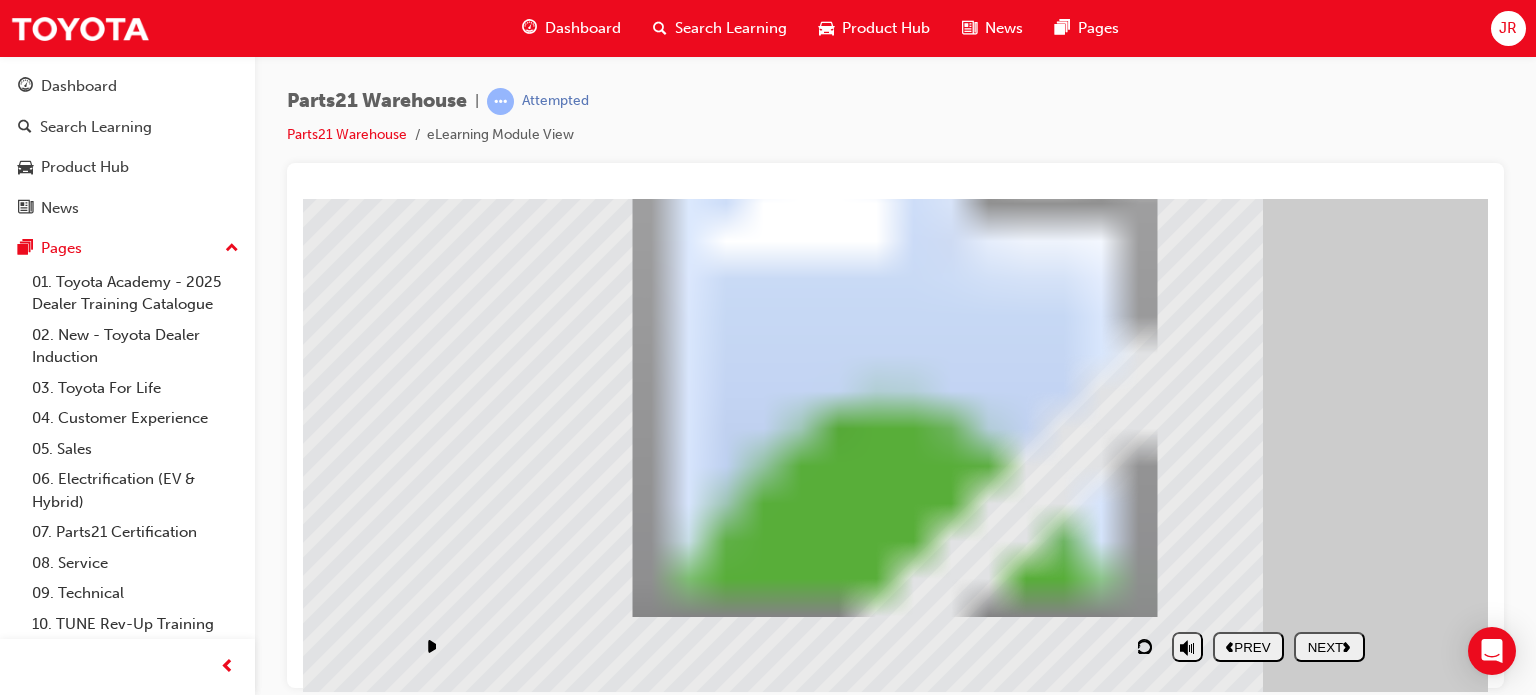 click 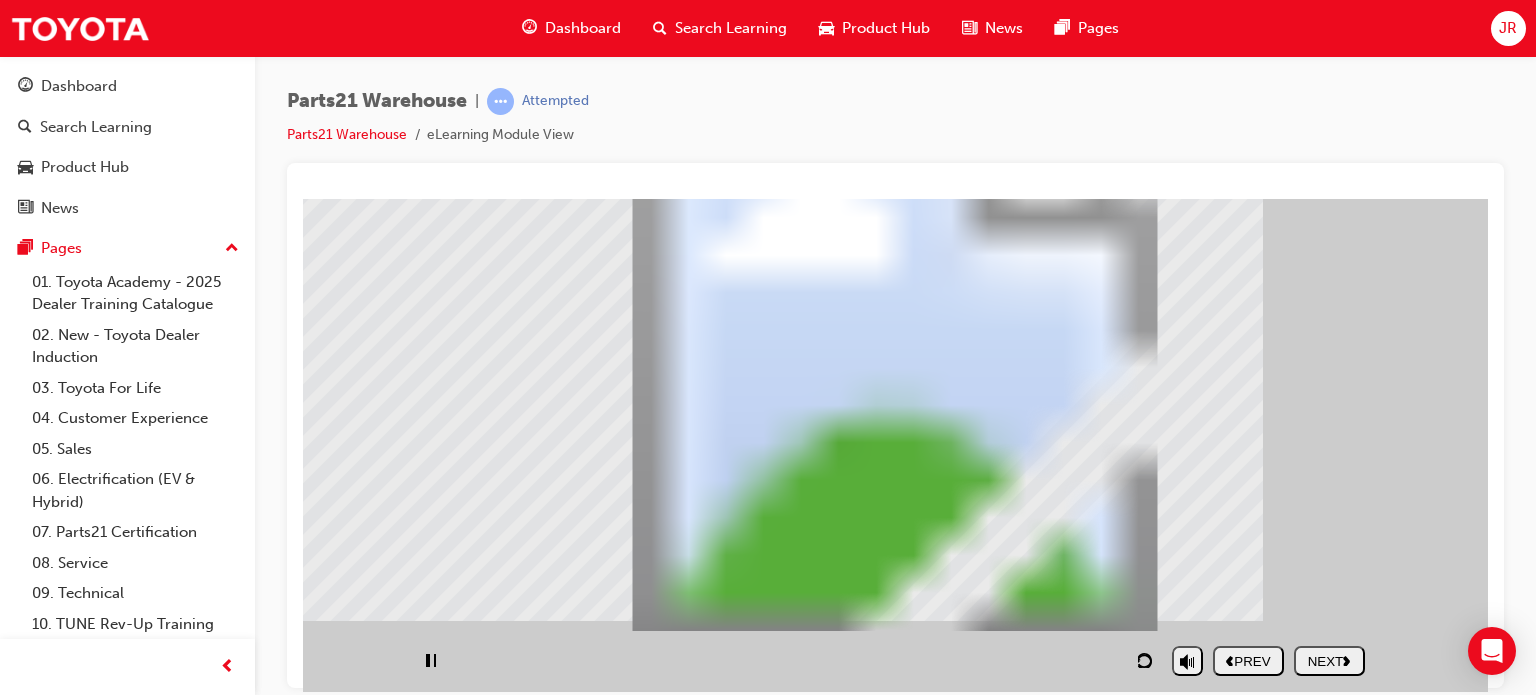 scroll, scrollTop: 192, scrollLeft: 0, axis: vertical 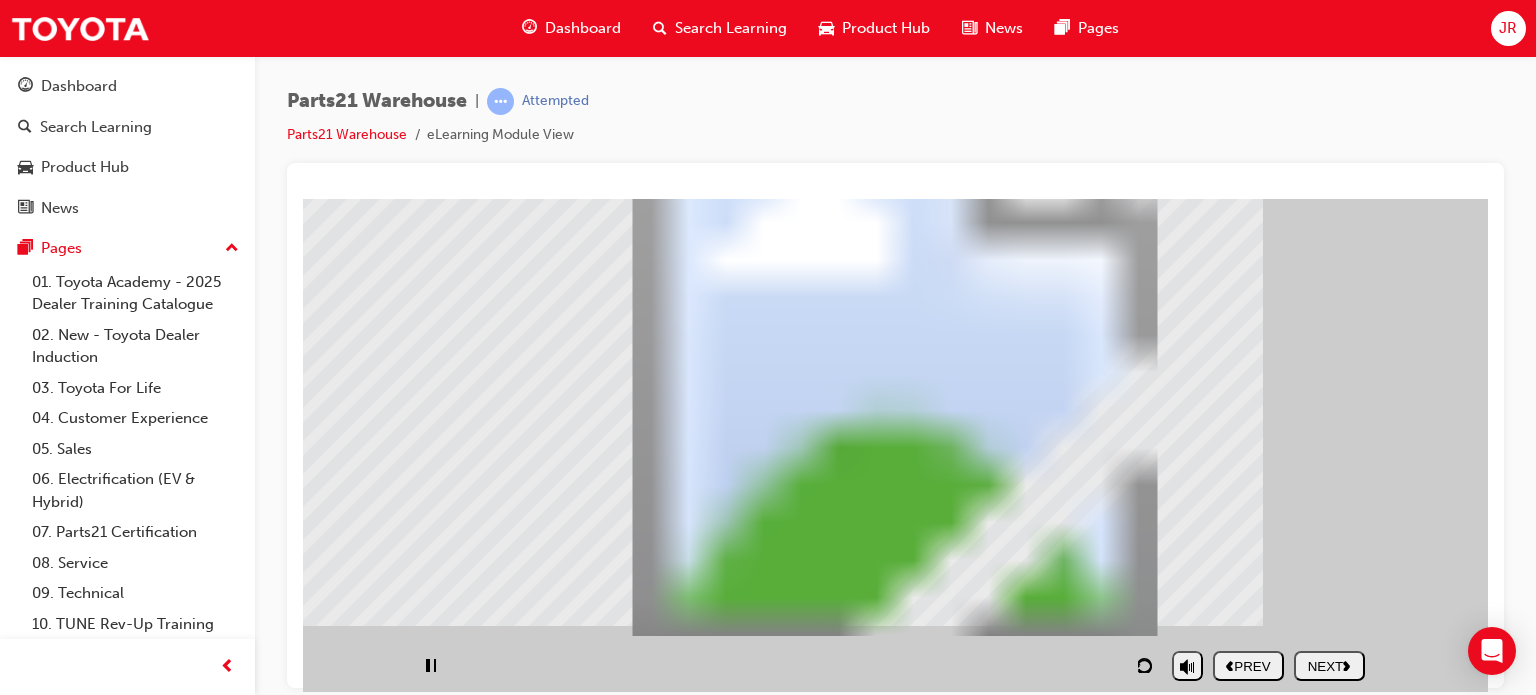 click on "Parts21 Warehouse | Attempted Parts21 Warehouse eLearning Module View" at bounding box center [895, 350] 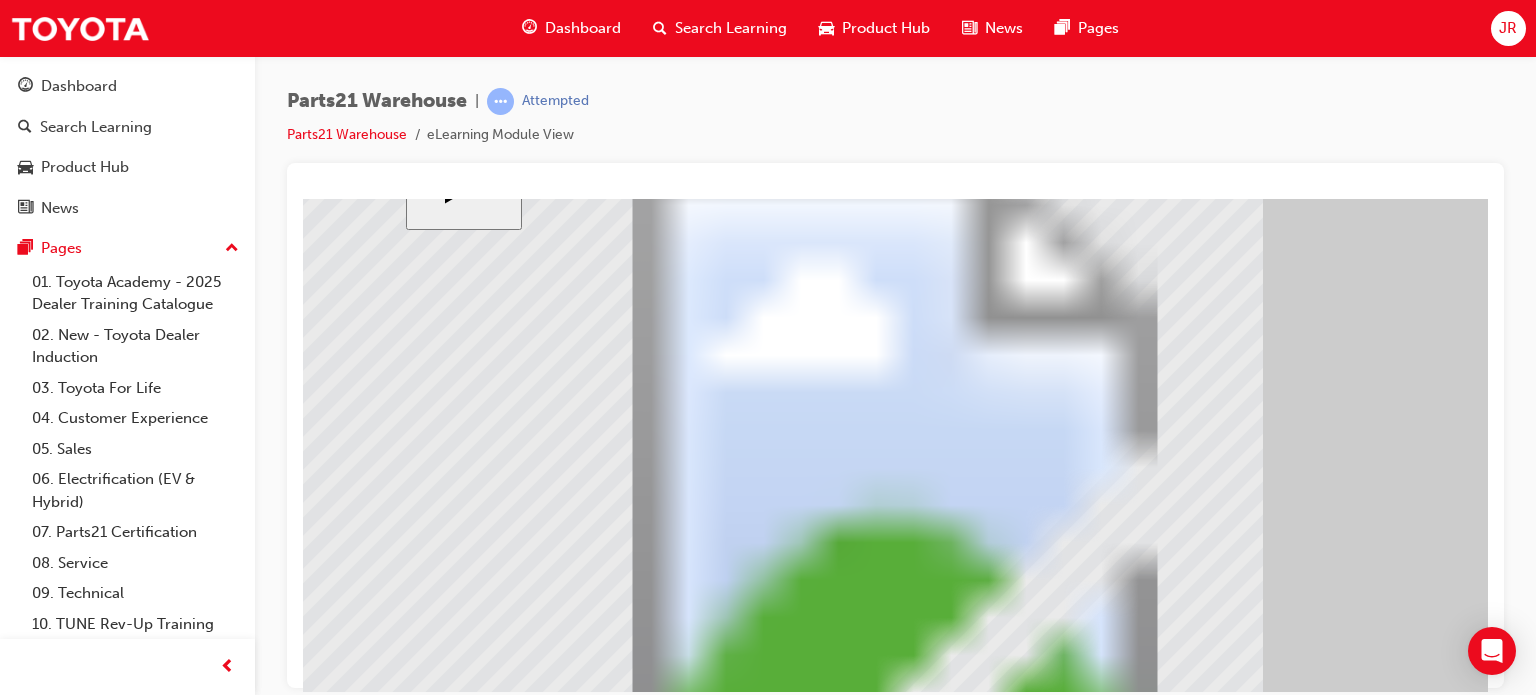 scroll, scrollTop: 192, scrollLeft: 0, axis: vertical 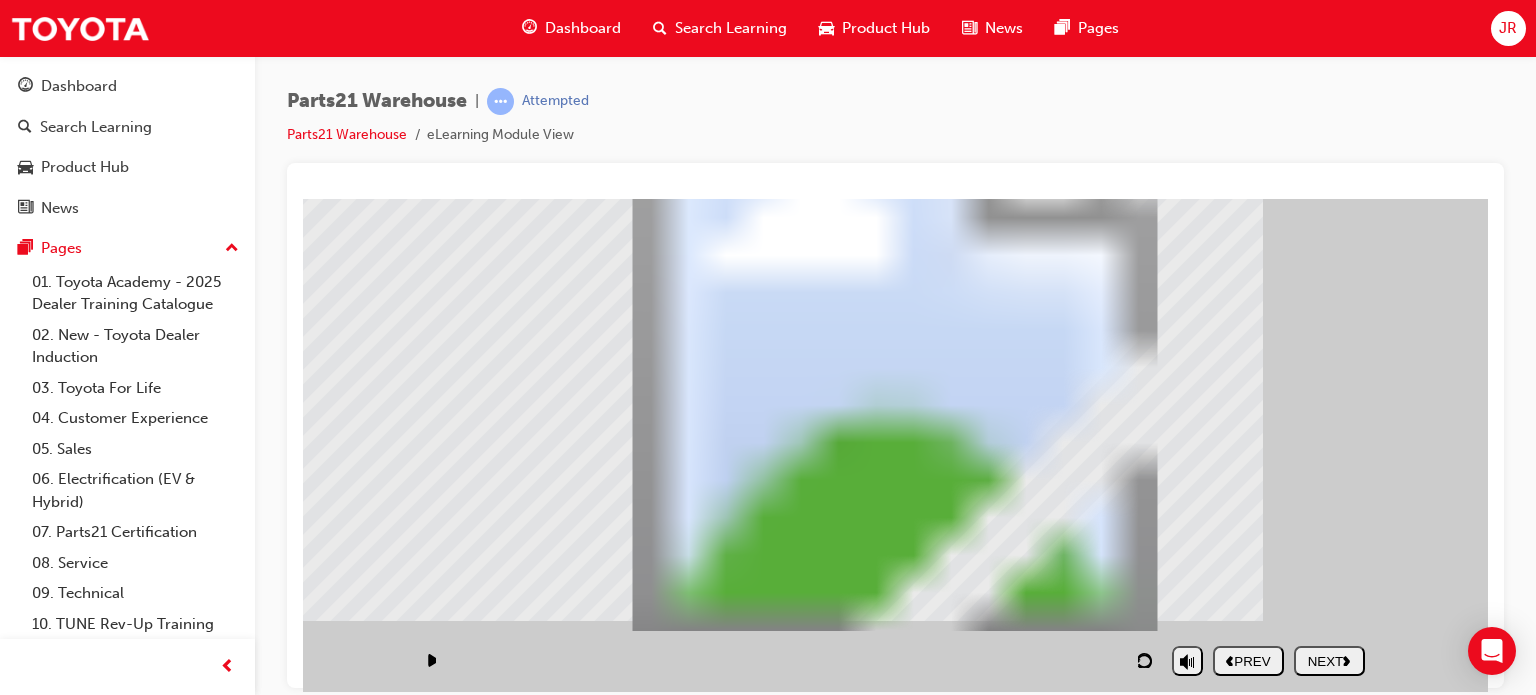 type on "255" 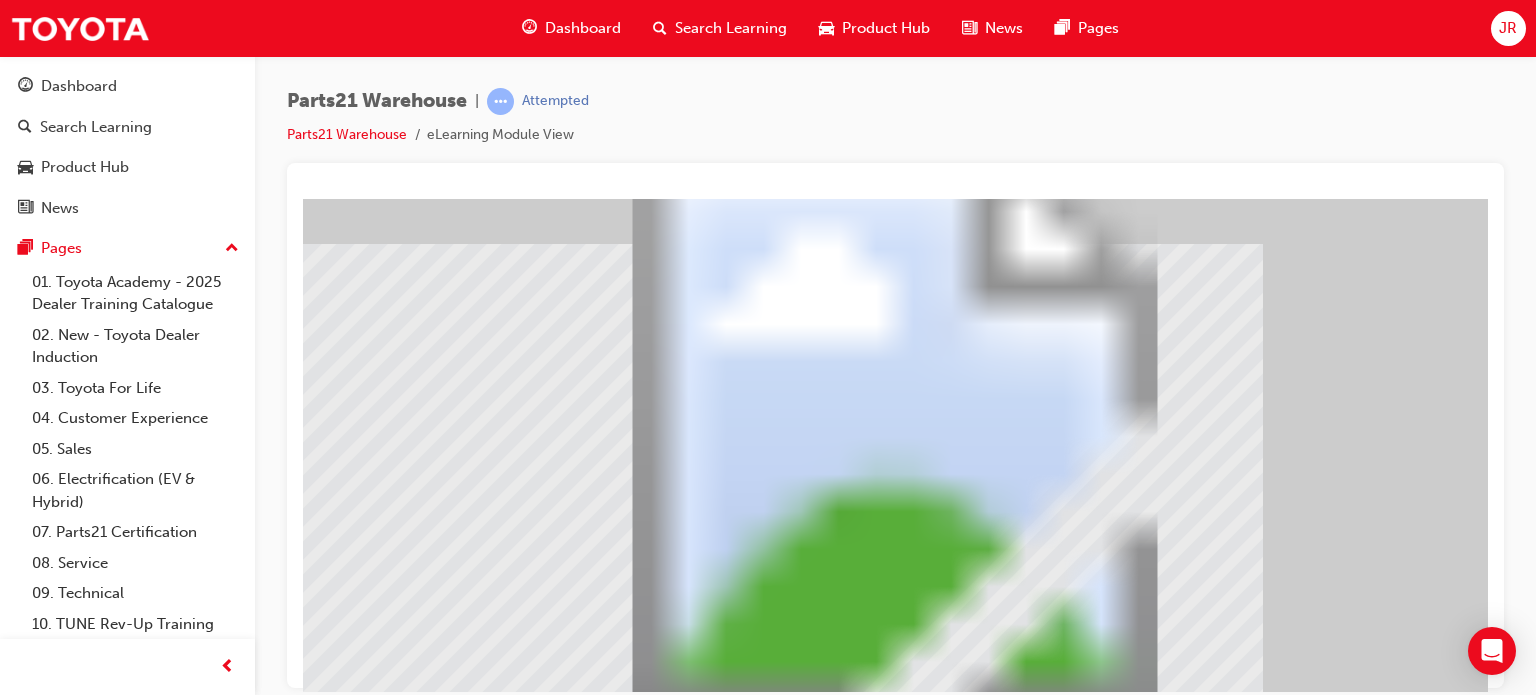 scroll, scrollTop: 192, scrollLeft: 0, axis: vertical 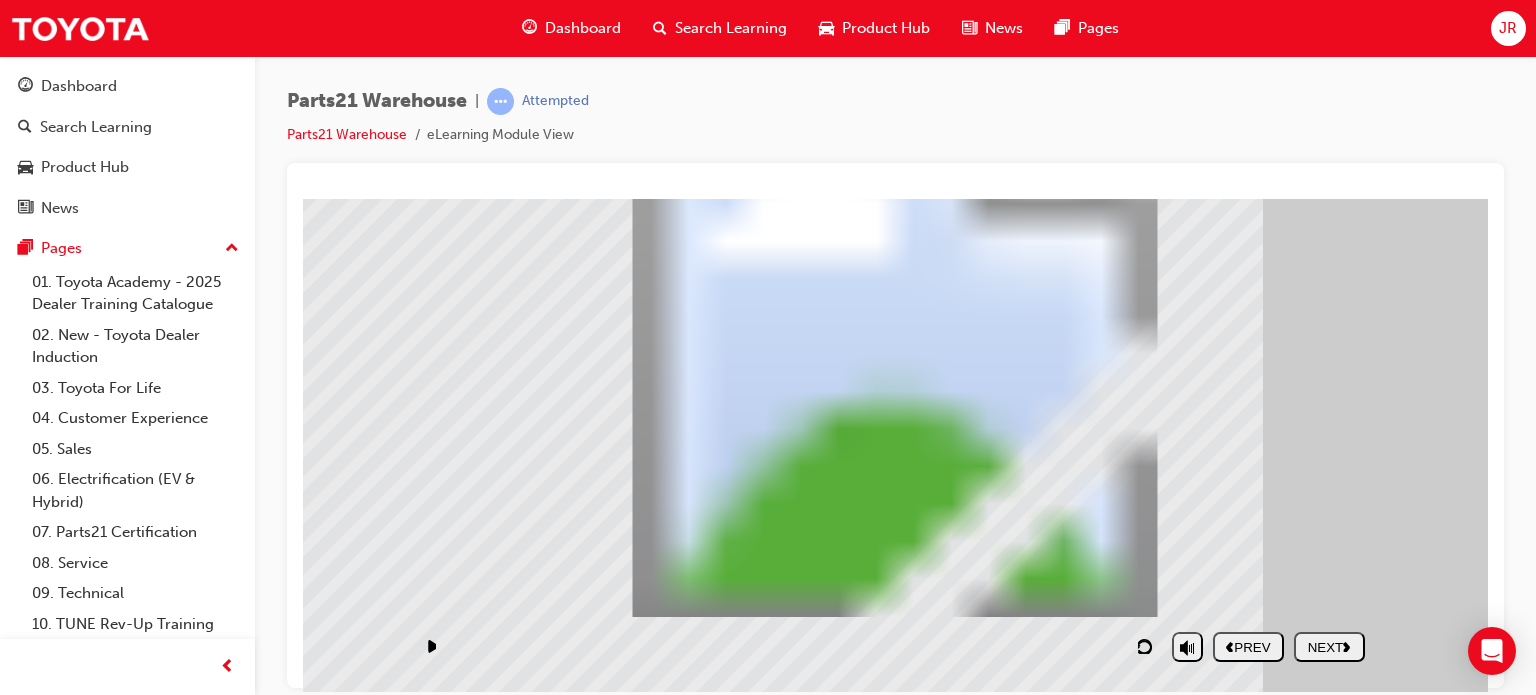 click on "NEXT" at bounding box center [1329, 646] 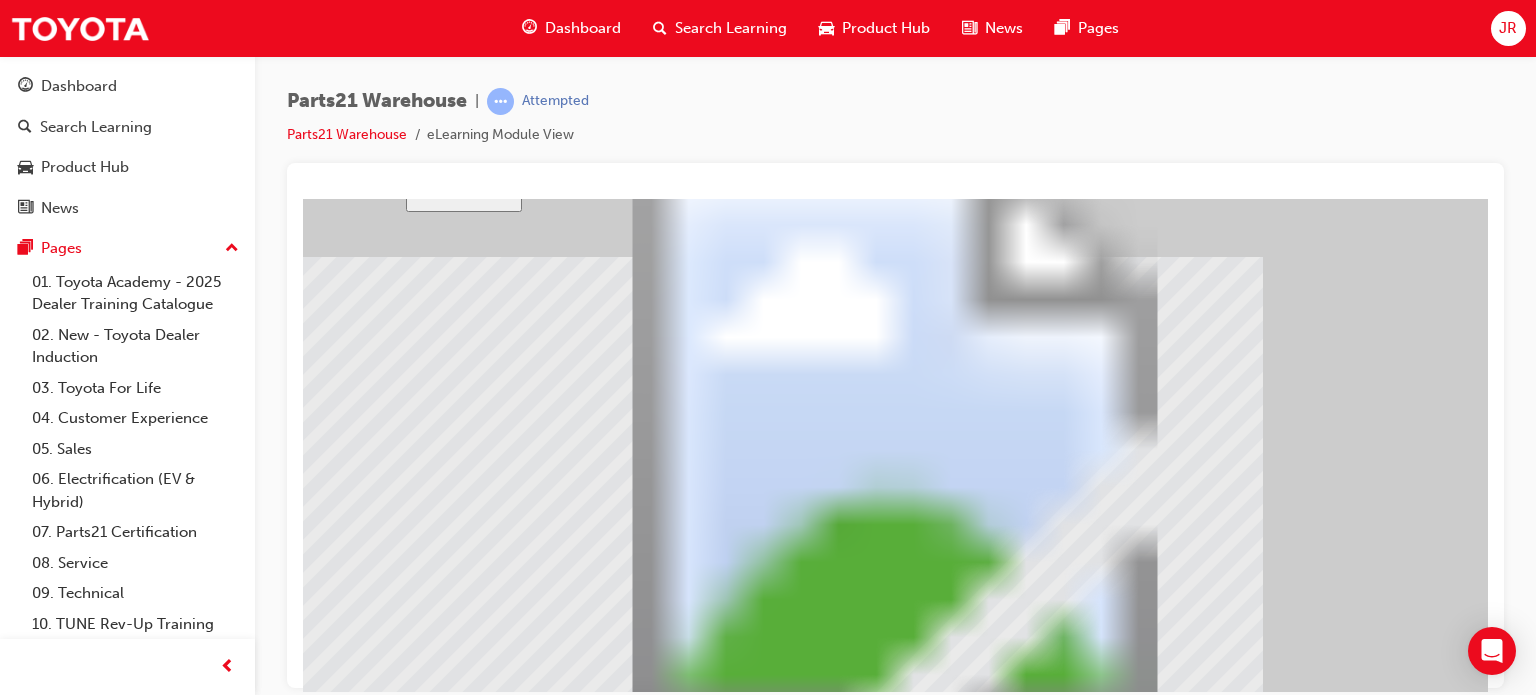 scroll, scrollTop: 192, scrollLeft: 0, axis: vertical 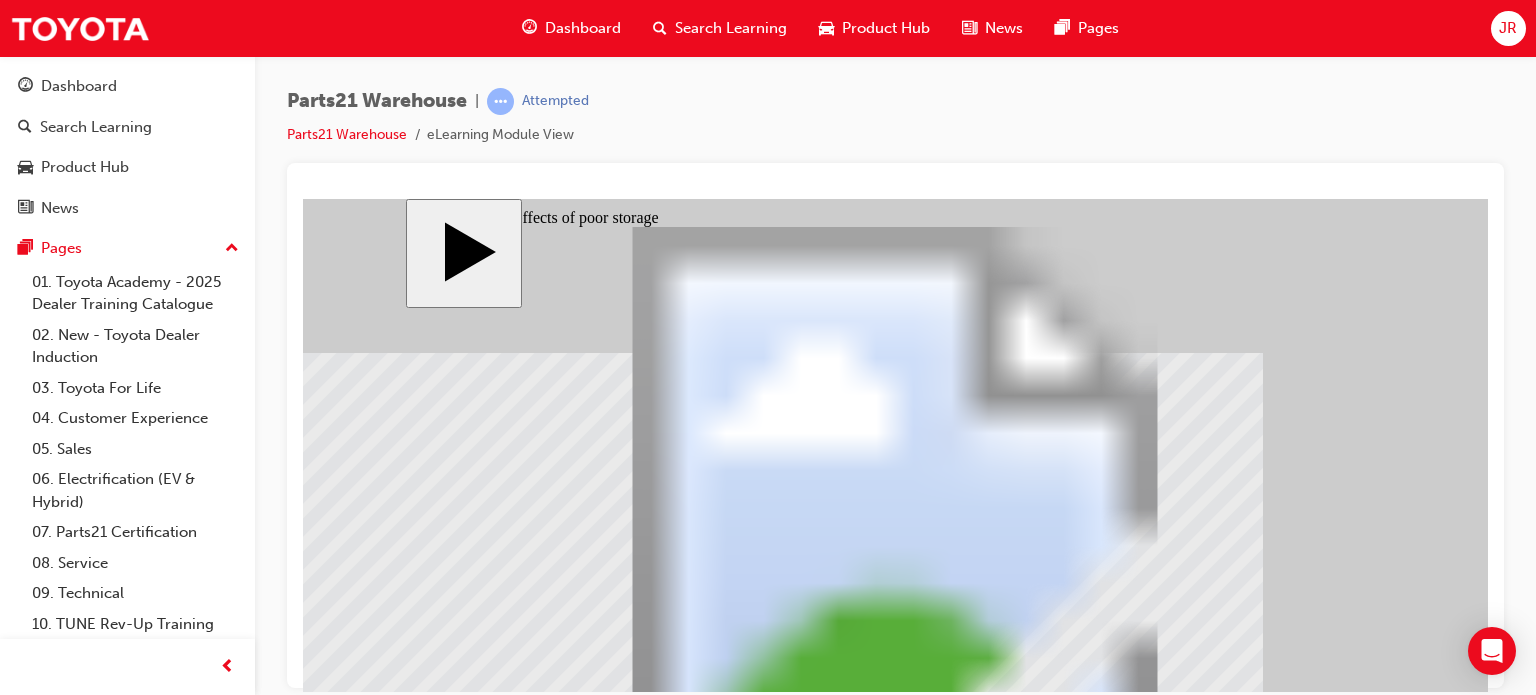 click 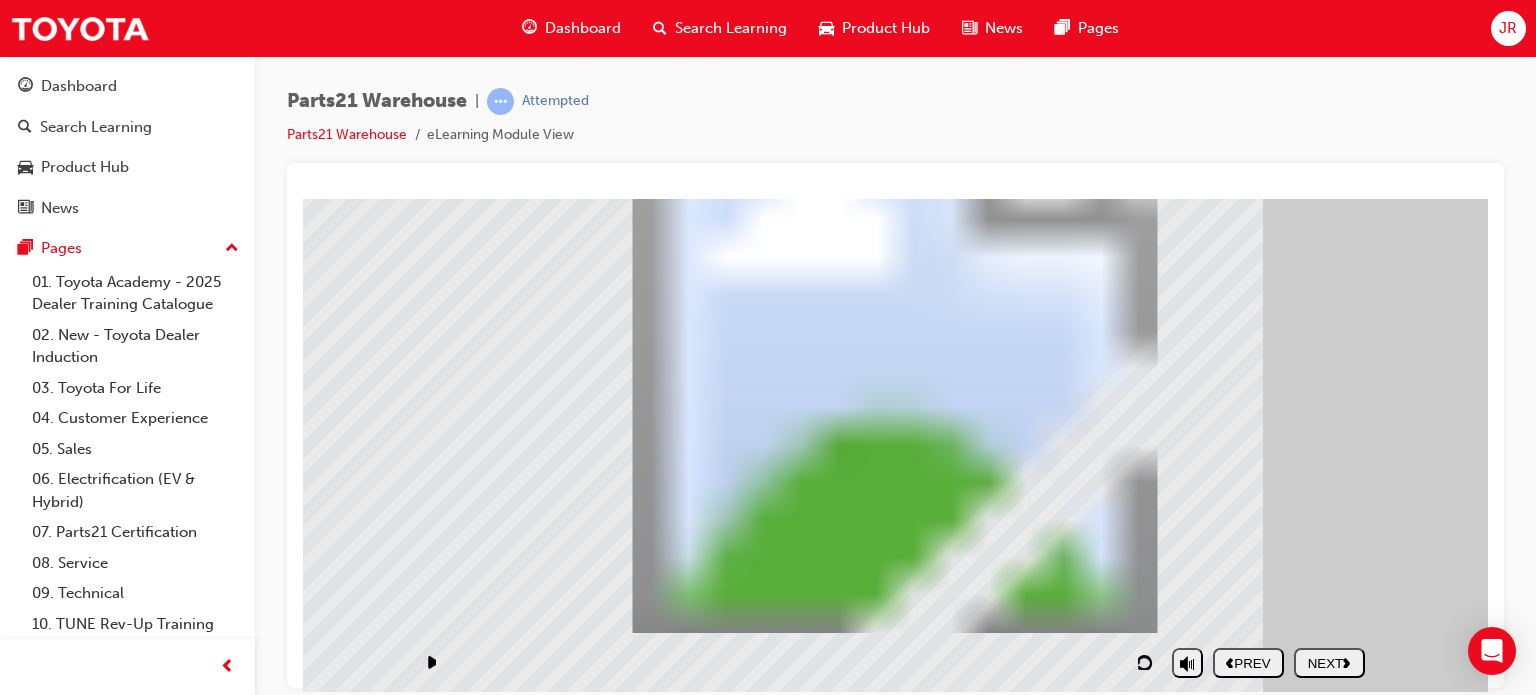 scroll, scrollTop: 192, scrollLeft: 0, axis: vertical 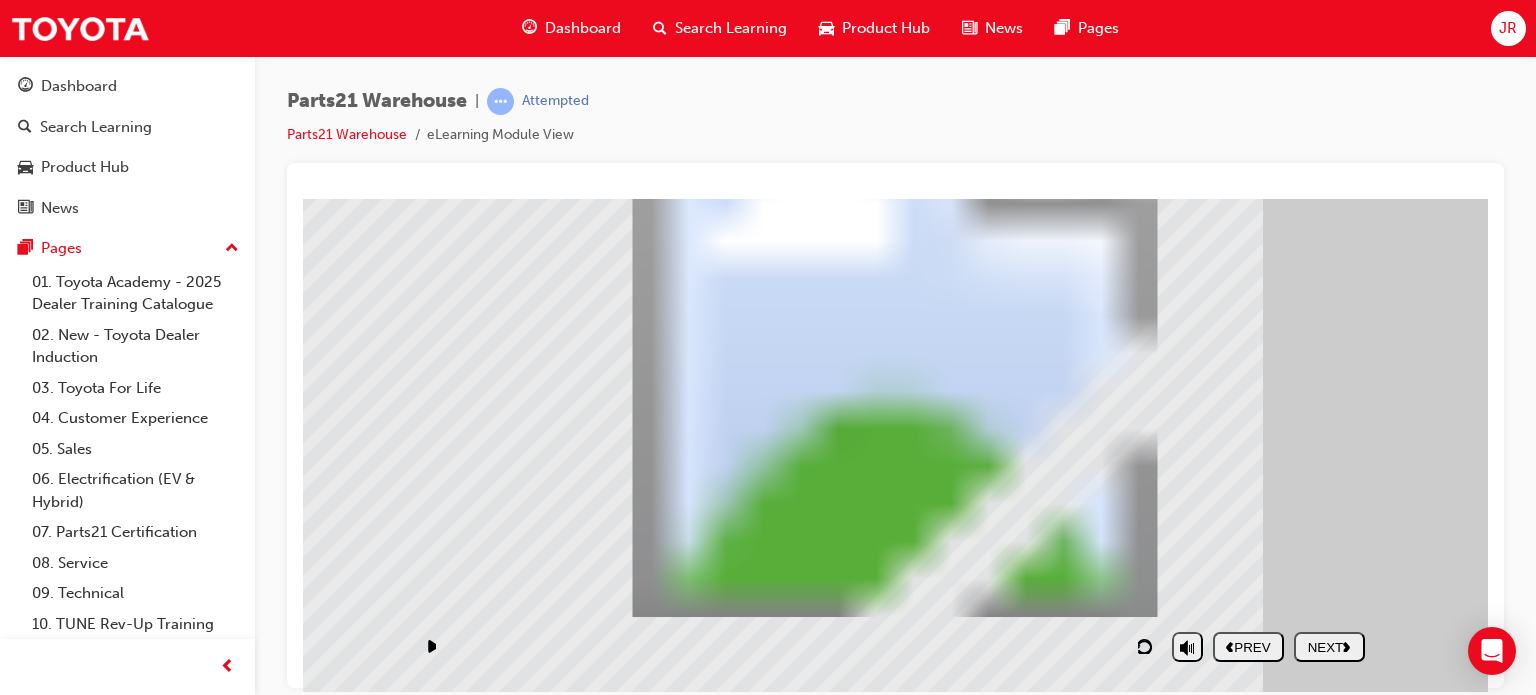 click on "Rectangle 1 Rectangle 1 Rectangle 1 Rectangle 1 Rectangle 1 PARTS21 Warehouse
(Storage techniques) Rectangle 2 PARTS21 Warehouse Rectangle 1 home icon 1 home icon 1 Rectangle 1 Freeform 2 Freeform 1 Freeform 2 Freeform 1 Rectangle 1 wrong icon 1 wrong icon 1 Rectangle 1 menu icon 1 menu icon 1 Negative effects of poor storage Rectangle 1 Oval 7 Oval 7 Oval 7 Oval 7 Oval 7 Oval 7 Inadequate lighting Wasted time searching for parts Risk of injury Damaged parts Risk of injury Oval 7 35/54 Click each oval to learn more. PARTS21 Warehouse Negative eects o poor storage 35 /54 Inadequate lighting Risk o  injury Wasted time  searching or  parts Damaged  parts Risk o  injury Click each oval to learn more. PARTS21 Warehouse     (Storage techniques)" at bounding box center (895, 334) 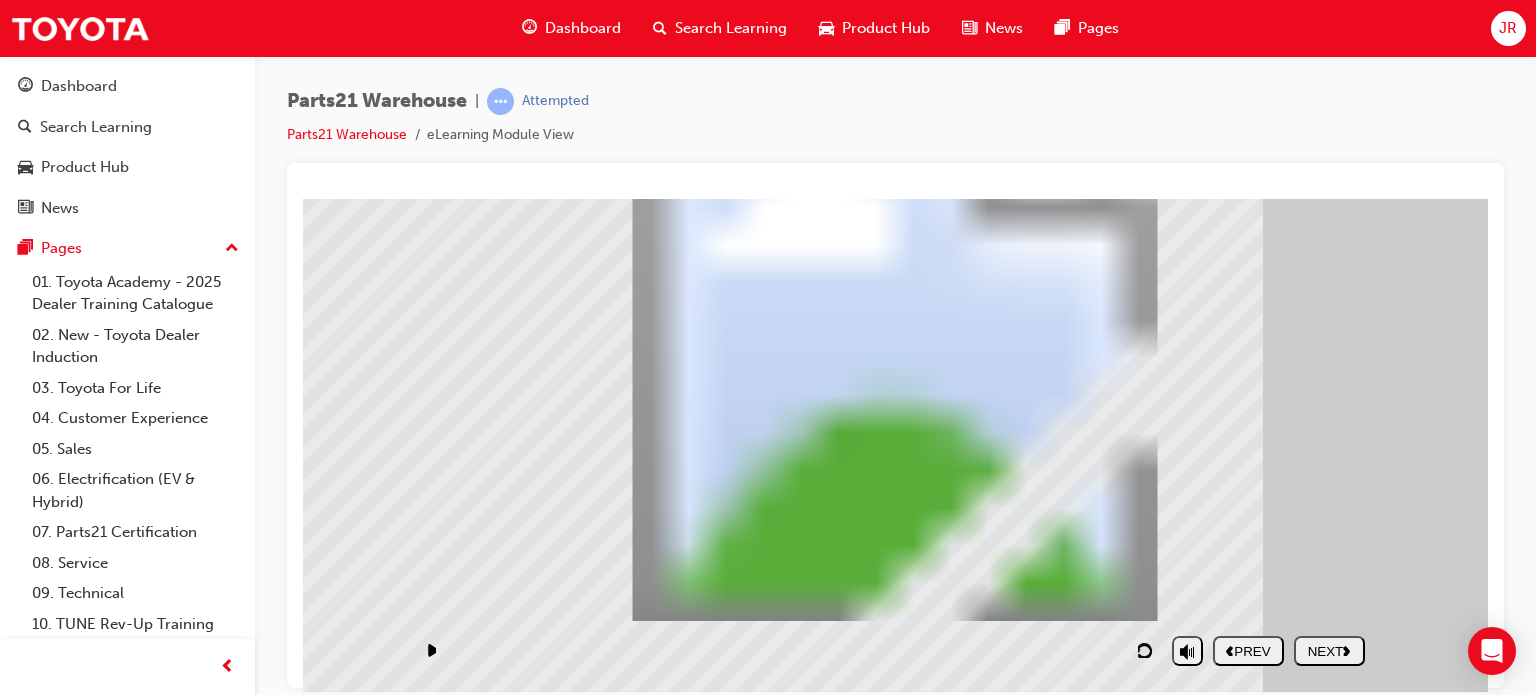 scroll, scrollTop: 192, scrollLeft: 0, axis: vertical 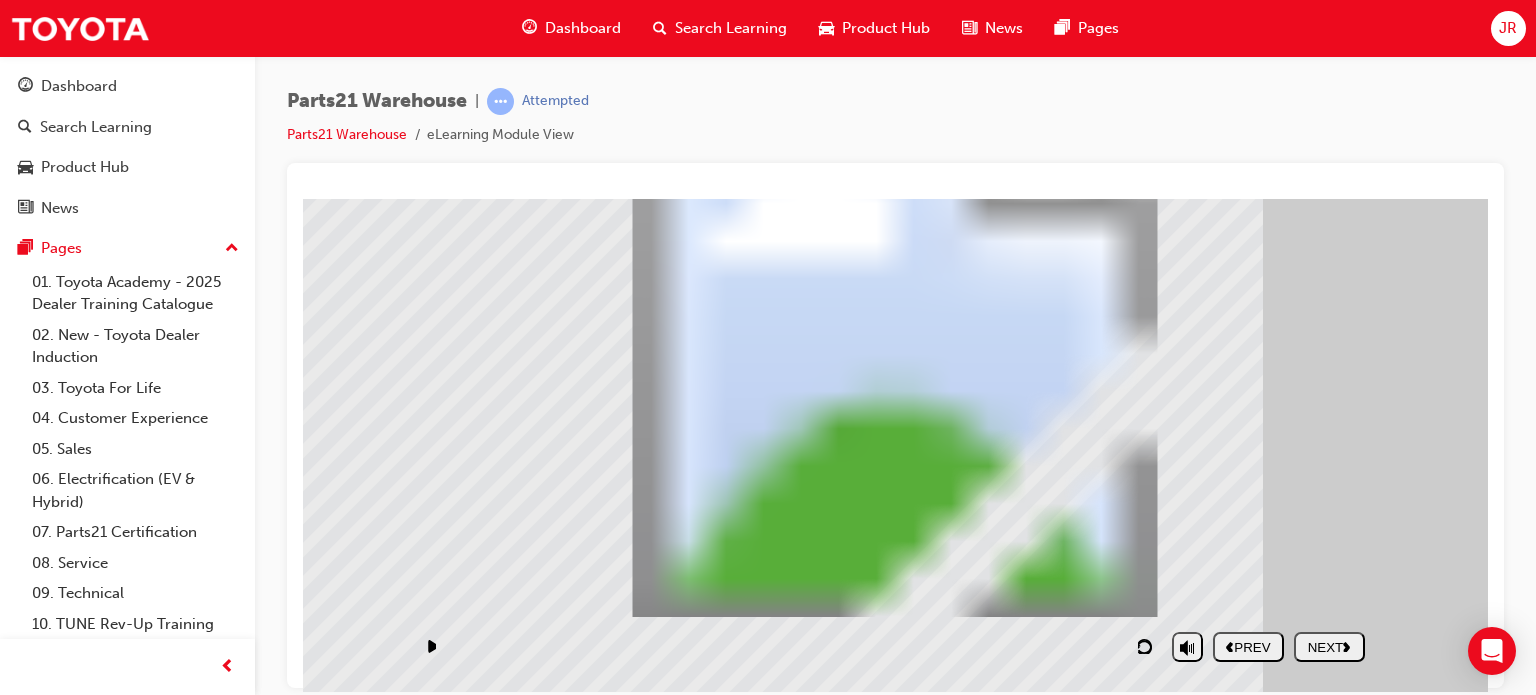 click on "NEXT" at bounding box center (1329, 646) 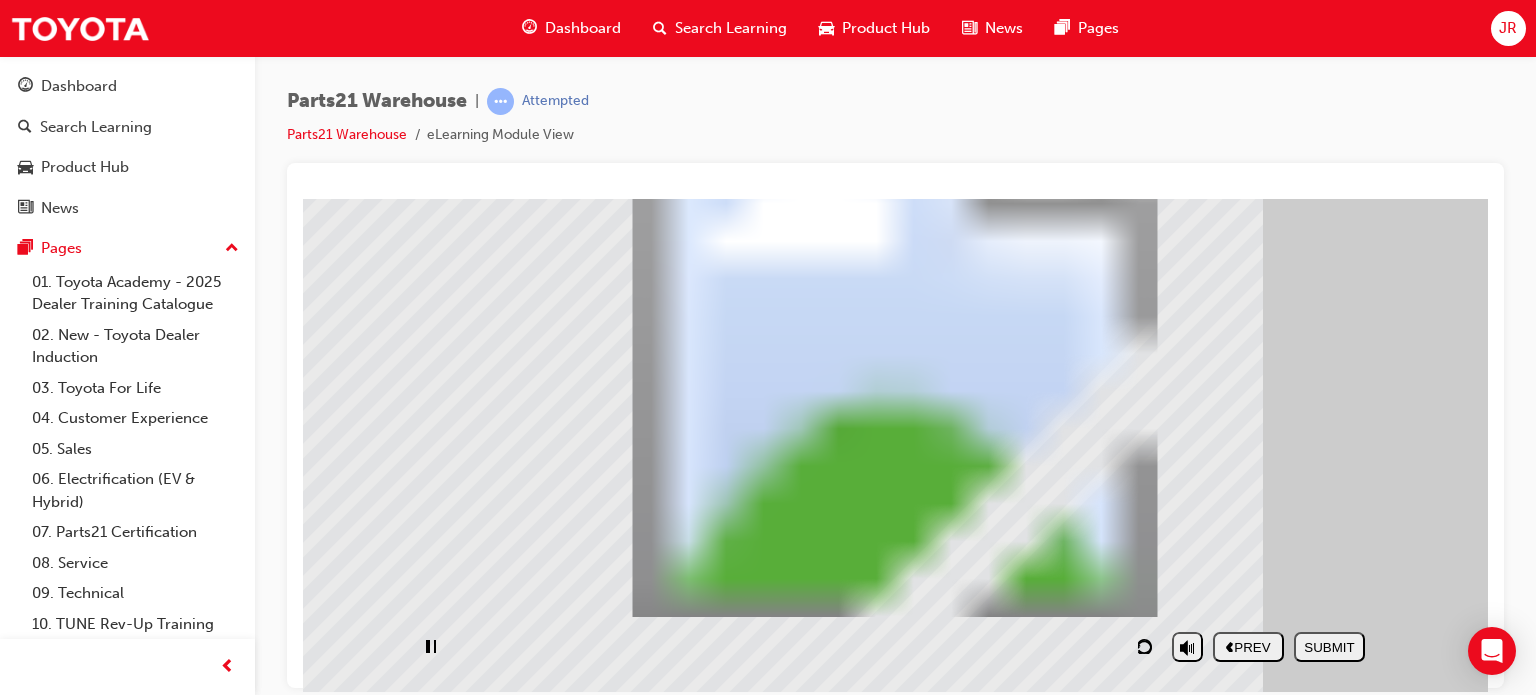 scroll, scrollTop: 11, scrollLeft: 0, axis: vertical 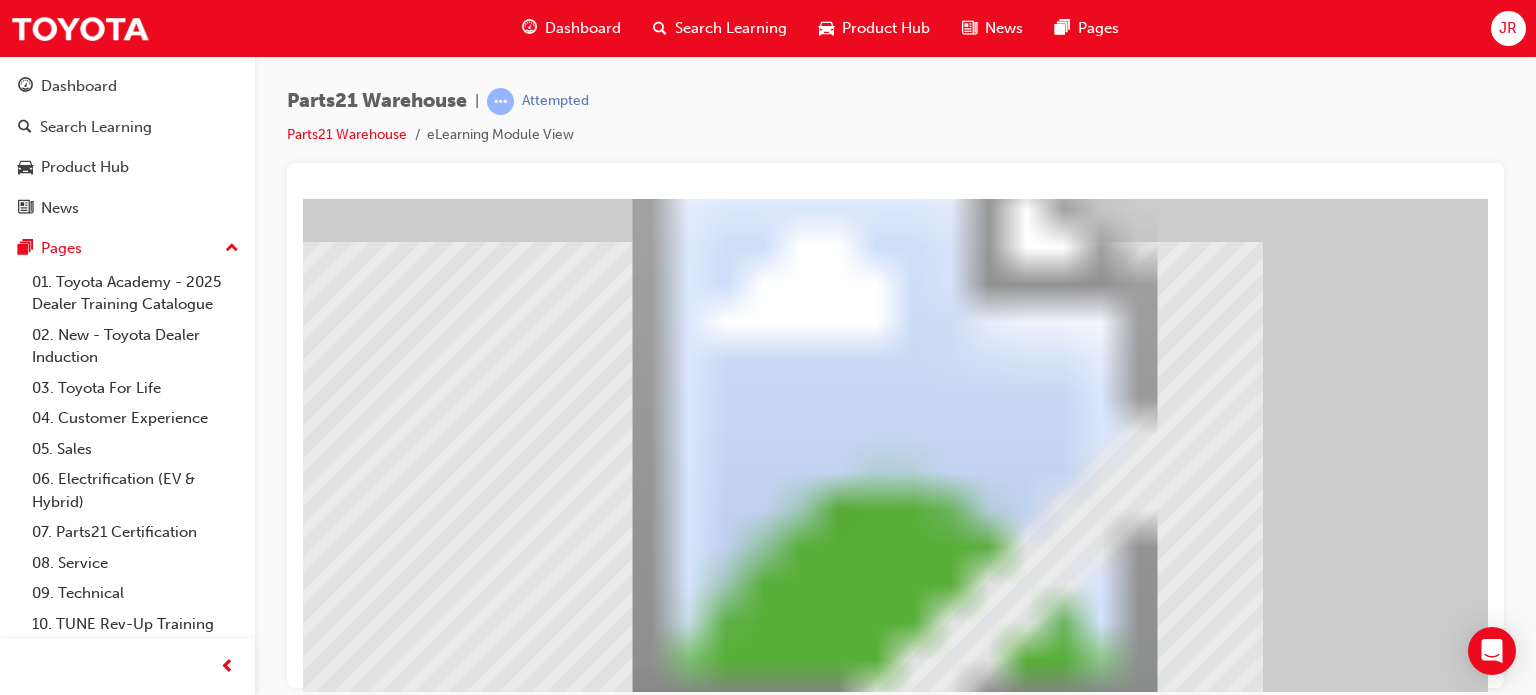click 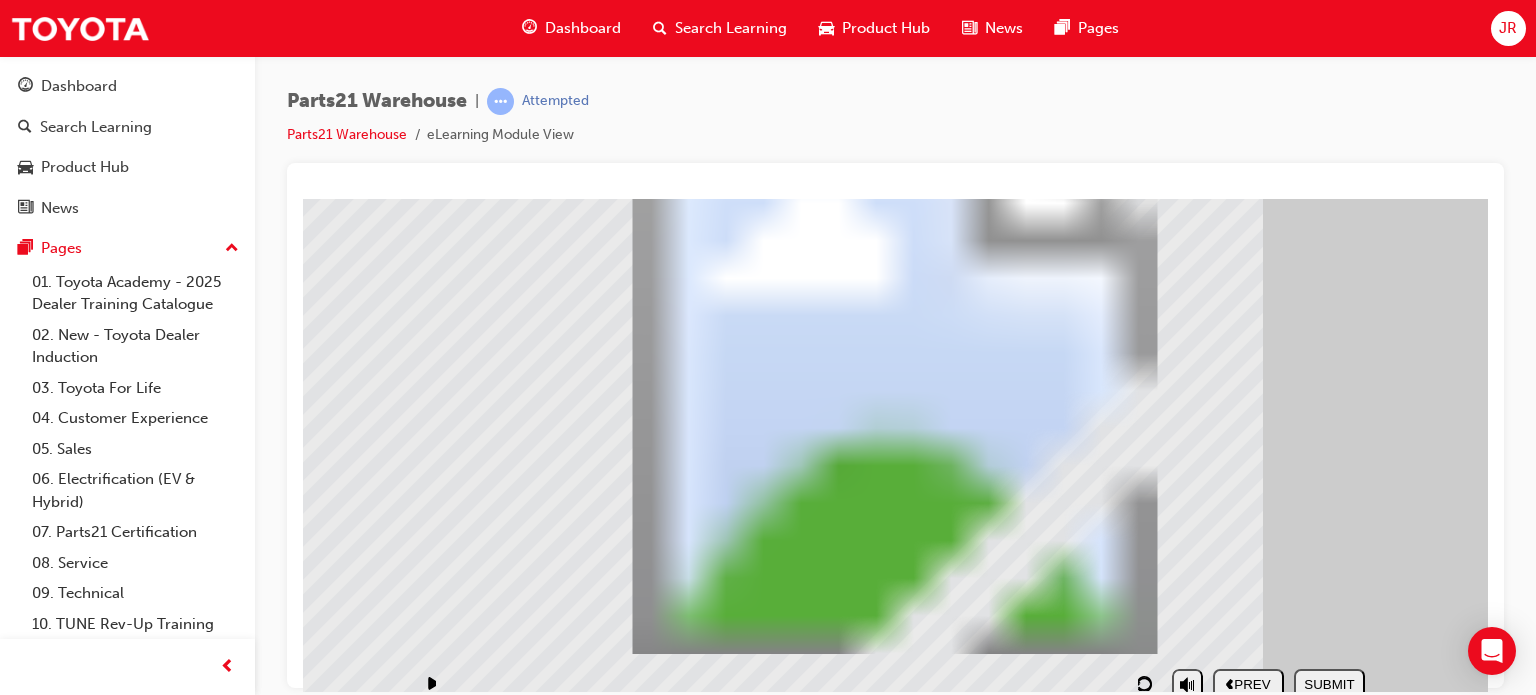 scroll, scrollTop: 192, scrollLeft: 0, axis: vertical 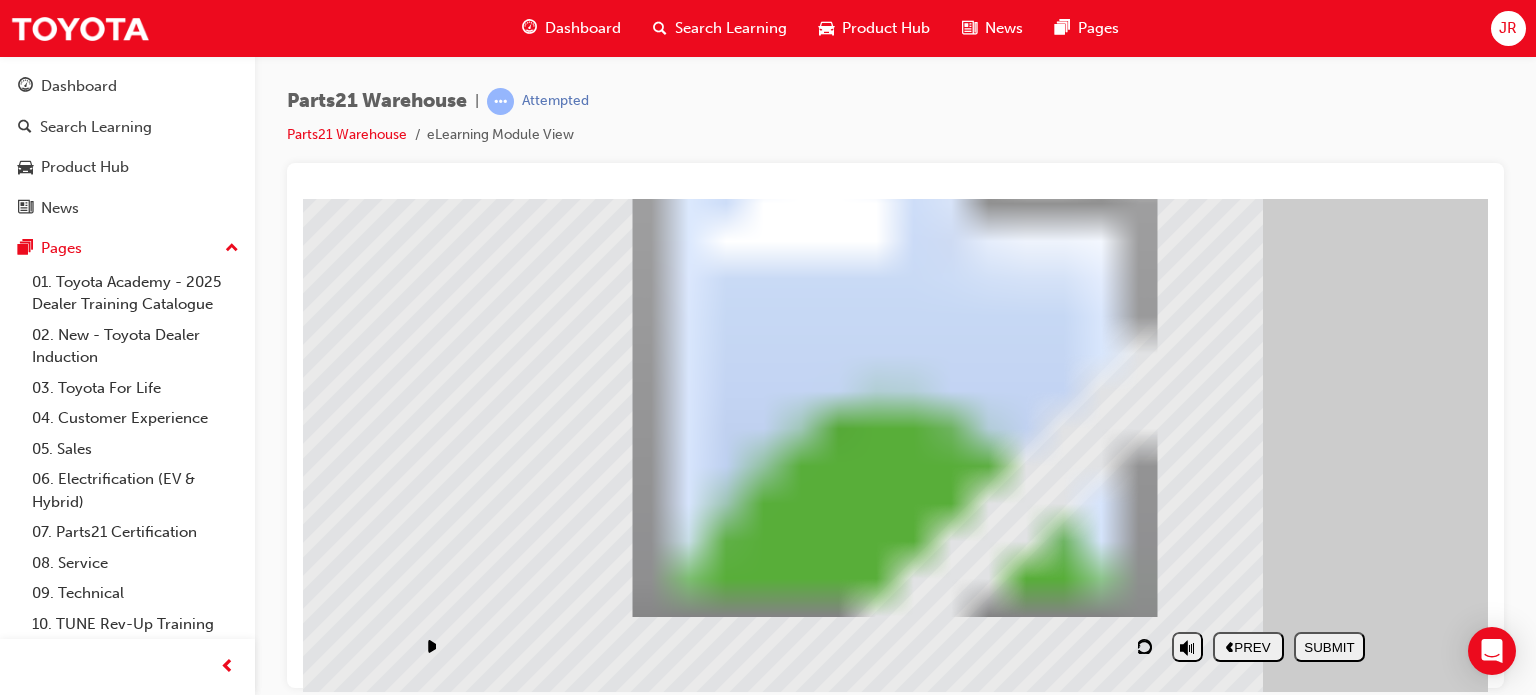 click 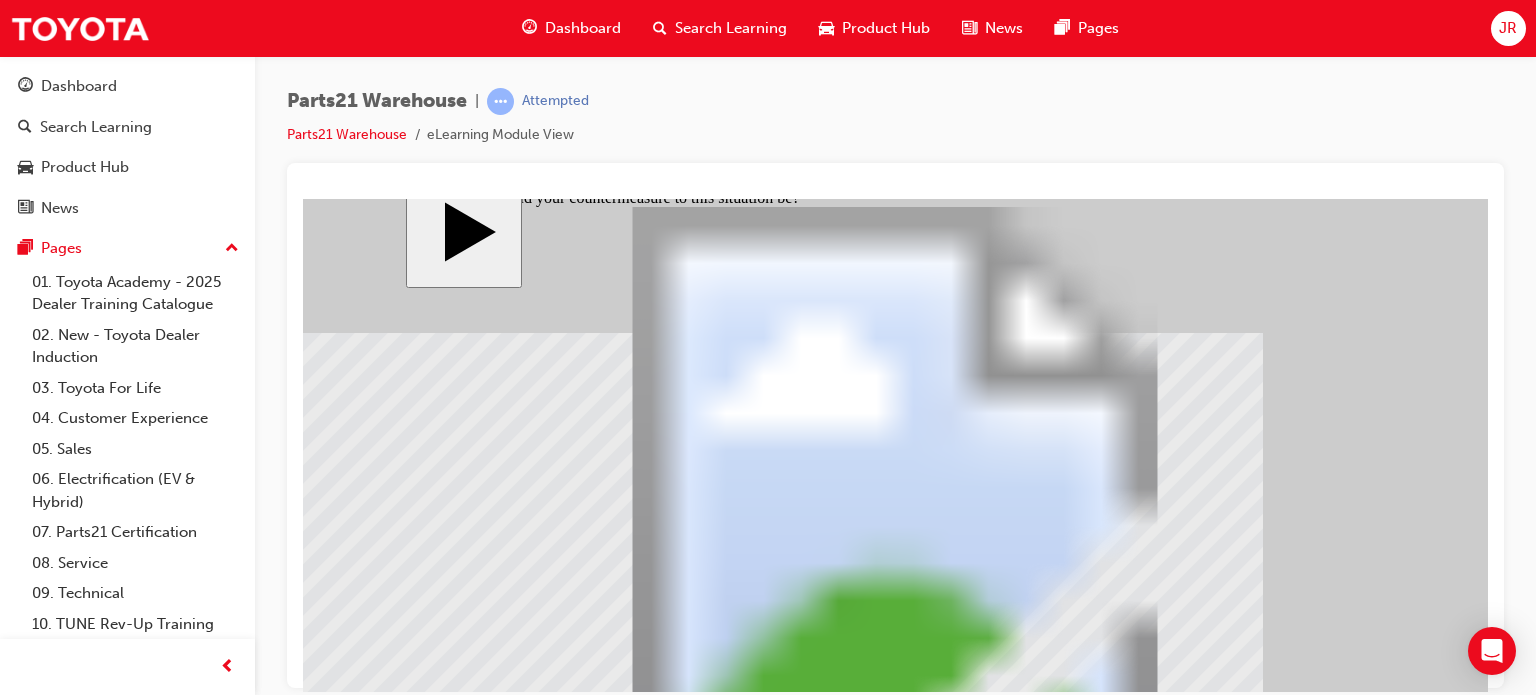 scroll, scrollTop: 0, scrollLeft: 0, axis: both 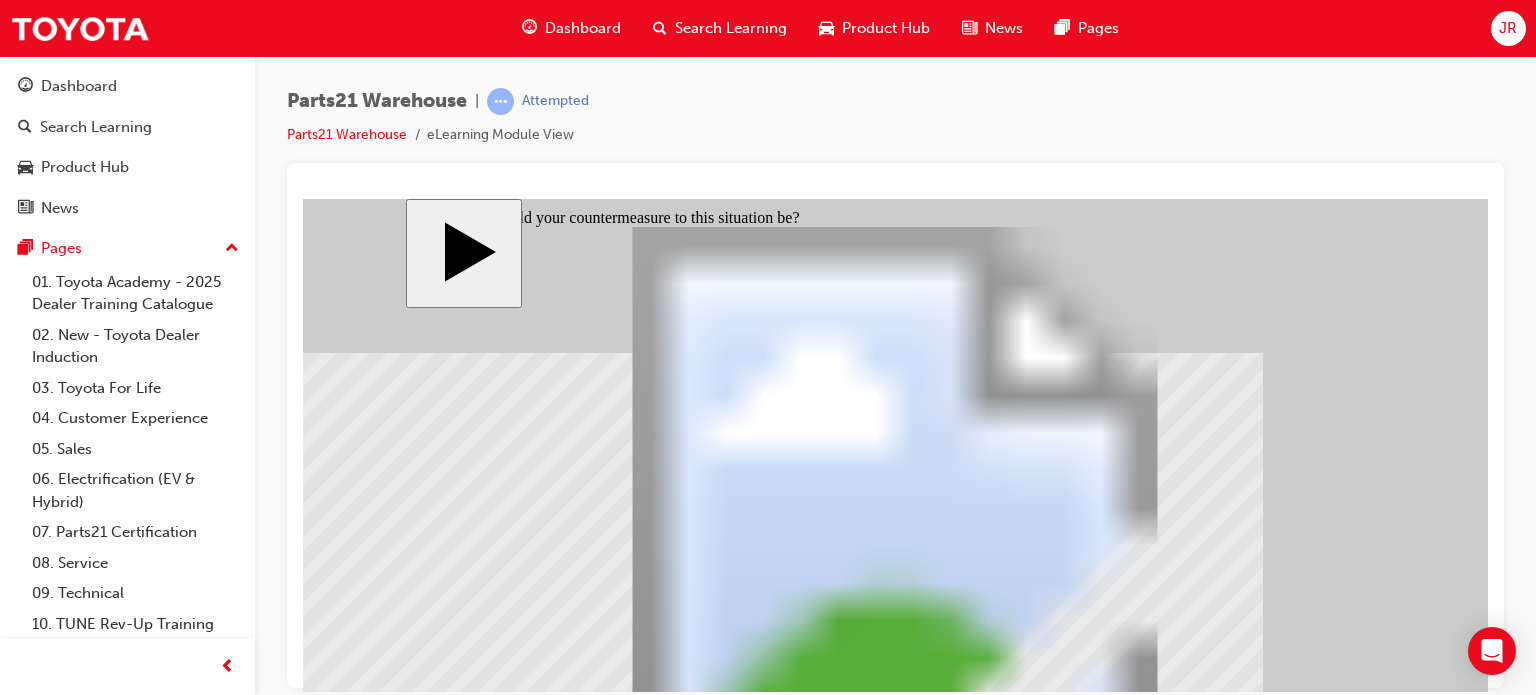 click 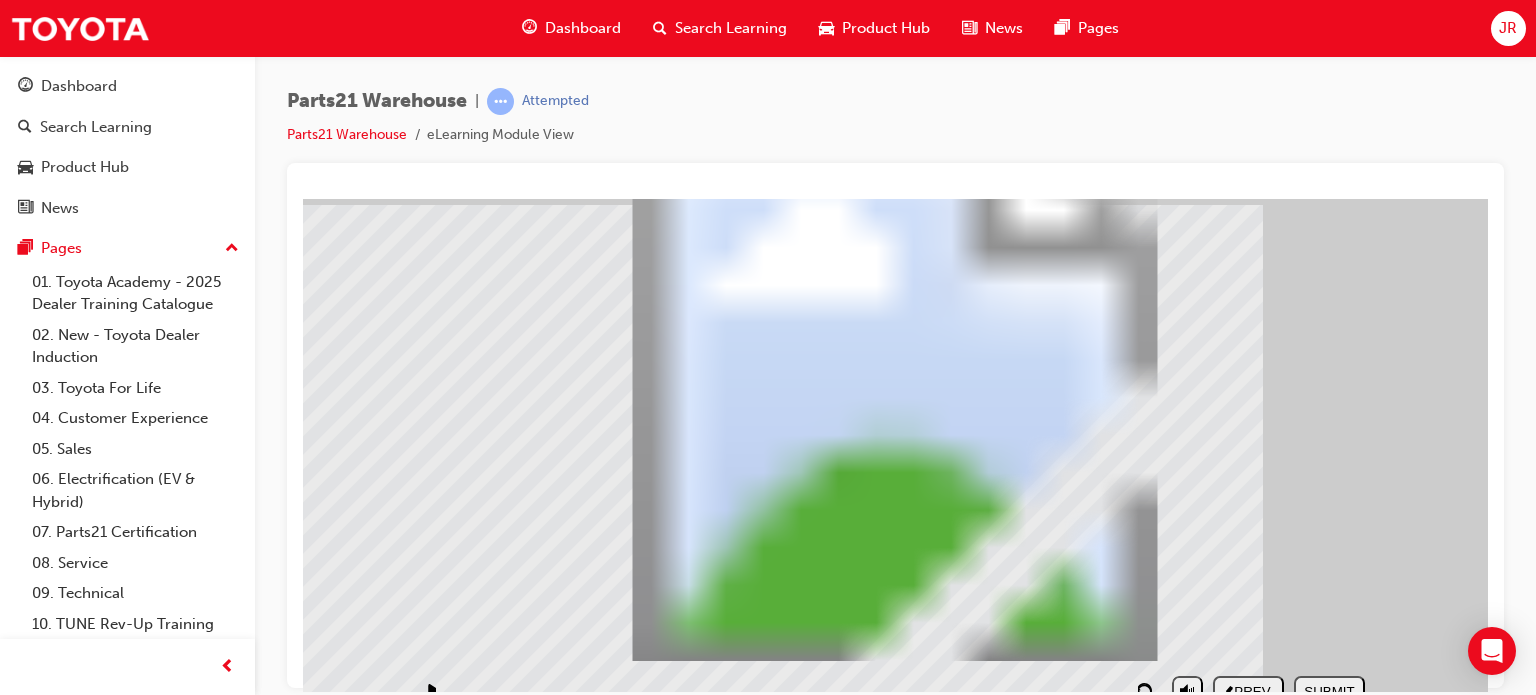 scroll, scrollTop: 192, scrollLeft: 0, axis: vertical 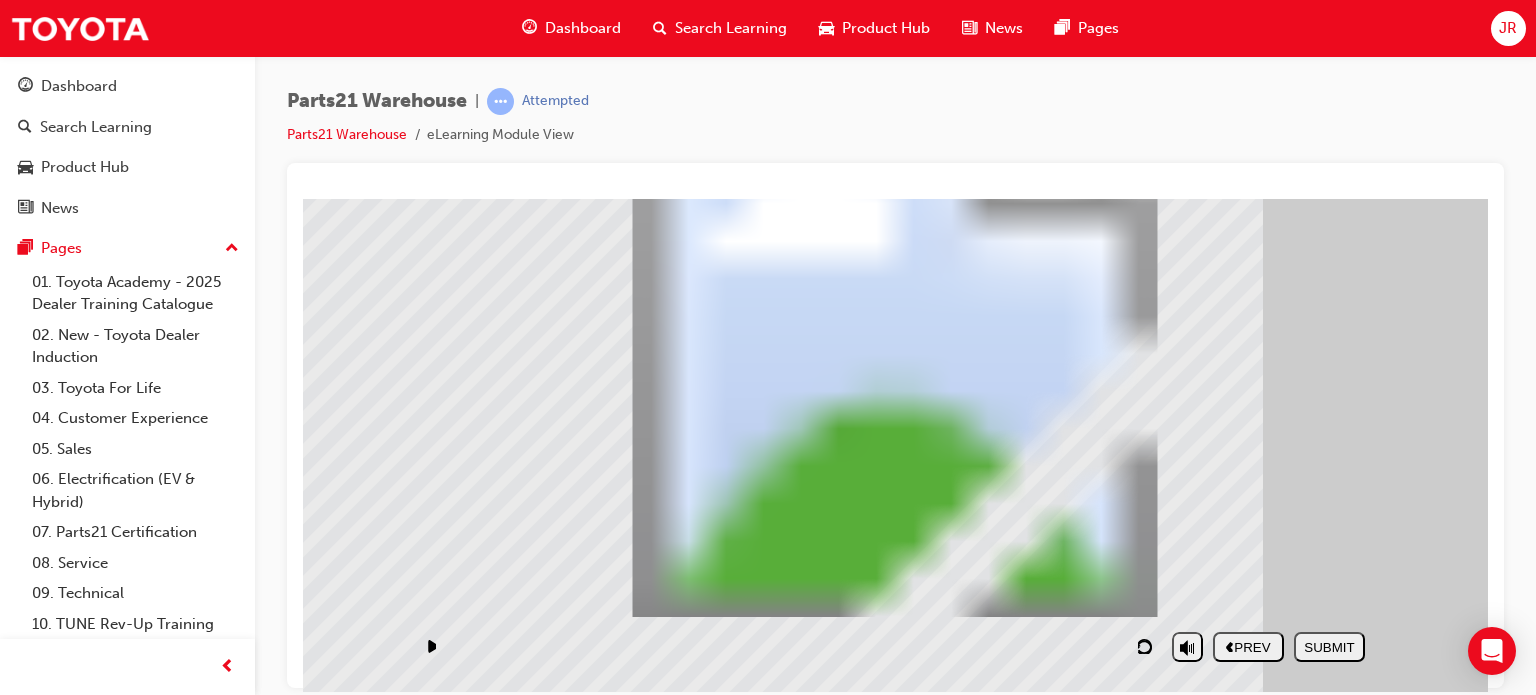 click 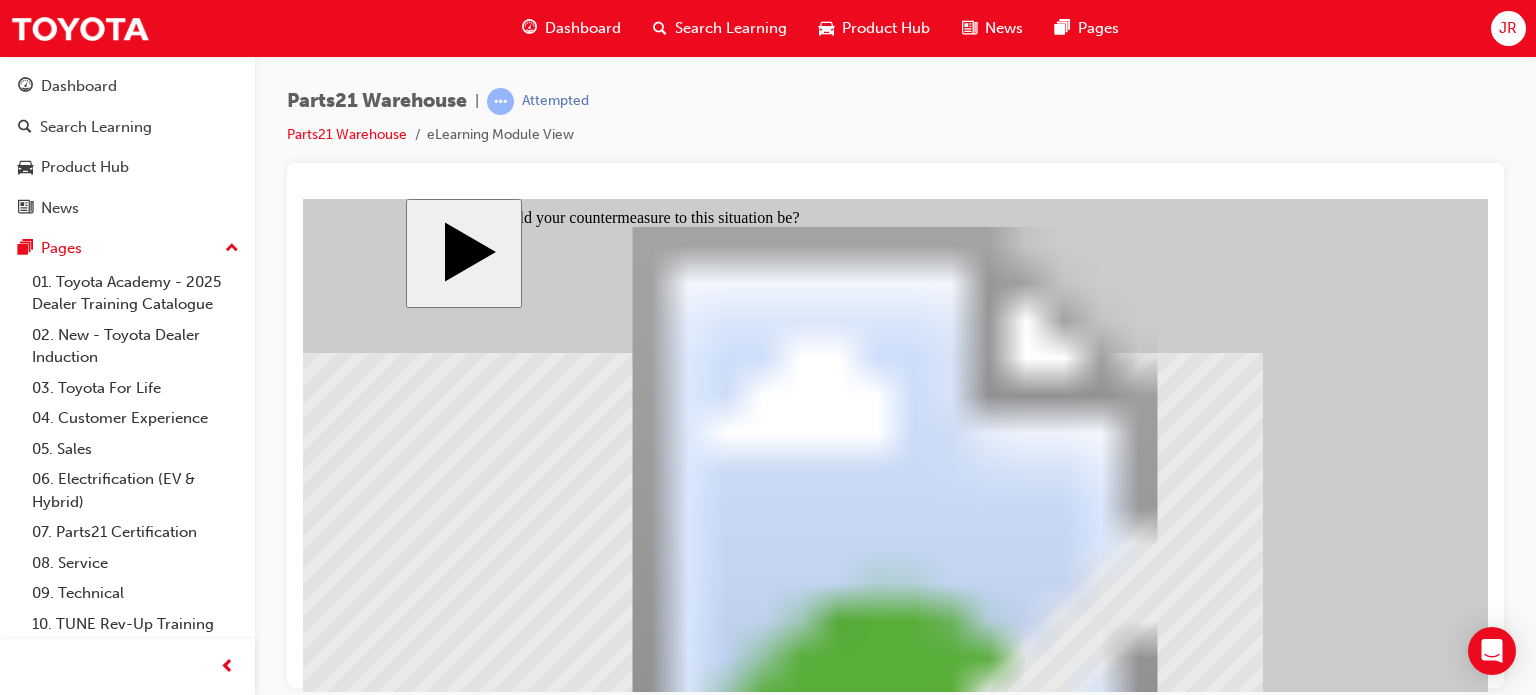 click 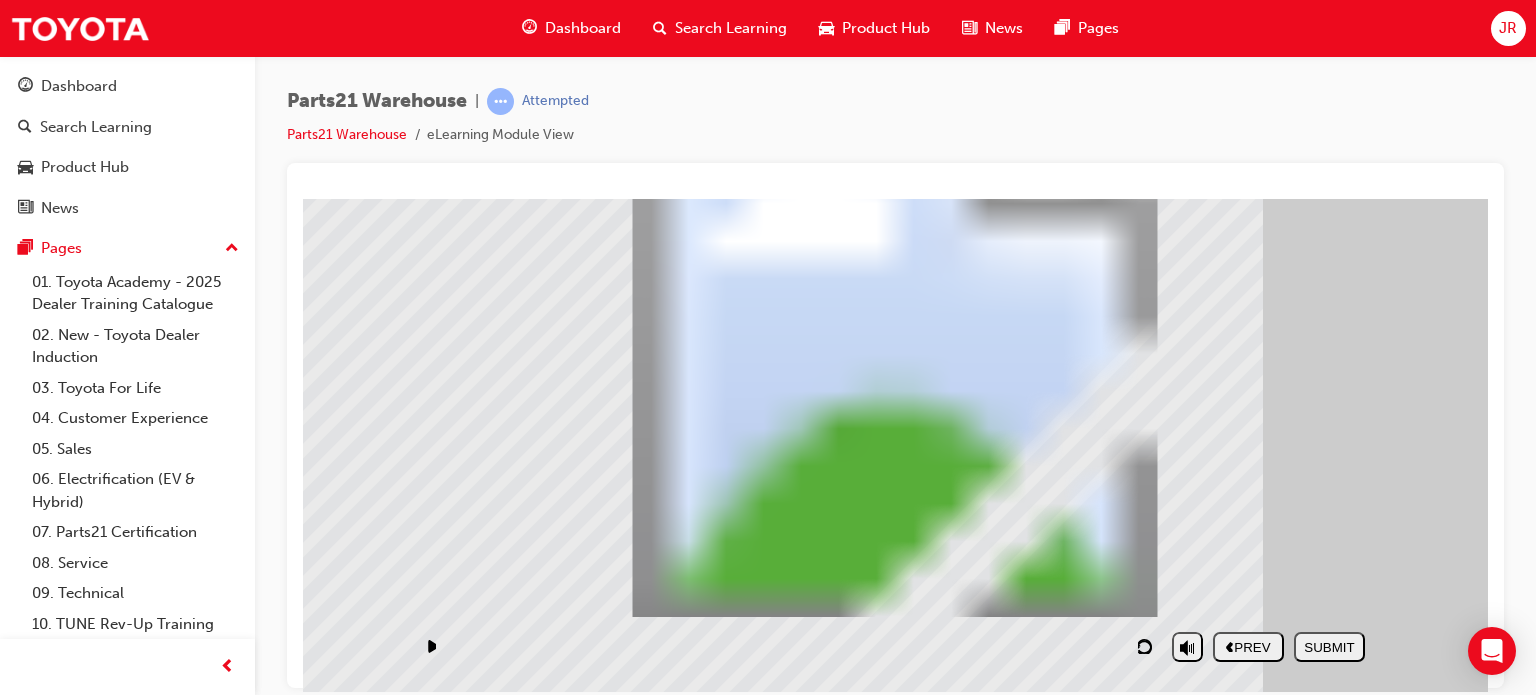 click 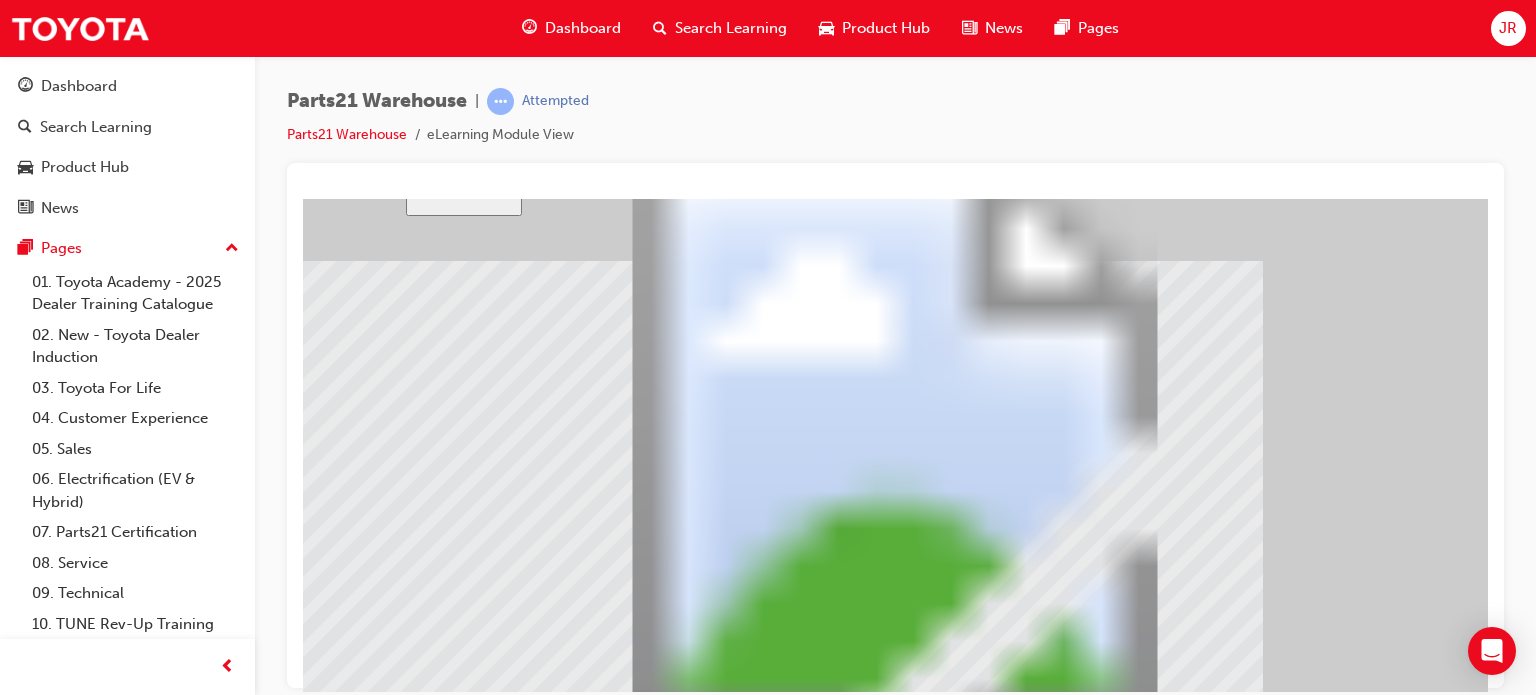 scroll, scrollTop: 0, scrollLeft: 0, axis: both 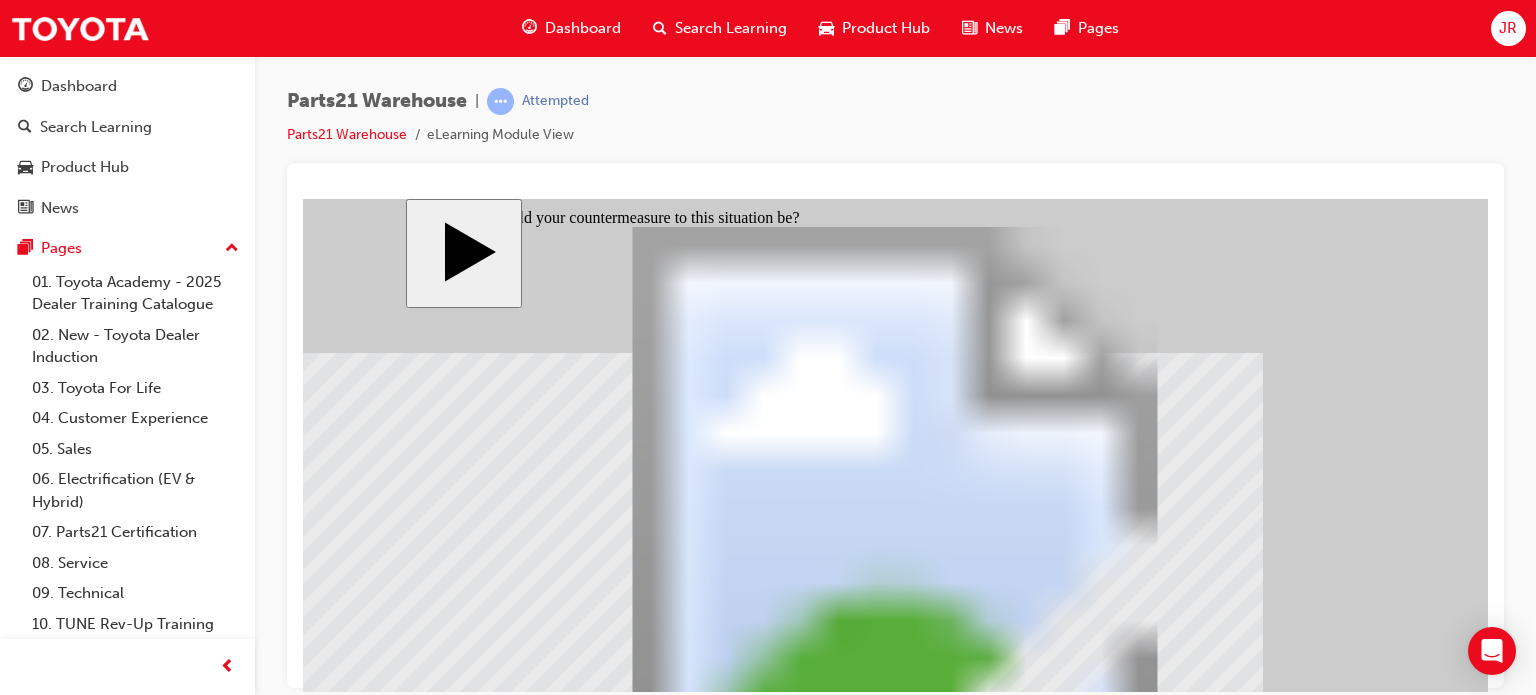 click 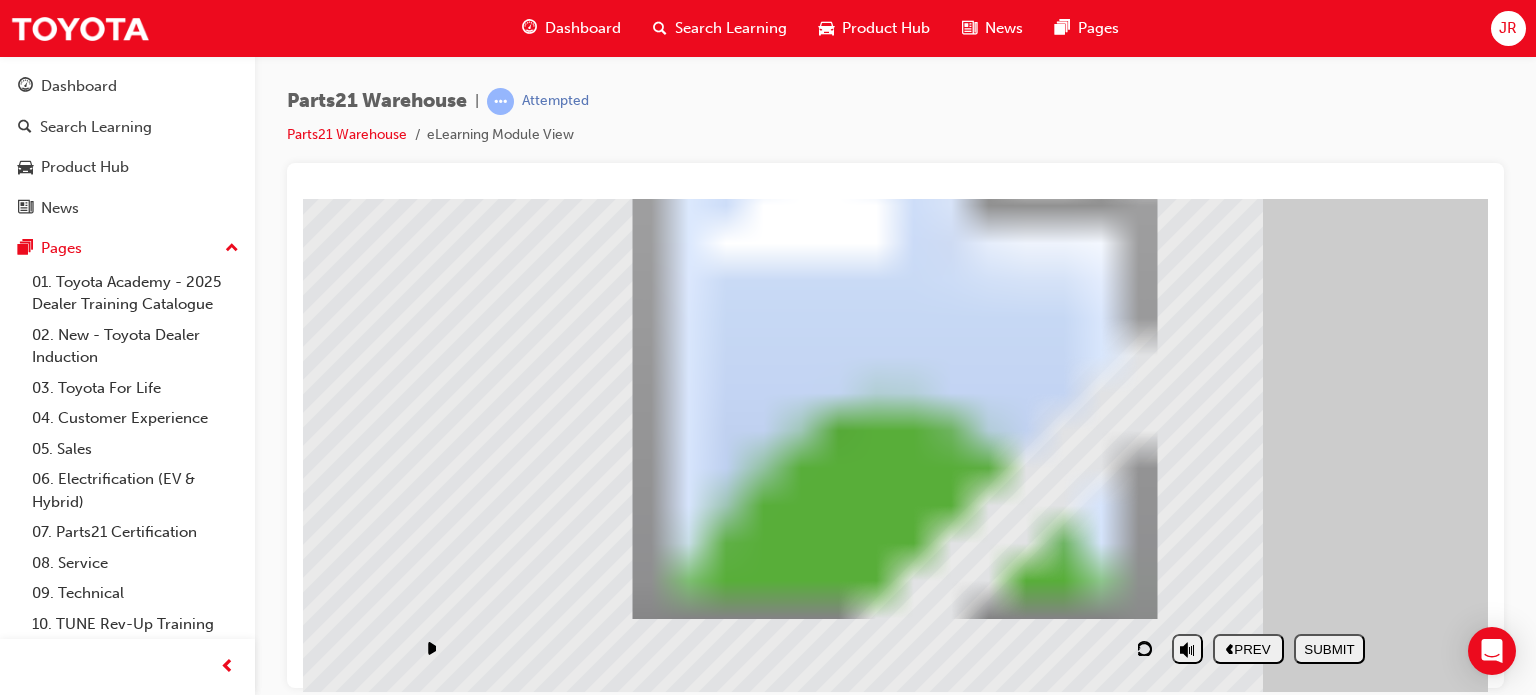 scroll, scrollTop: 192, scrollLeft: 0, axis: vertical 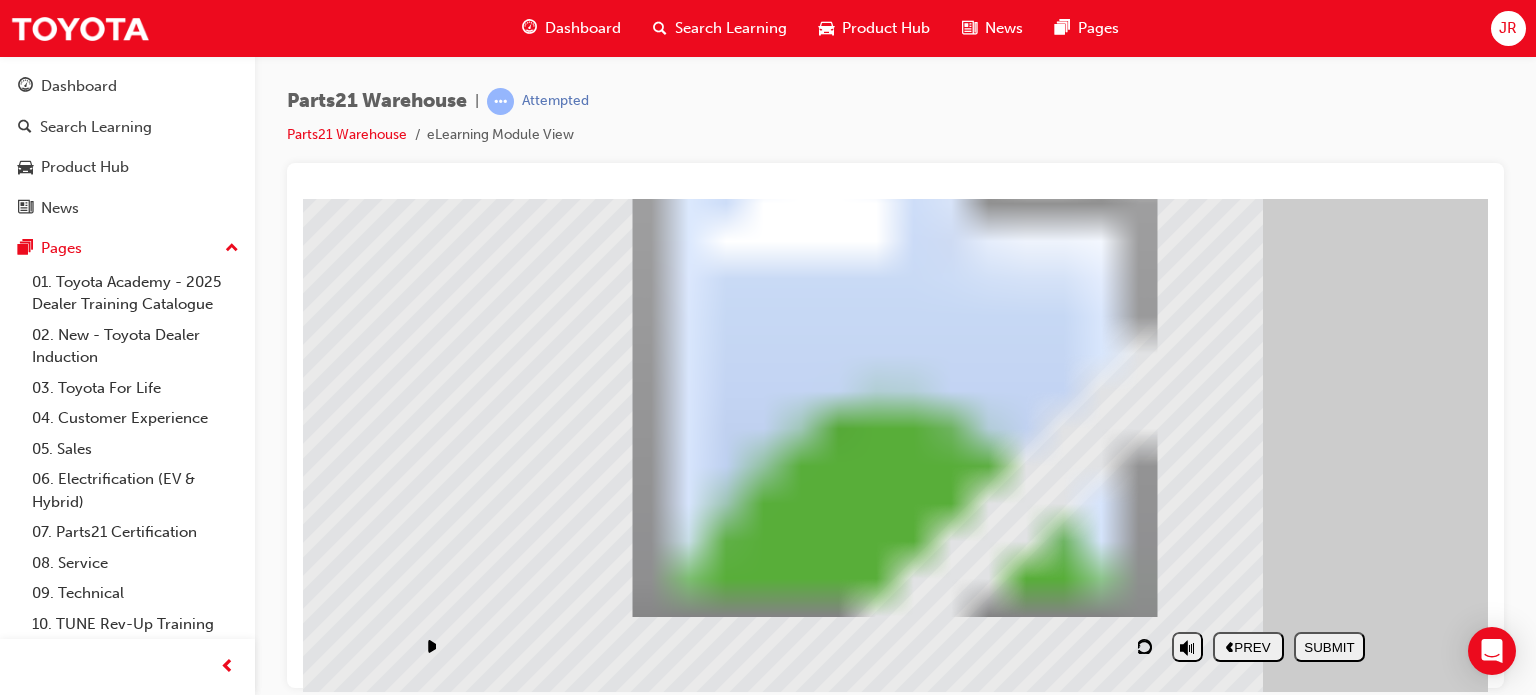 click on "SUBMIT" at bounding box center (1329, 646) 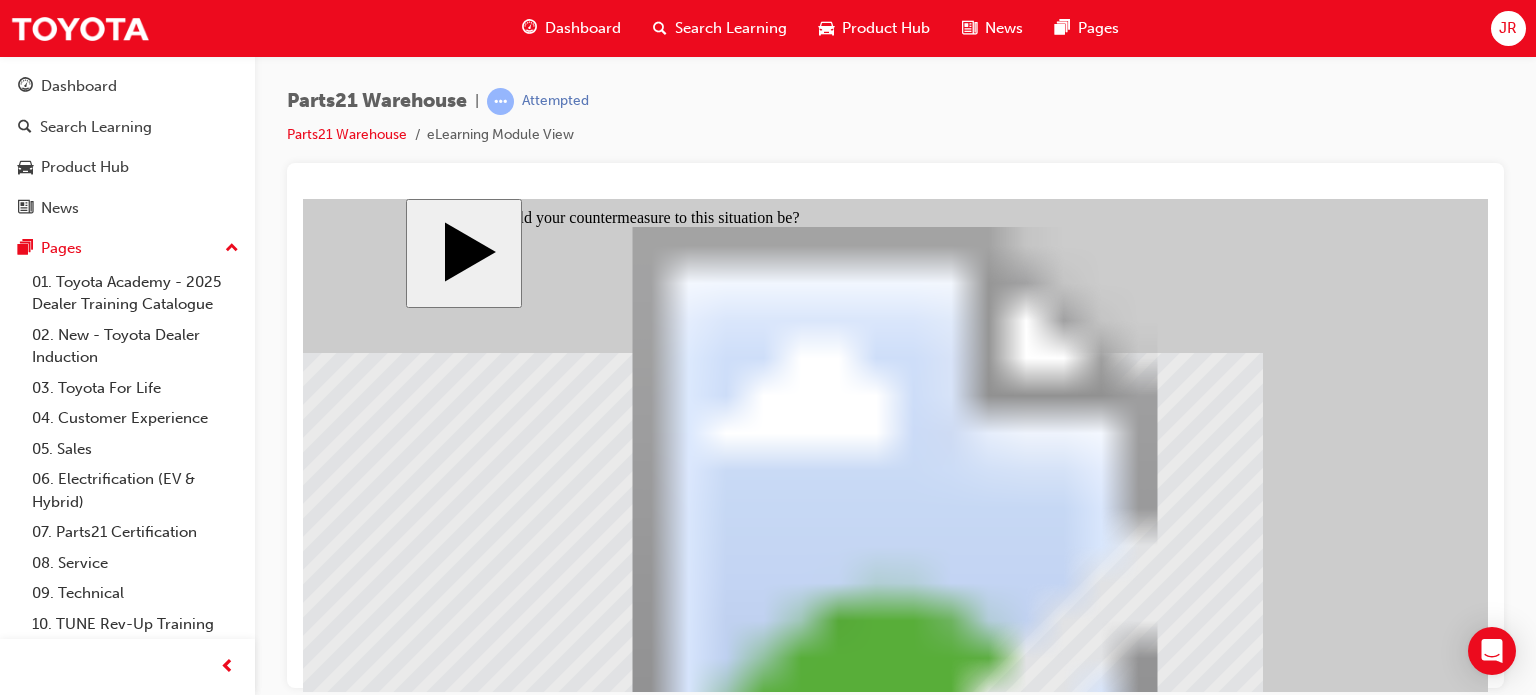 click 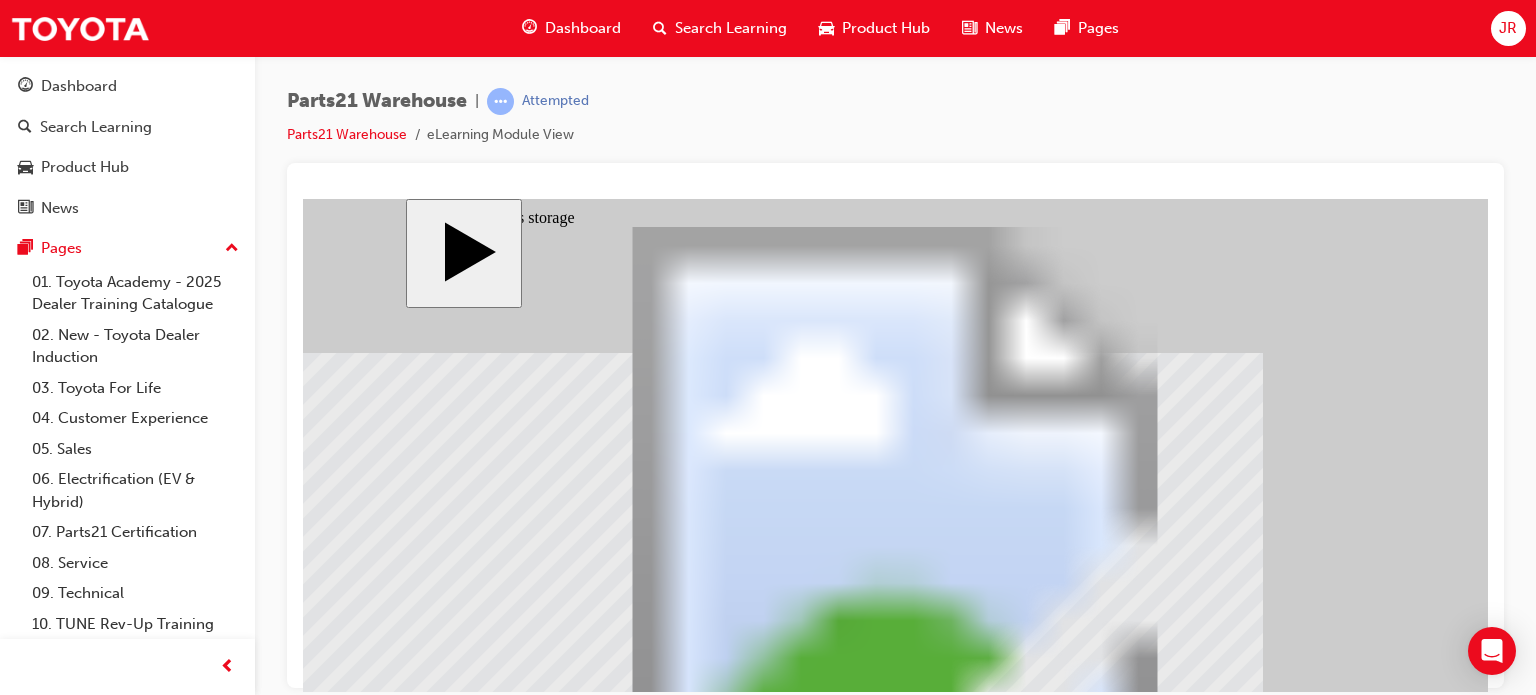 scroll, scrollTop: 100, scrollLeft: 0, axis: vertical 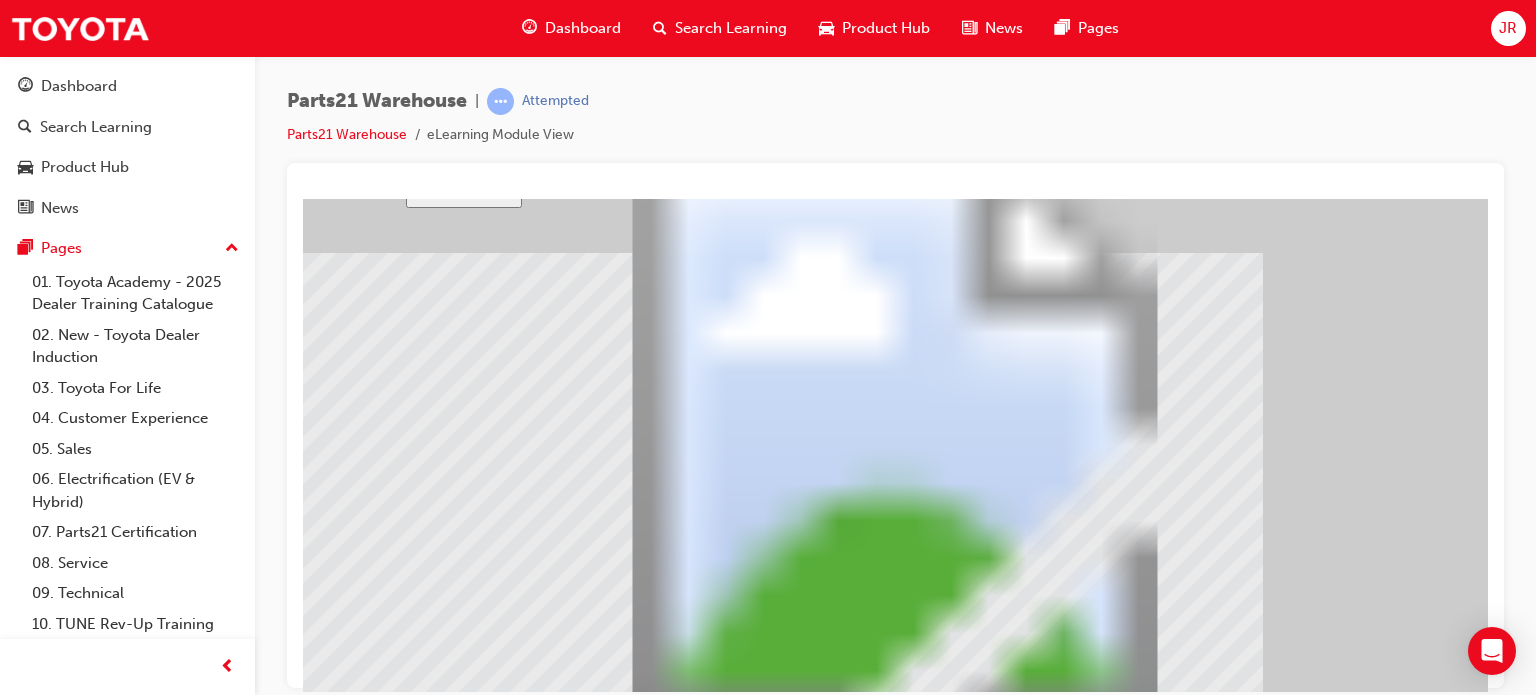 click 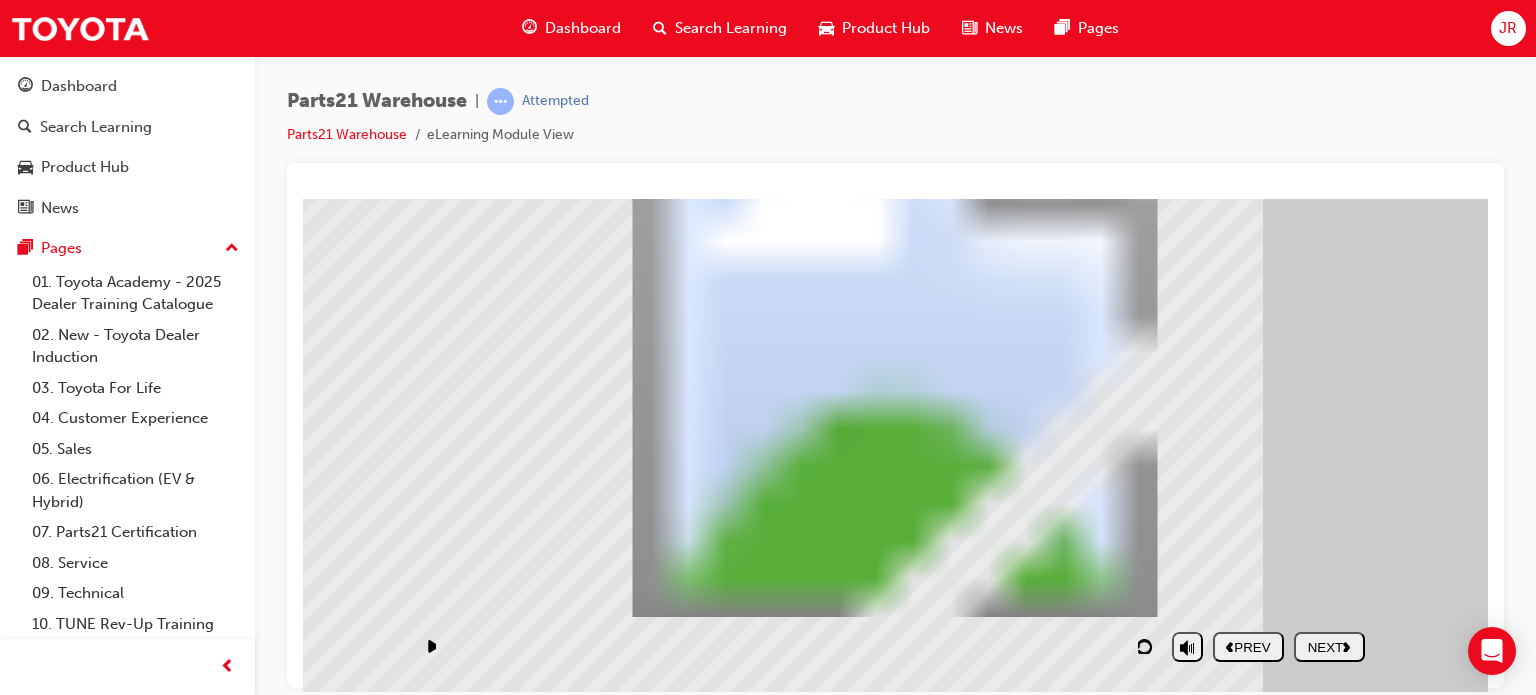 click on "NEXT" at bounding box center (1329, 646) 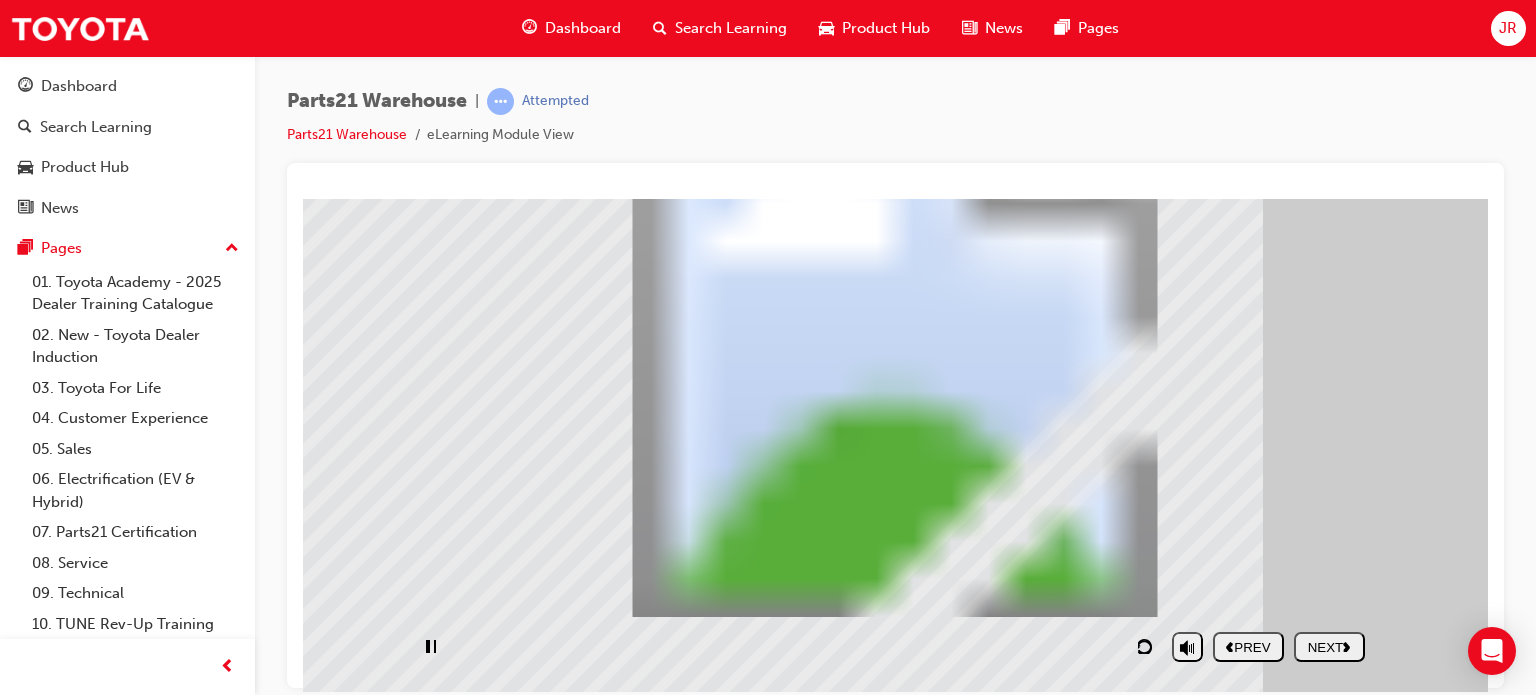 scroll, scrollTop: 0, scrollLeft: 0, axis: both 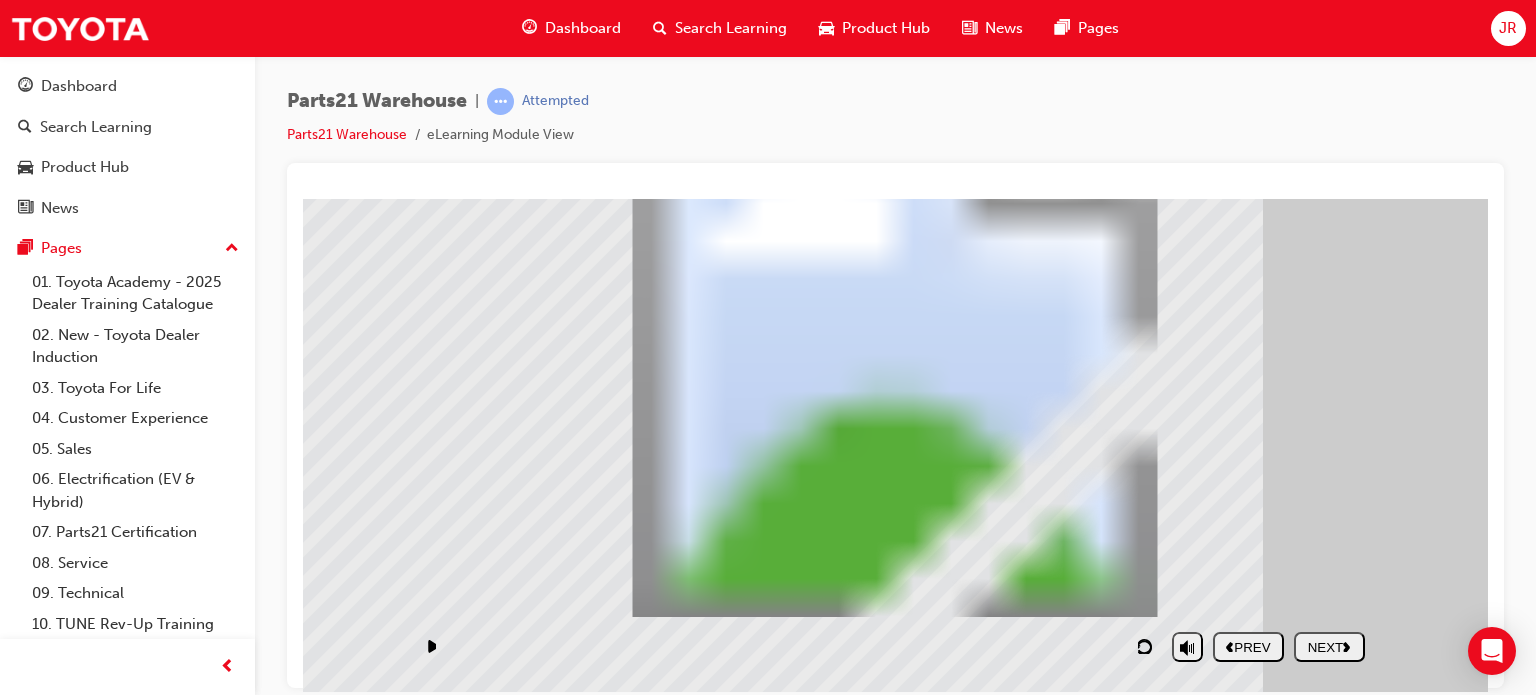 click on "NEXT" at bounding box center (1329, 646) 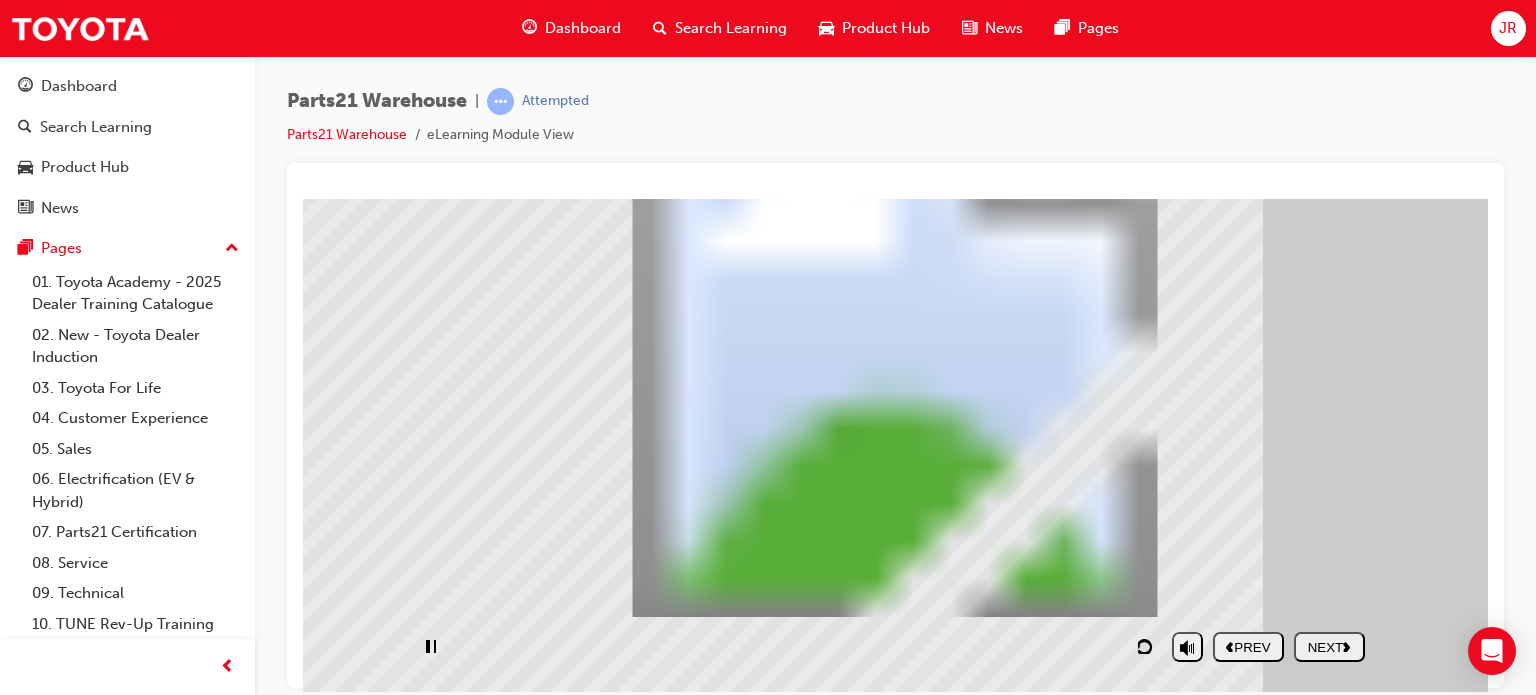 scroll, scrollTop: 192, scrollLeft: 0, axis: vertical 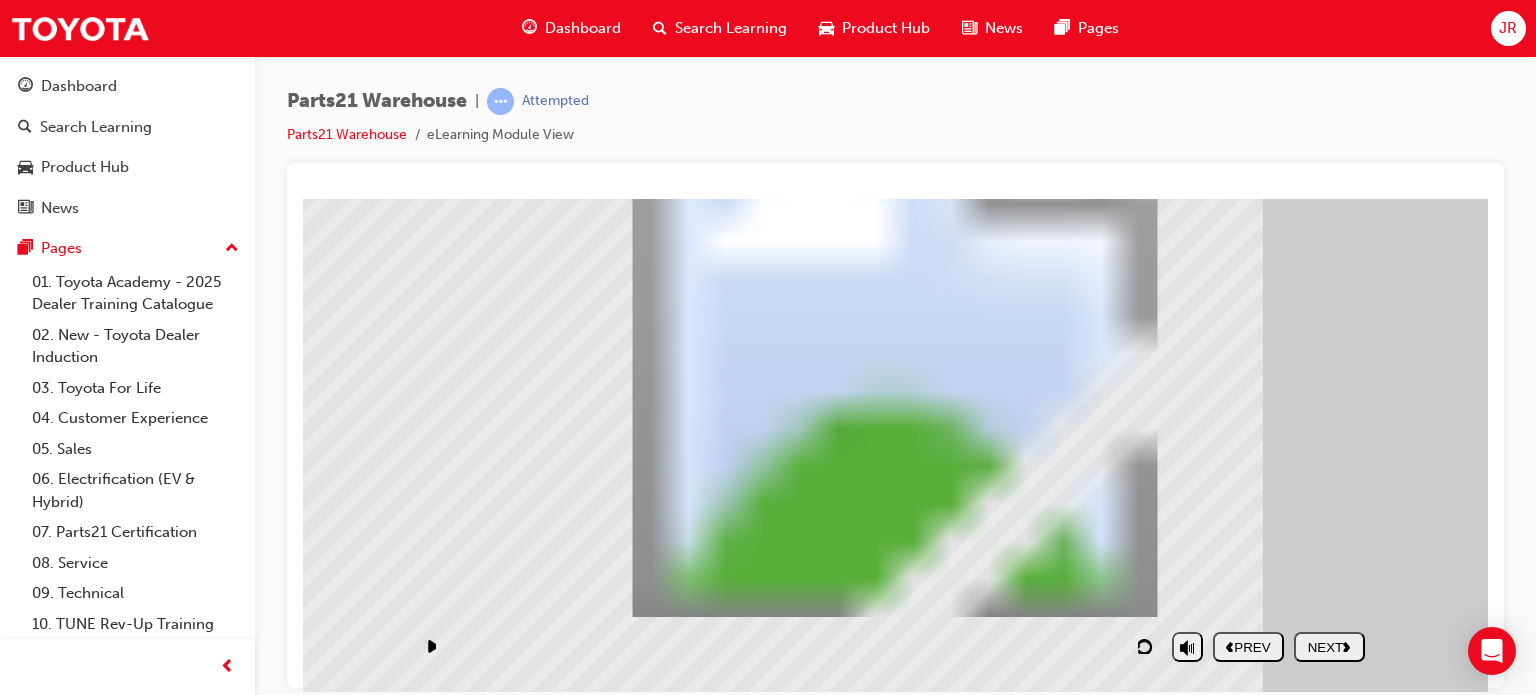 click on "NEXT" at bounding box center (1329, 646) 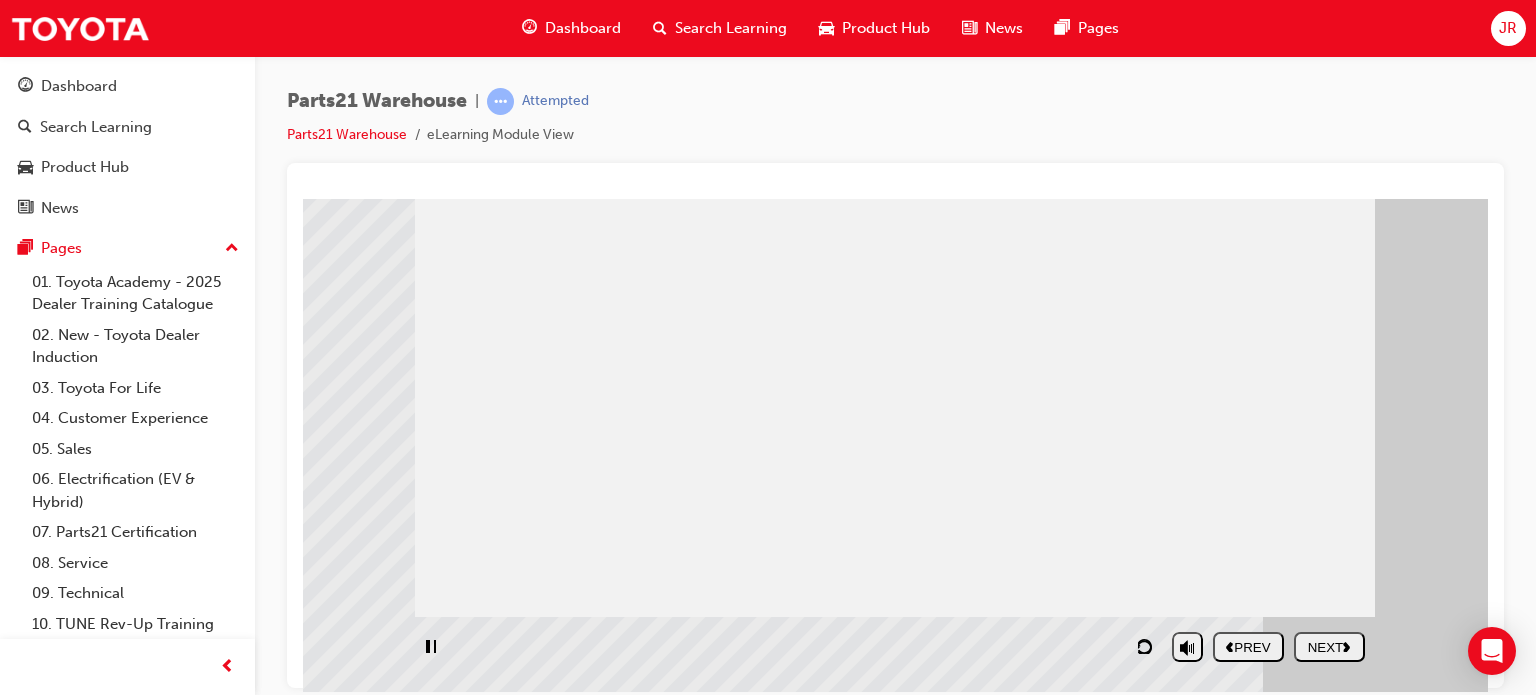 scroll, scrollTop: 11, scrollLeft: 0, axis: vertical 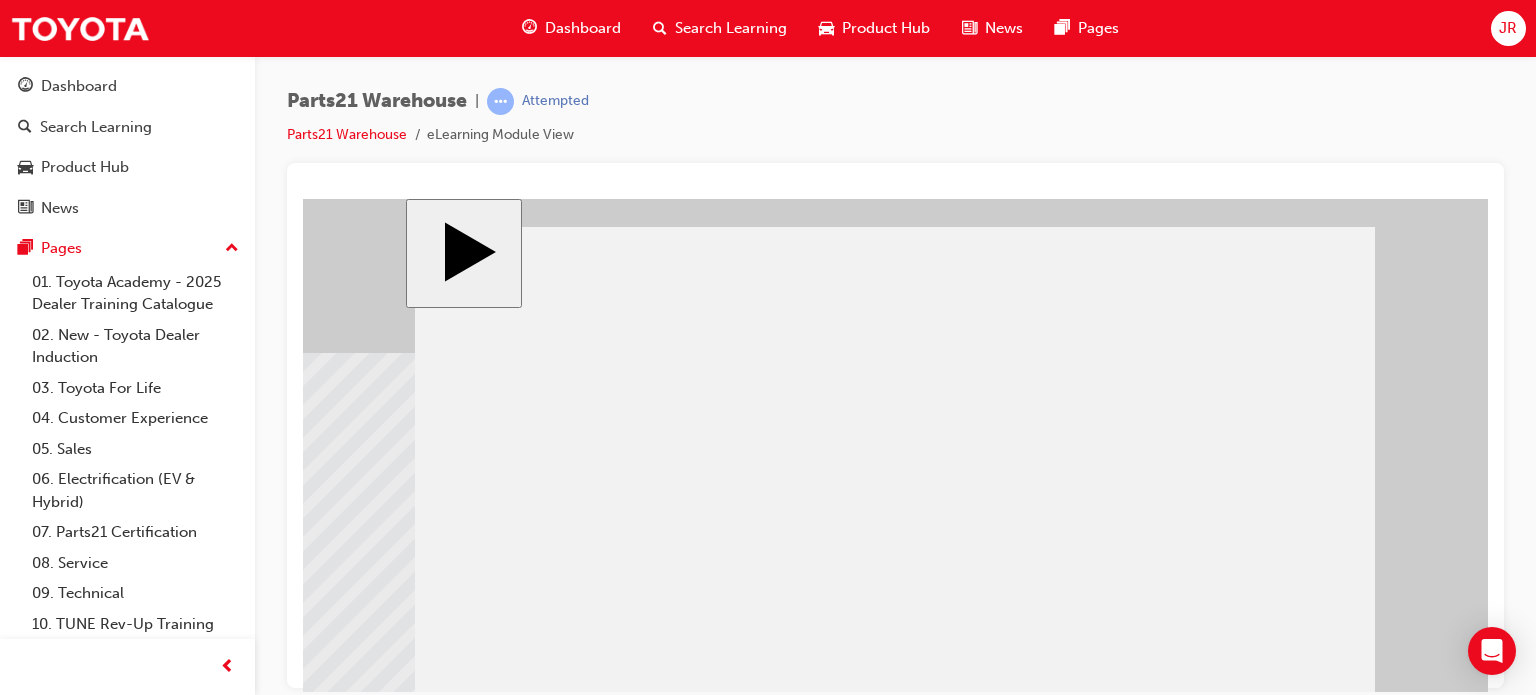 click 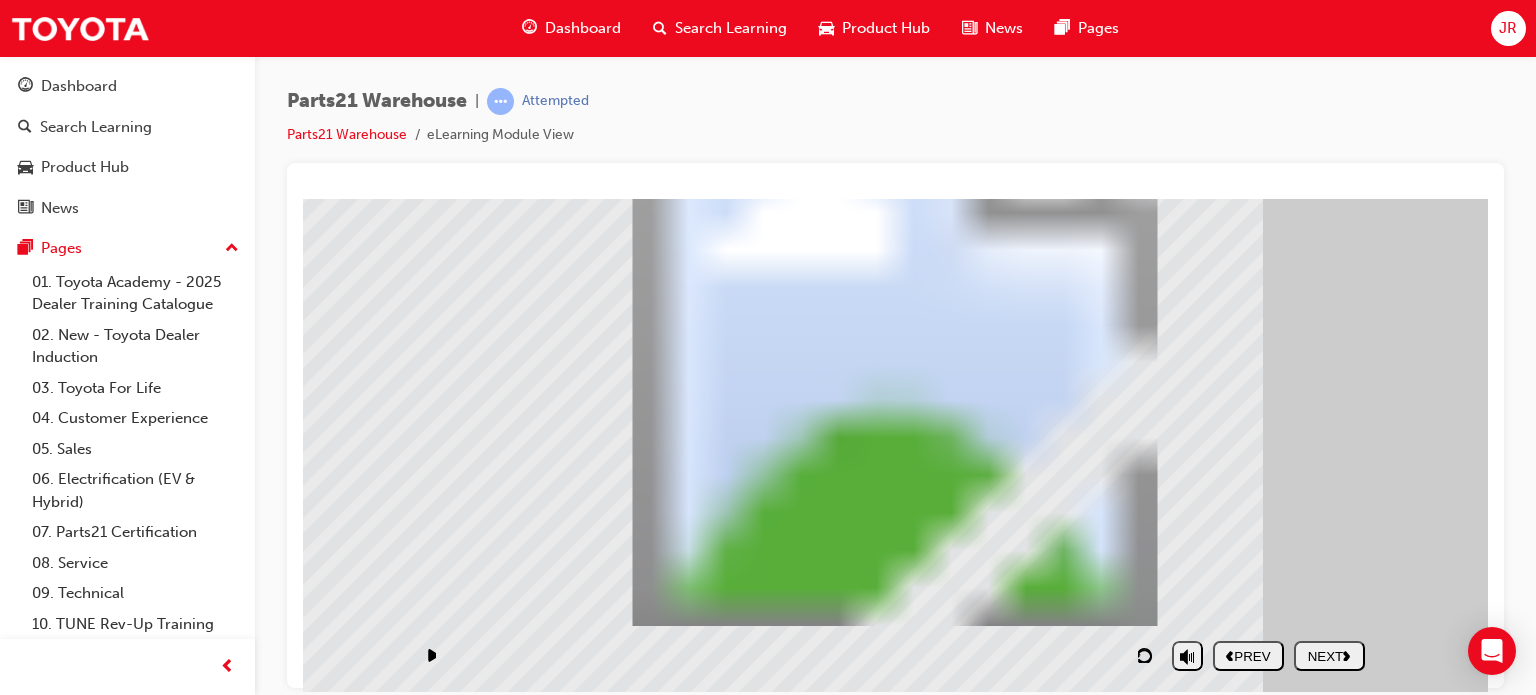 scroll, scrollTop: 192, scrollLeft: 0, axis: vertical 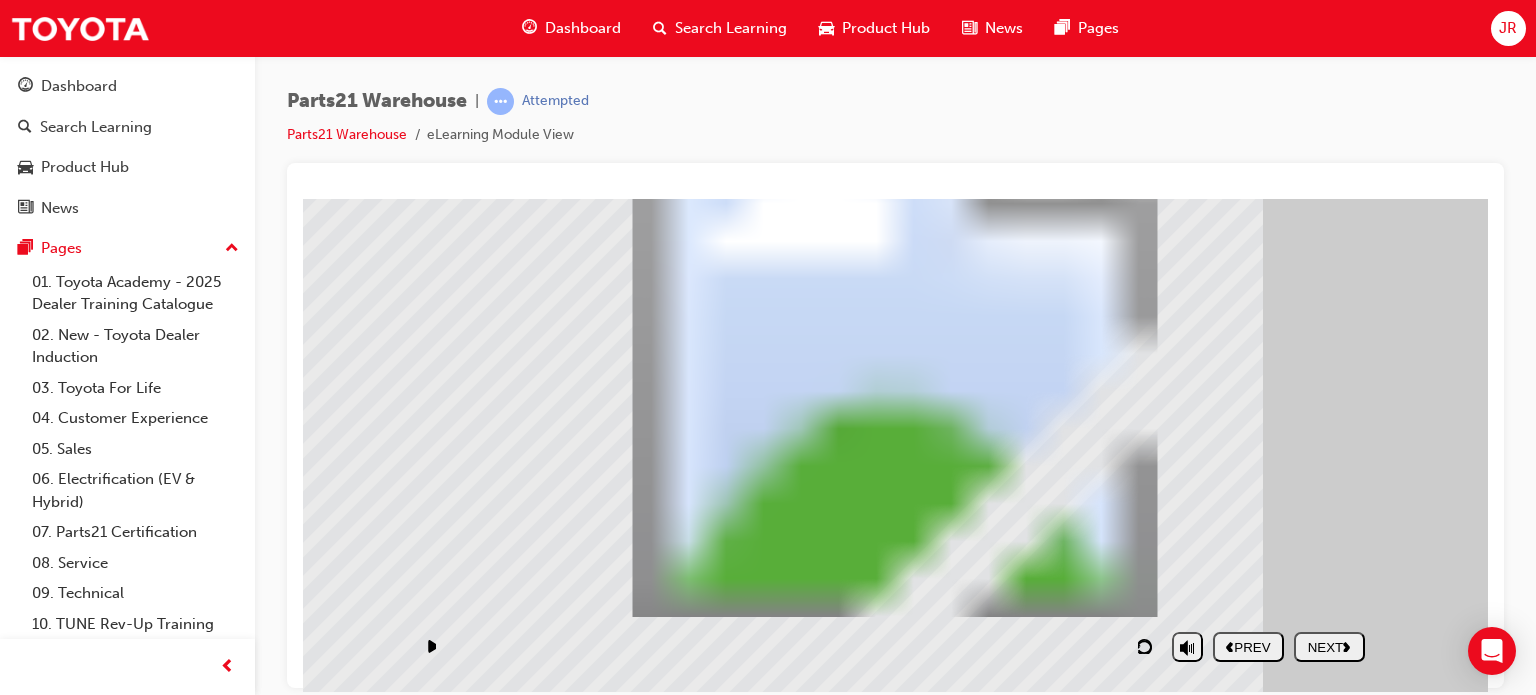 click on "NEXT" at bounding box center (1329, 646) 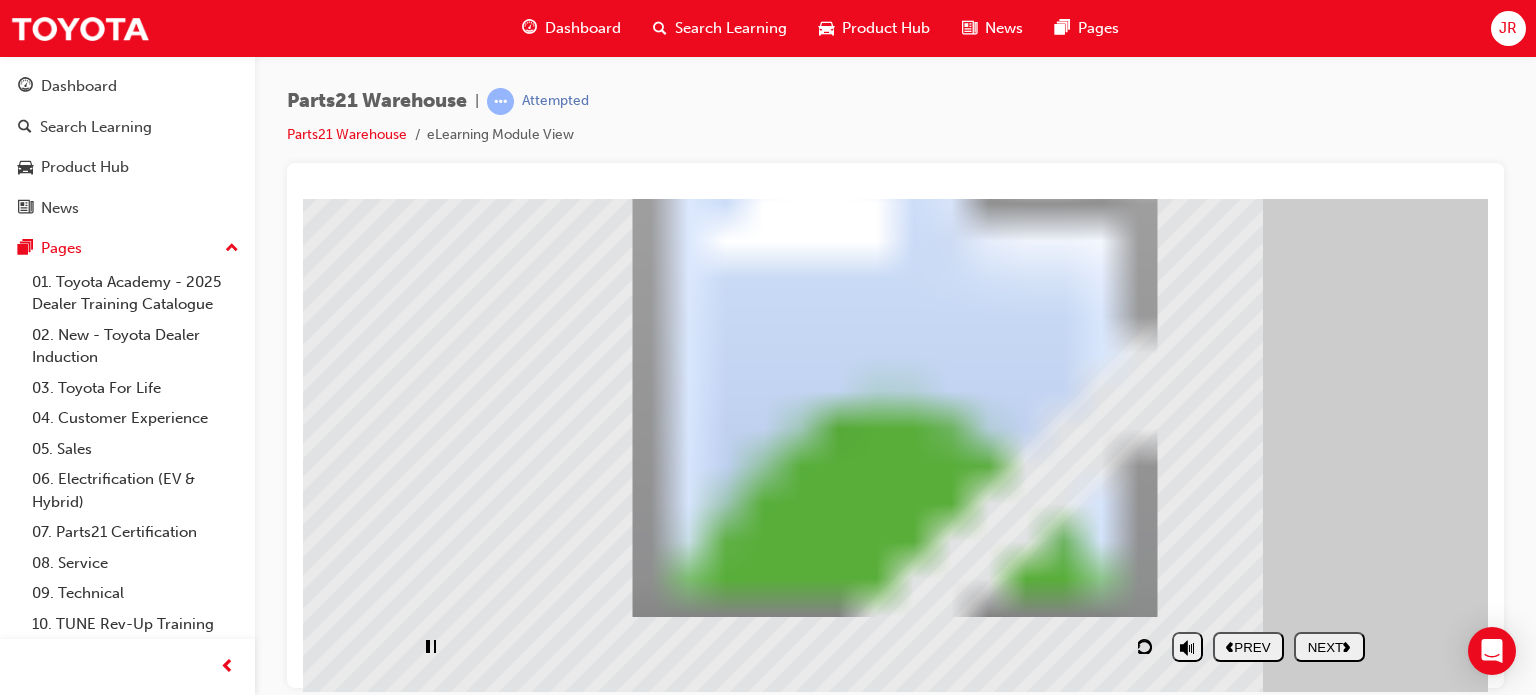 scroll, scrollTop: 0, scrollLeft: 0, axis: both 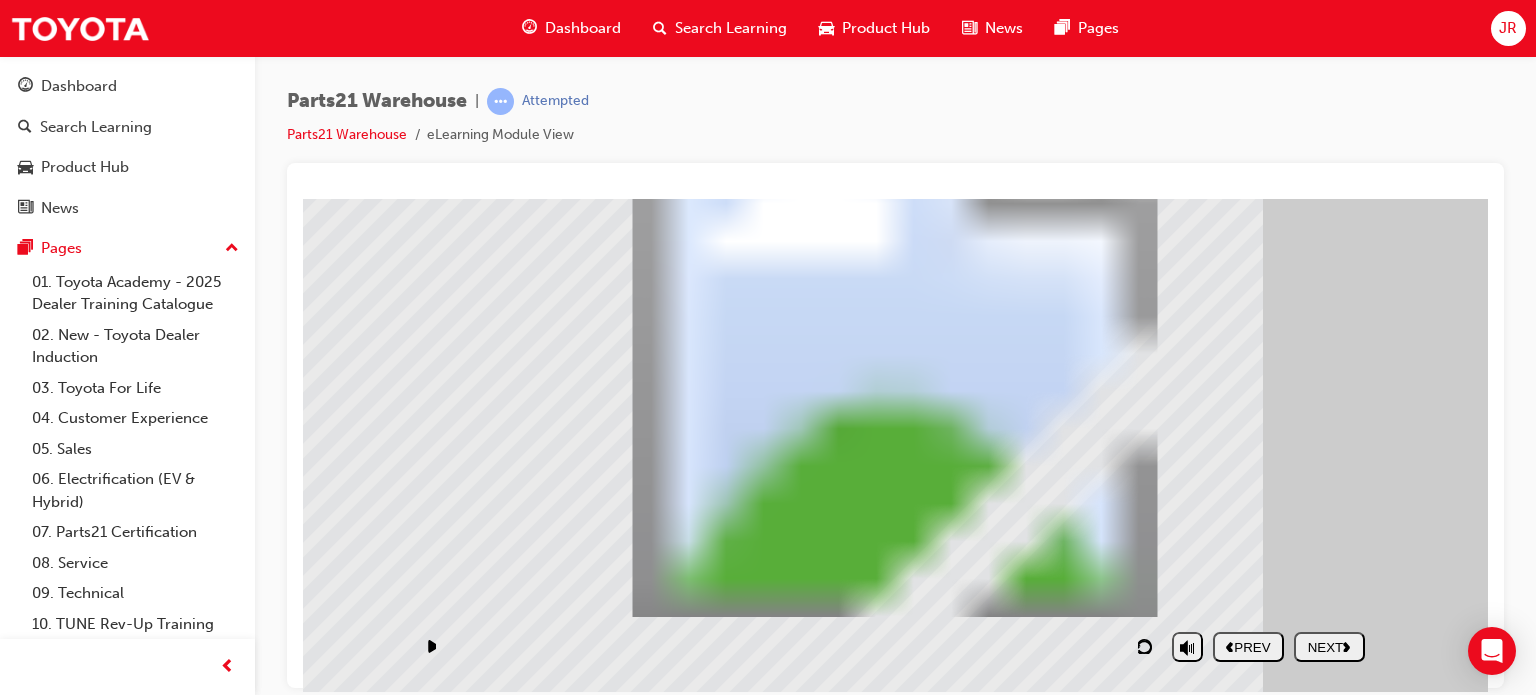 click on "NEXT" at bounding box center [1329, 646] 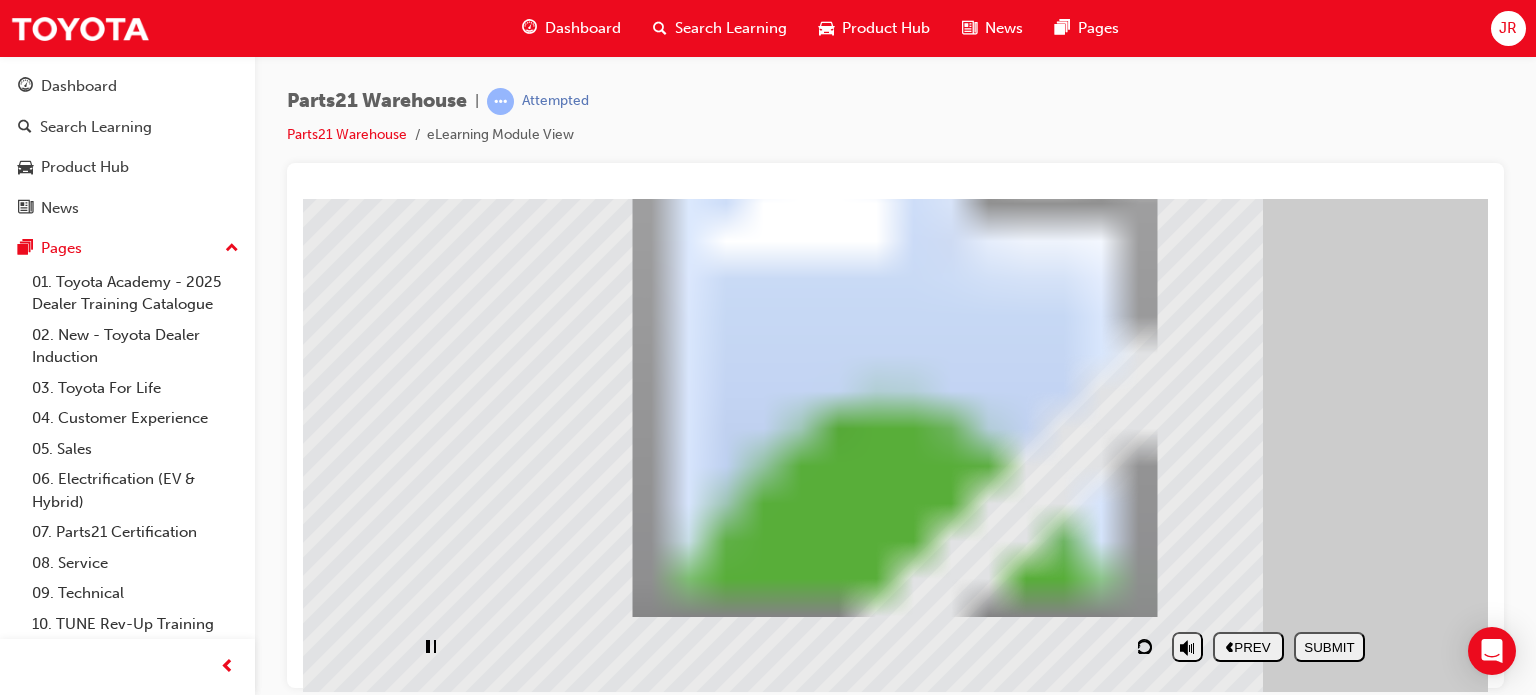scroll, scrollTop: 11, scrollLeft: 0, axis: vertical 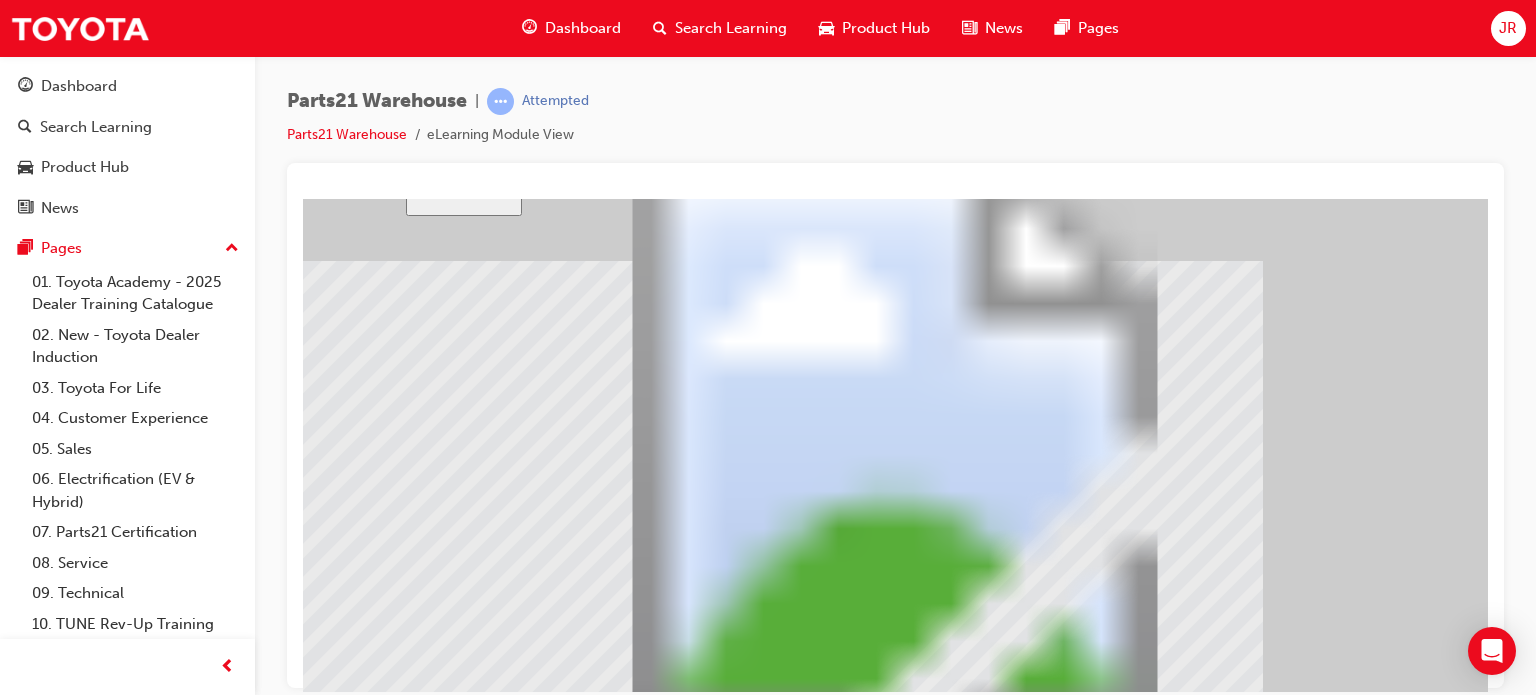 drag, startPoint x: 1264, startPoint y: 354, endPoint x: 1014, endPoint y: 363, distance: 250.16194 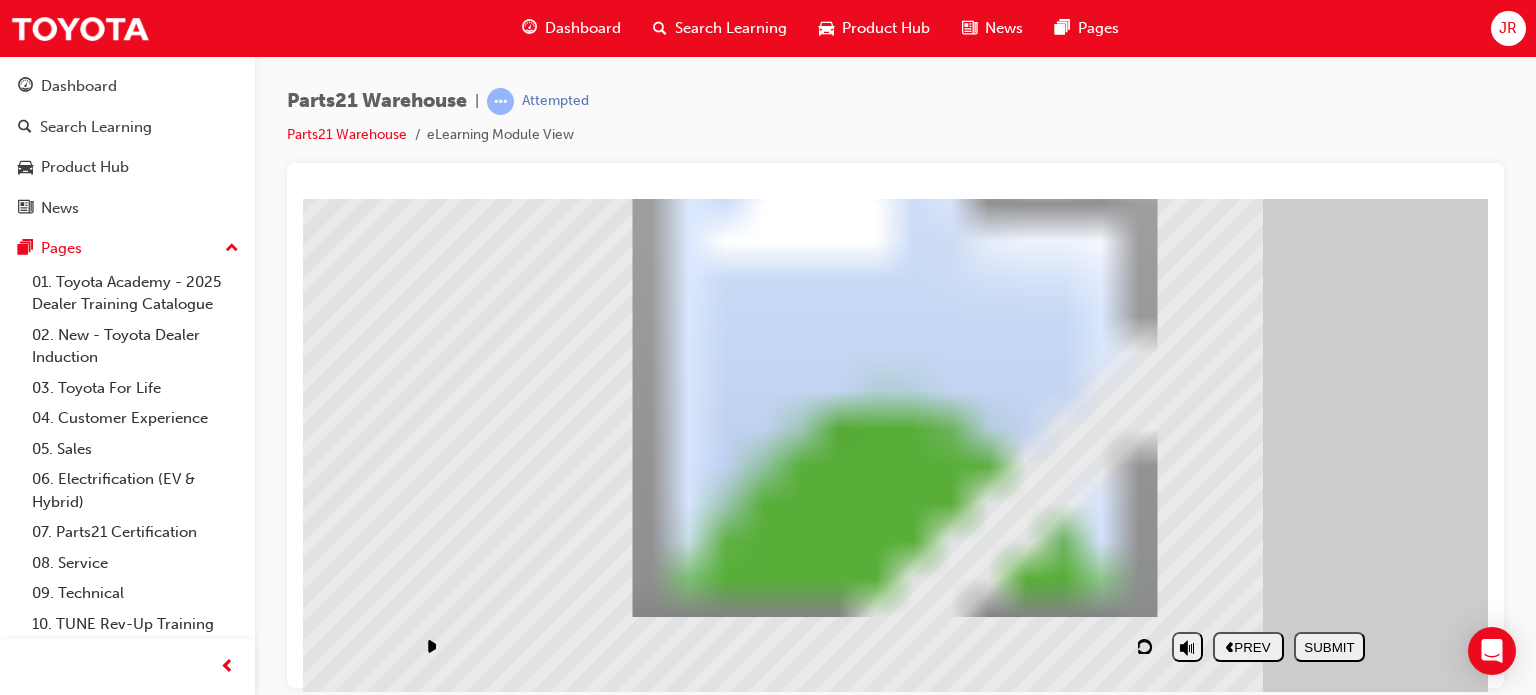 click on "SUBMIT" at bounding box center (1329, 646) 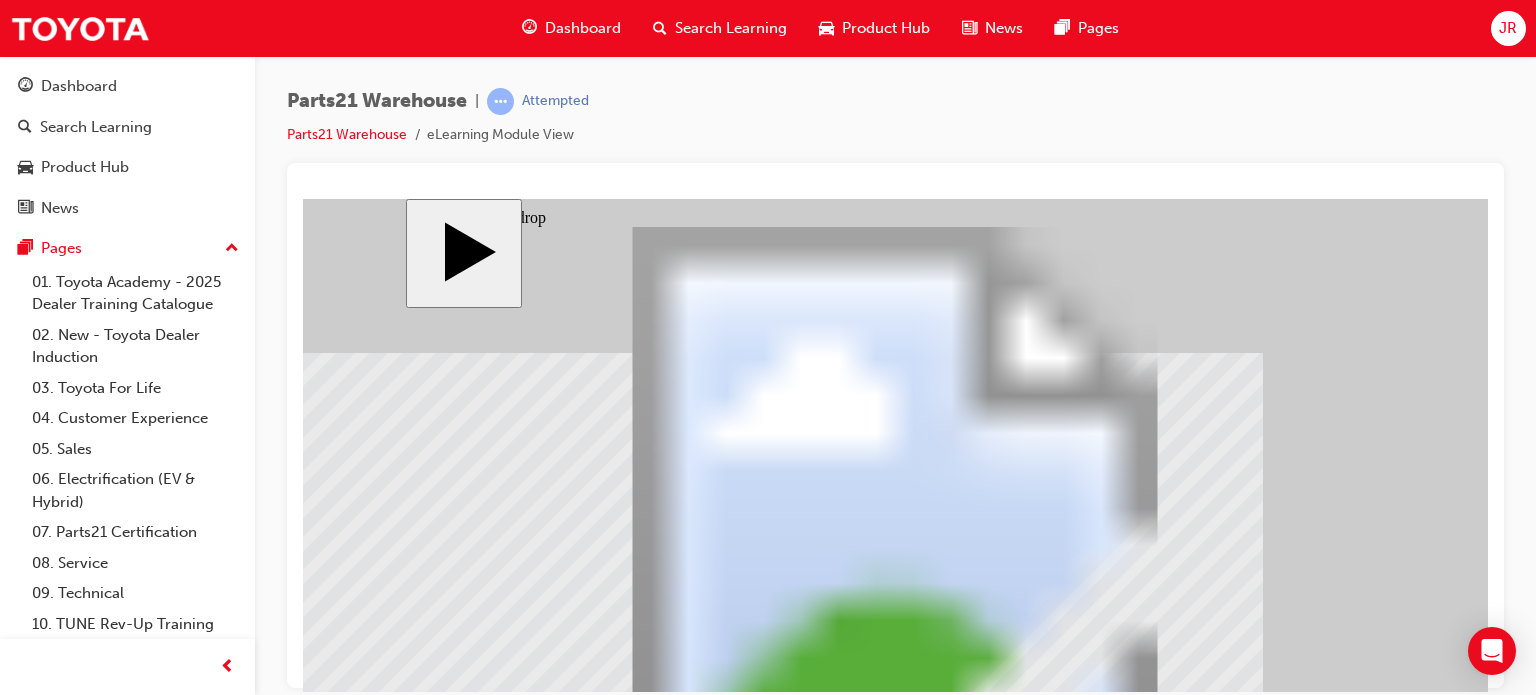click 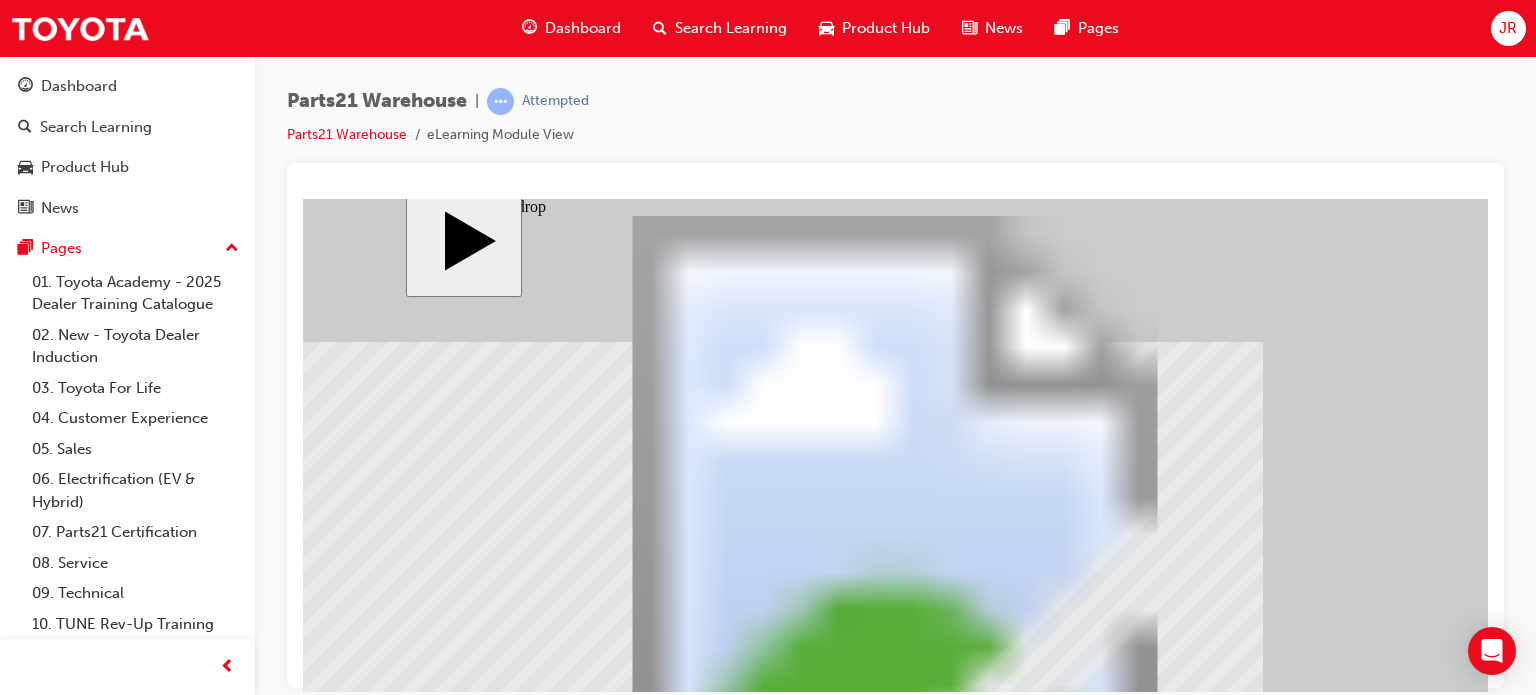 drag, startPoint x: 1208, startPoint y: 484, endPoint x: 975, endPoint y: 493, distance: 233.17375 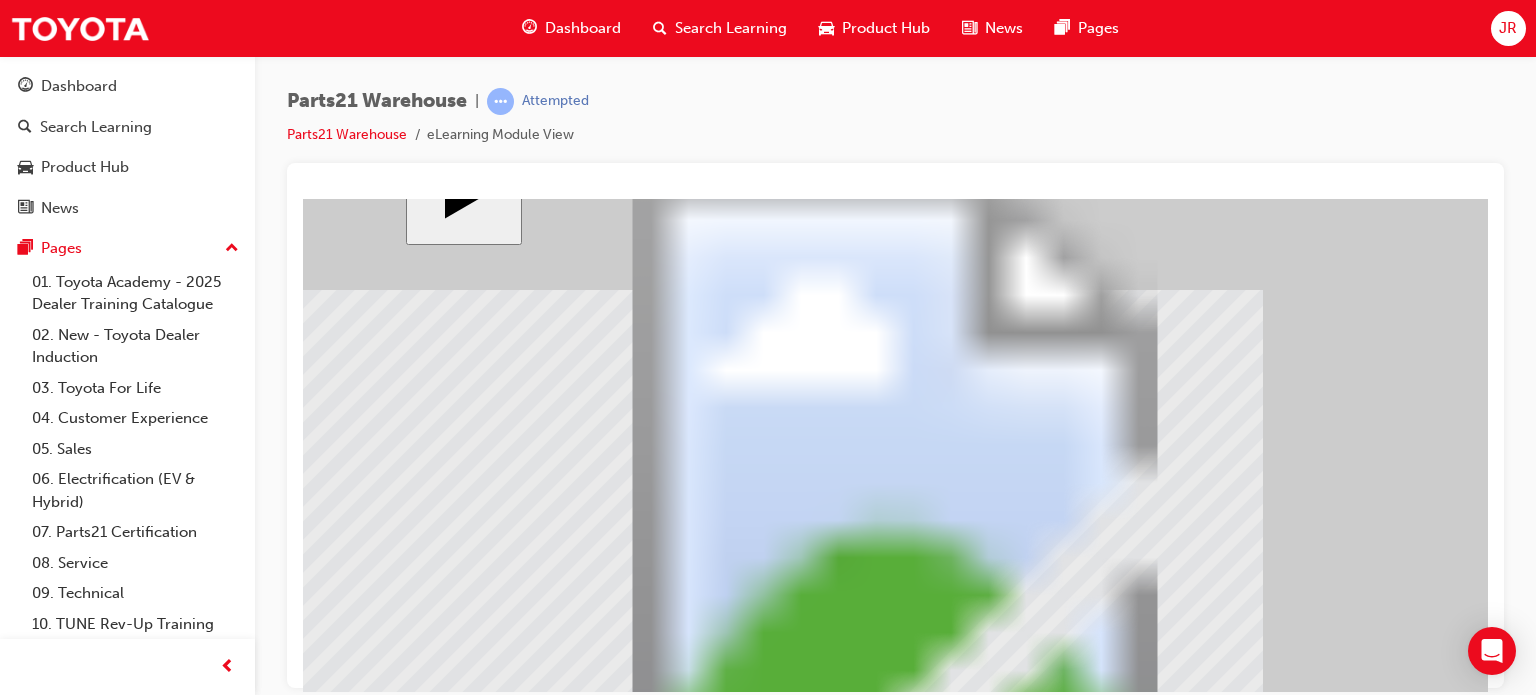 scroll, scrollTop: 192, scrollLeft: 0, axis: vertical 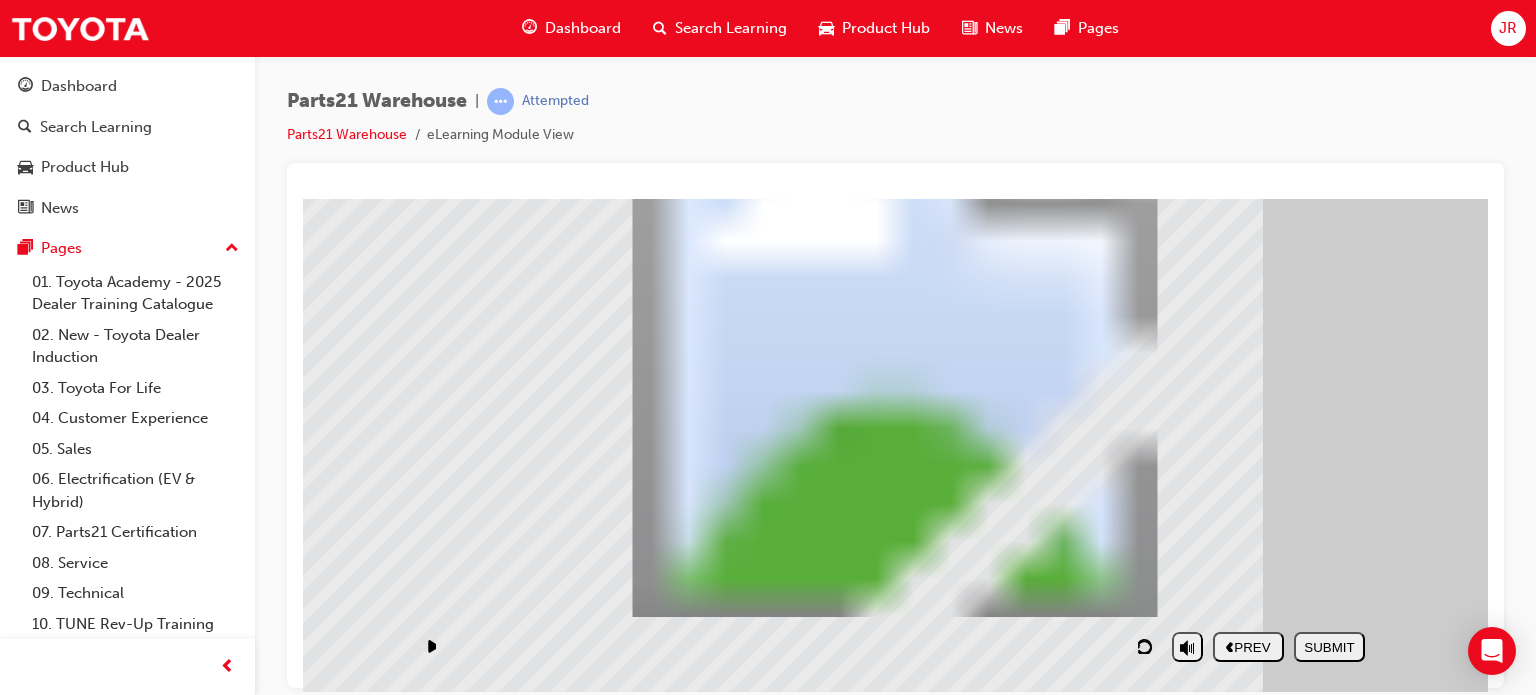 drag, startPoint x: 1241, startPoint y: 507, endPoint x: 971, endPoint y: 503, distance: 270.02963 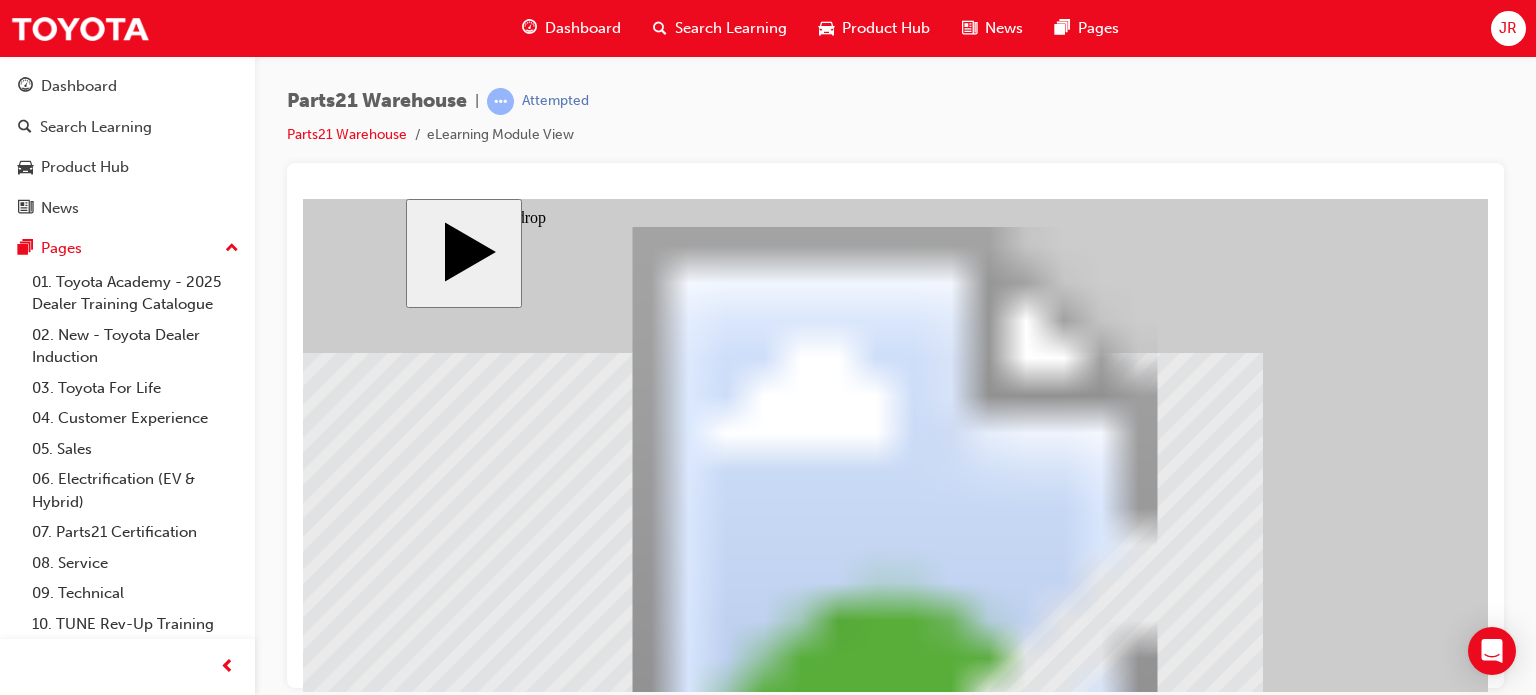 click 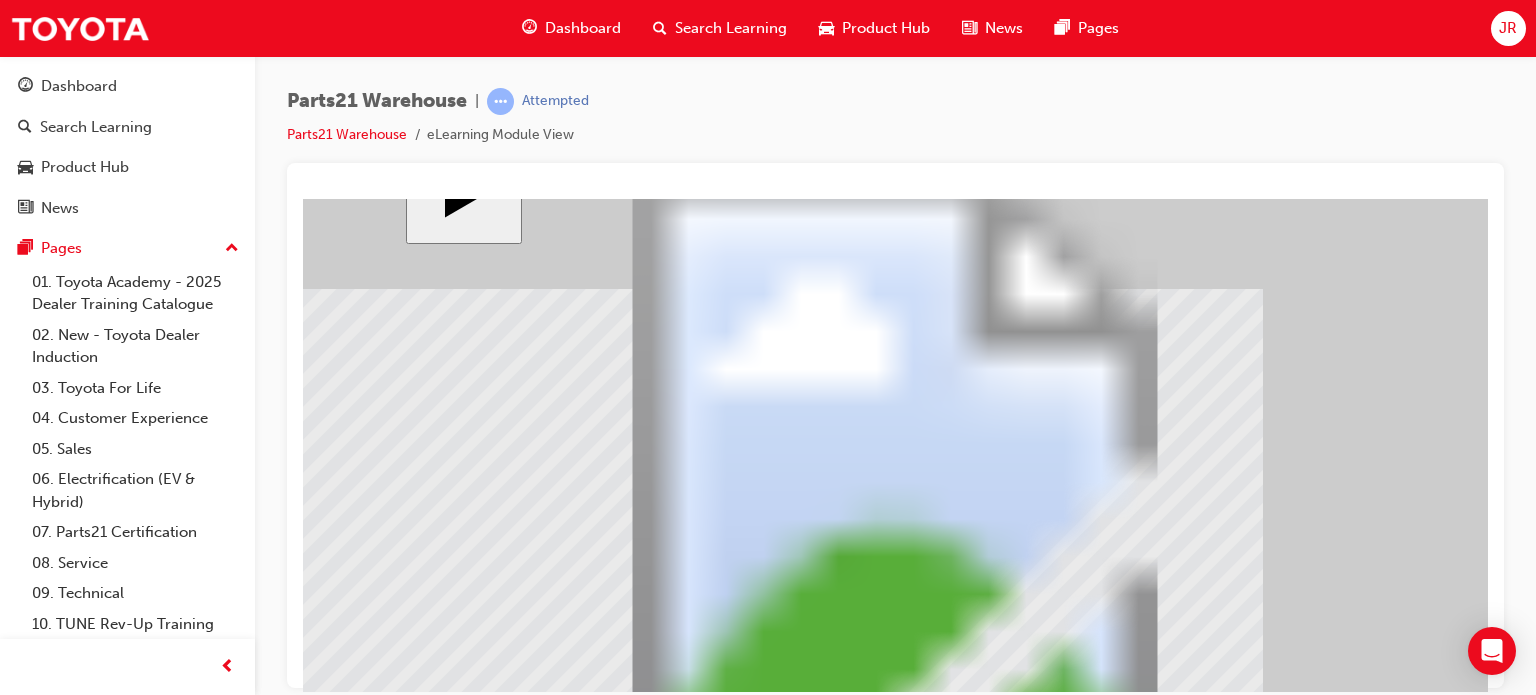 scroll, scrollTop: 111, scrollLeft: 0, axis: vertical 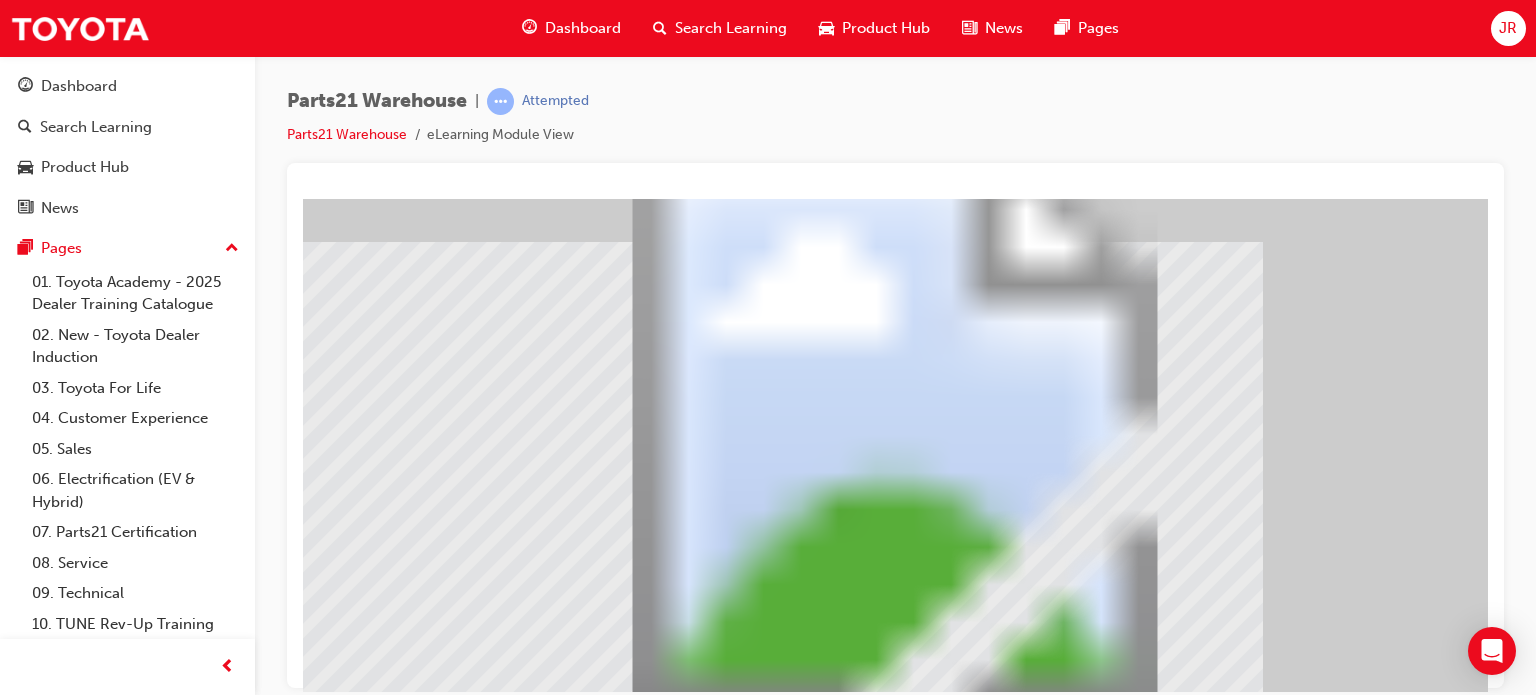 drag, startPoint x: 1244, startPoint y: 361, endPoint x: 1007, endPoint y: 574, distance: 318.65027 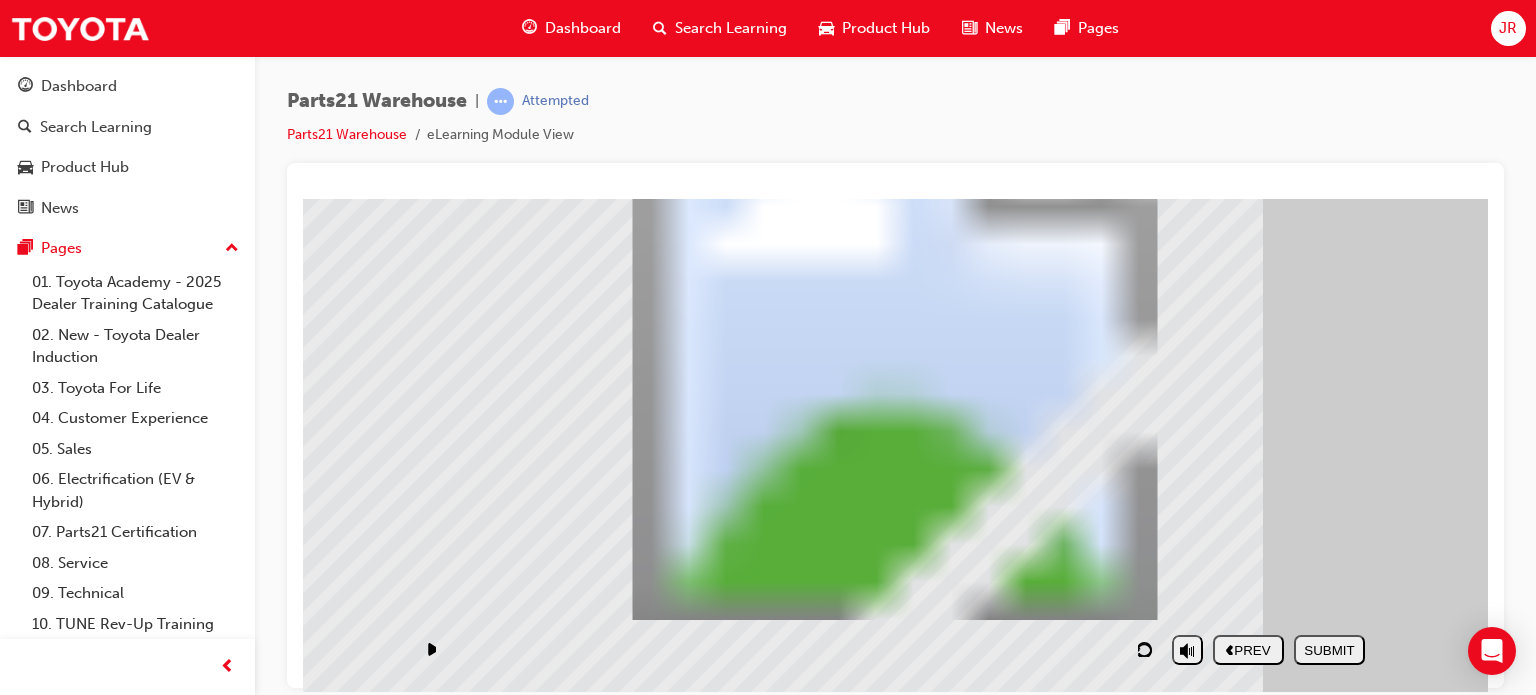 scroll, scrollTop: 192, scrollLeft: 0, axis: vertical 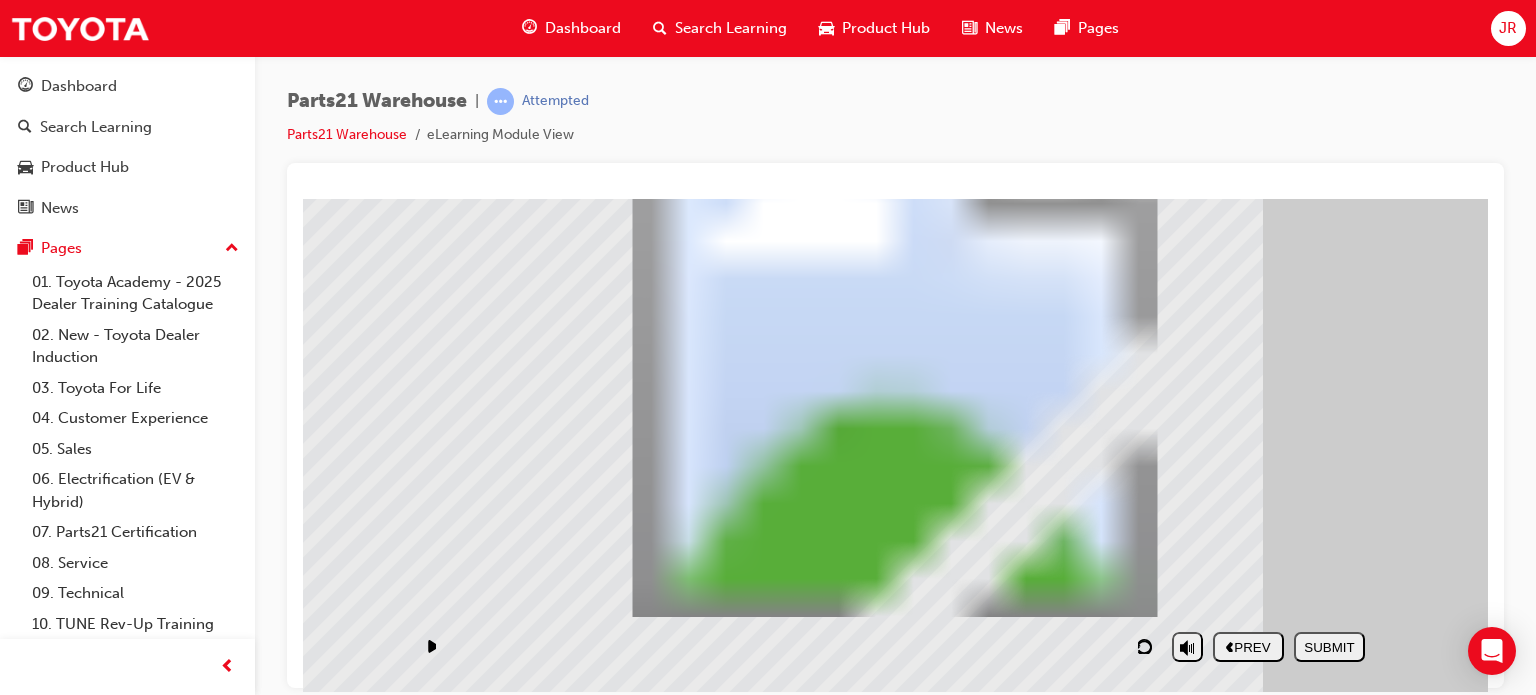 click on "SUBMIT" at bounding box center (1329, 646) 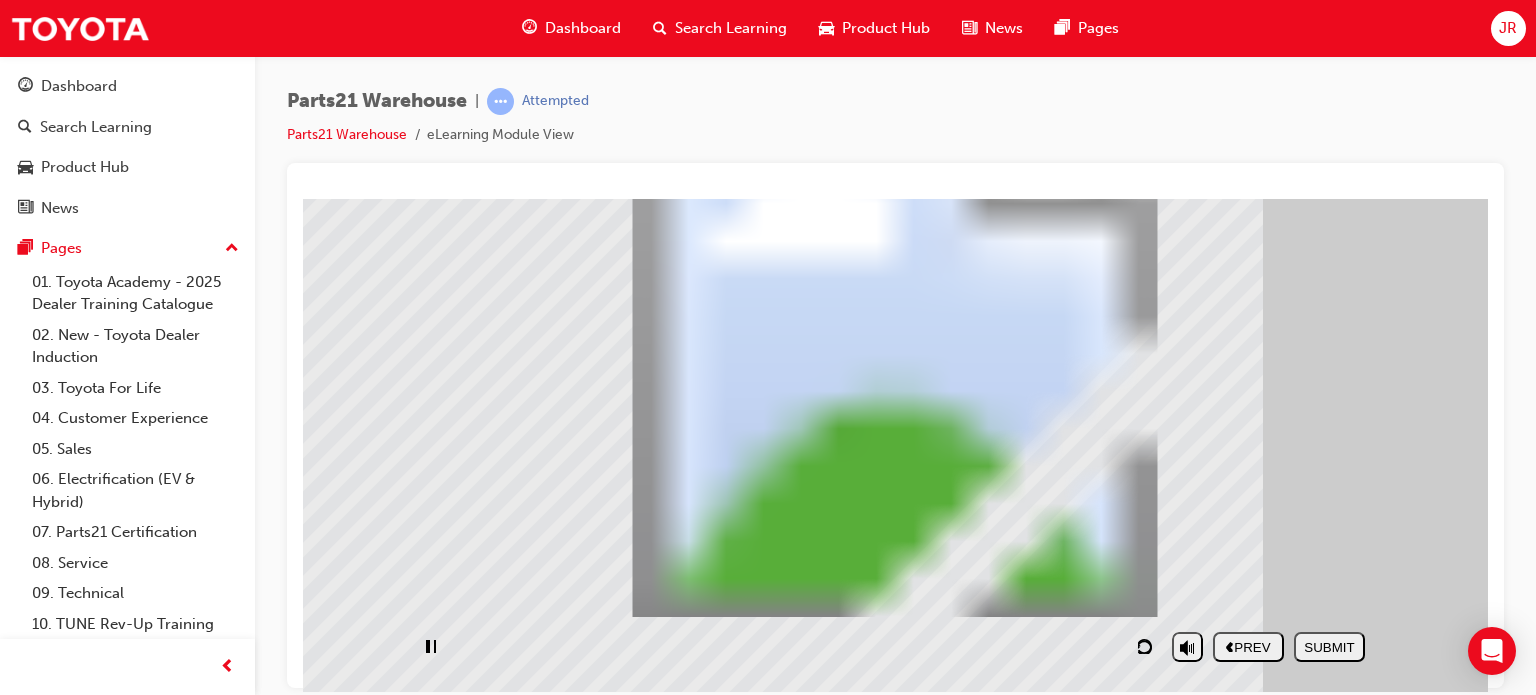 scroll, scrollTop: 0, scrollLeft: 0, axis: both 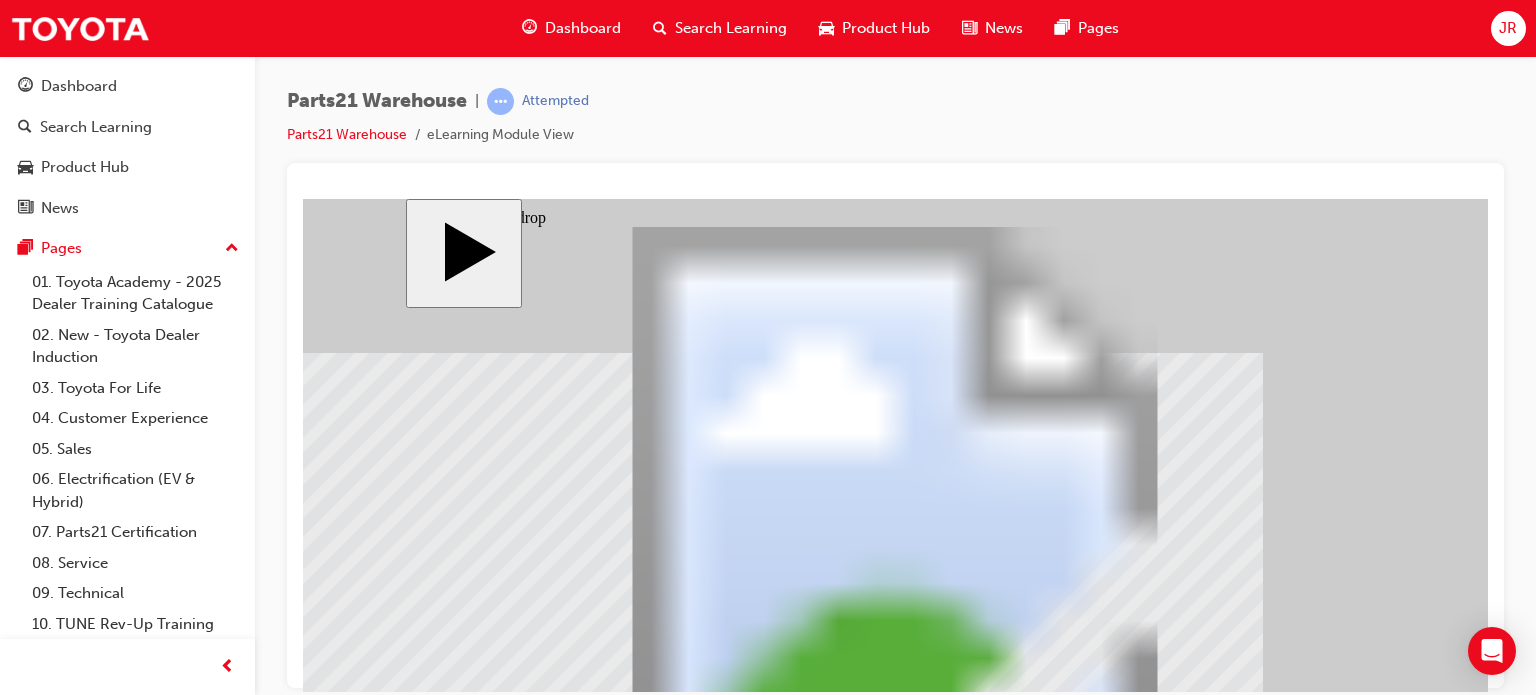 click 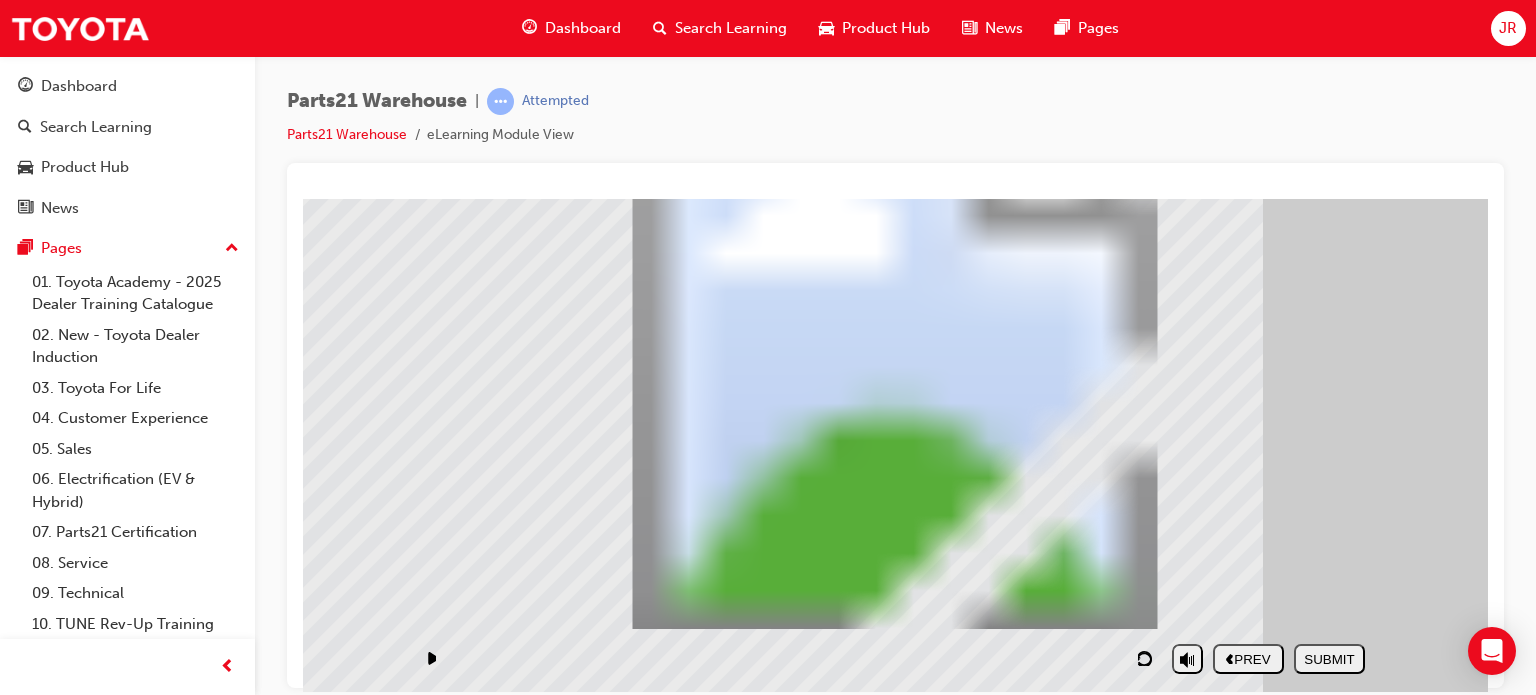 scroll, scrollTop: 192, scrollLeft: 0, axis: vertical 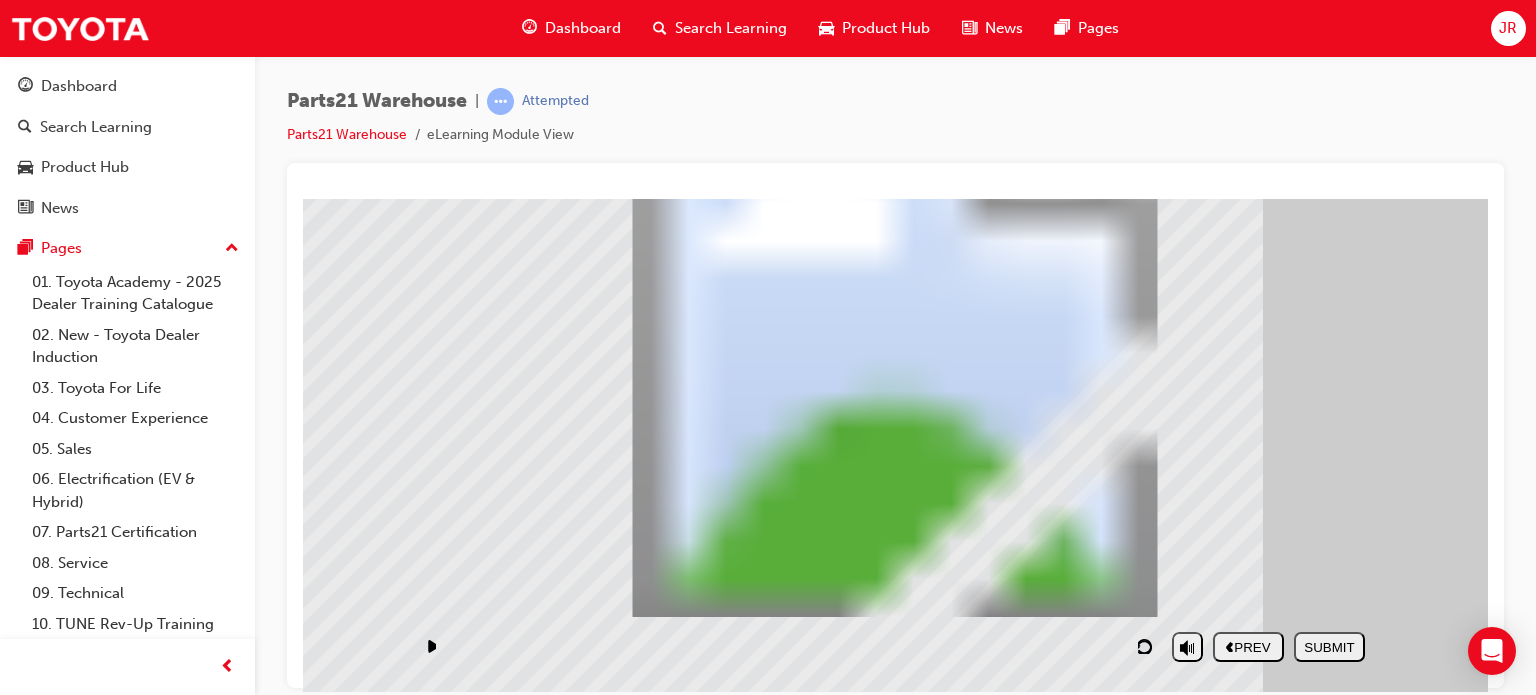 drag, startPoint x: 1234, startPoint y: 258, endPoint x: 962, endPoint y: 454, distance: 335.26108 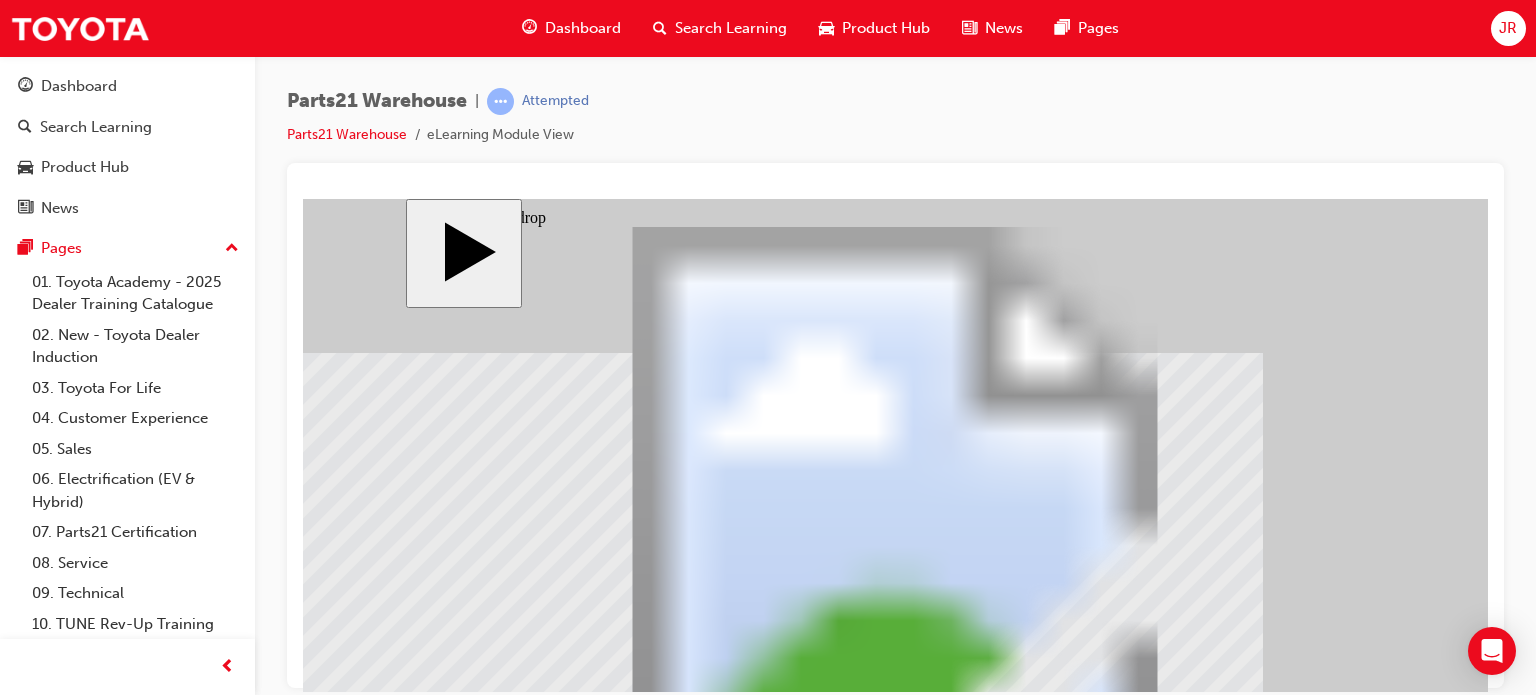 click 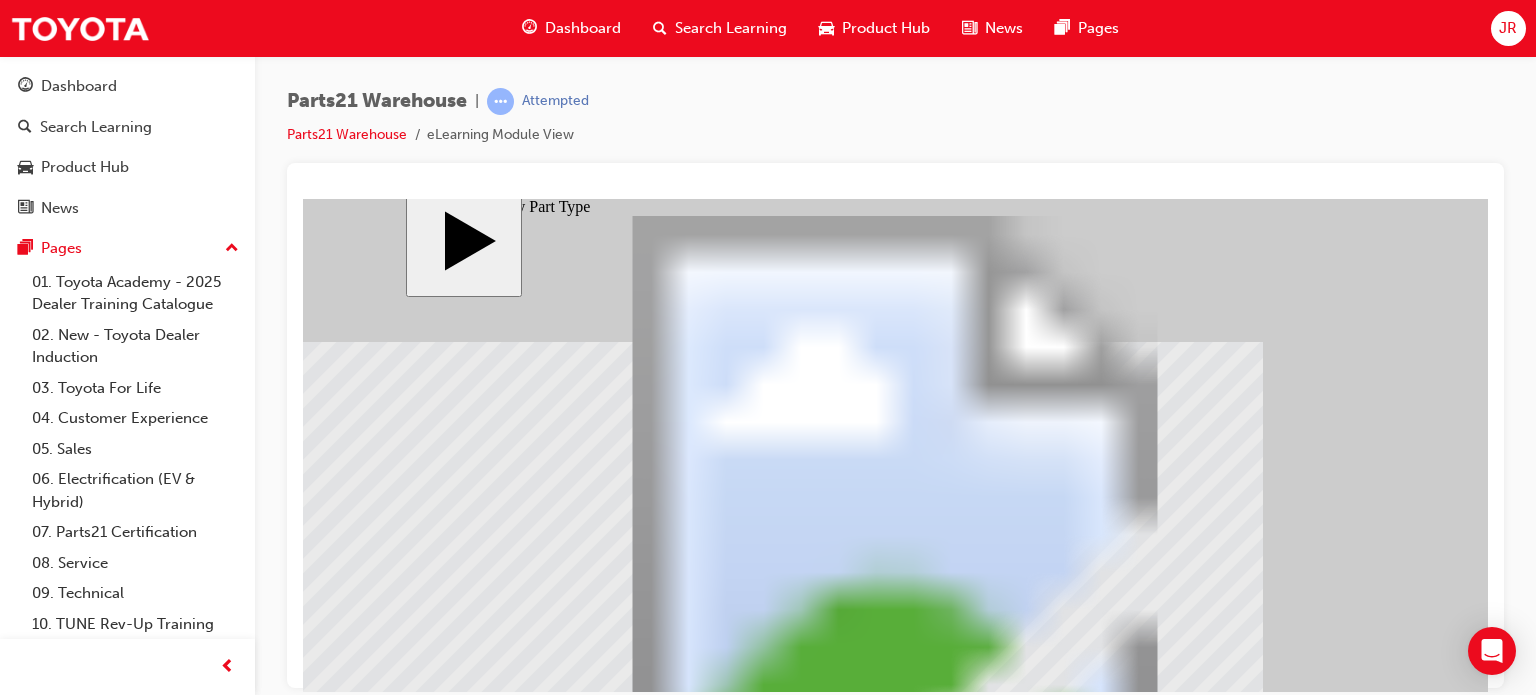 scroll, scrollTop: 192, scrollLeft: 0, axis: vertical 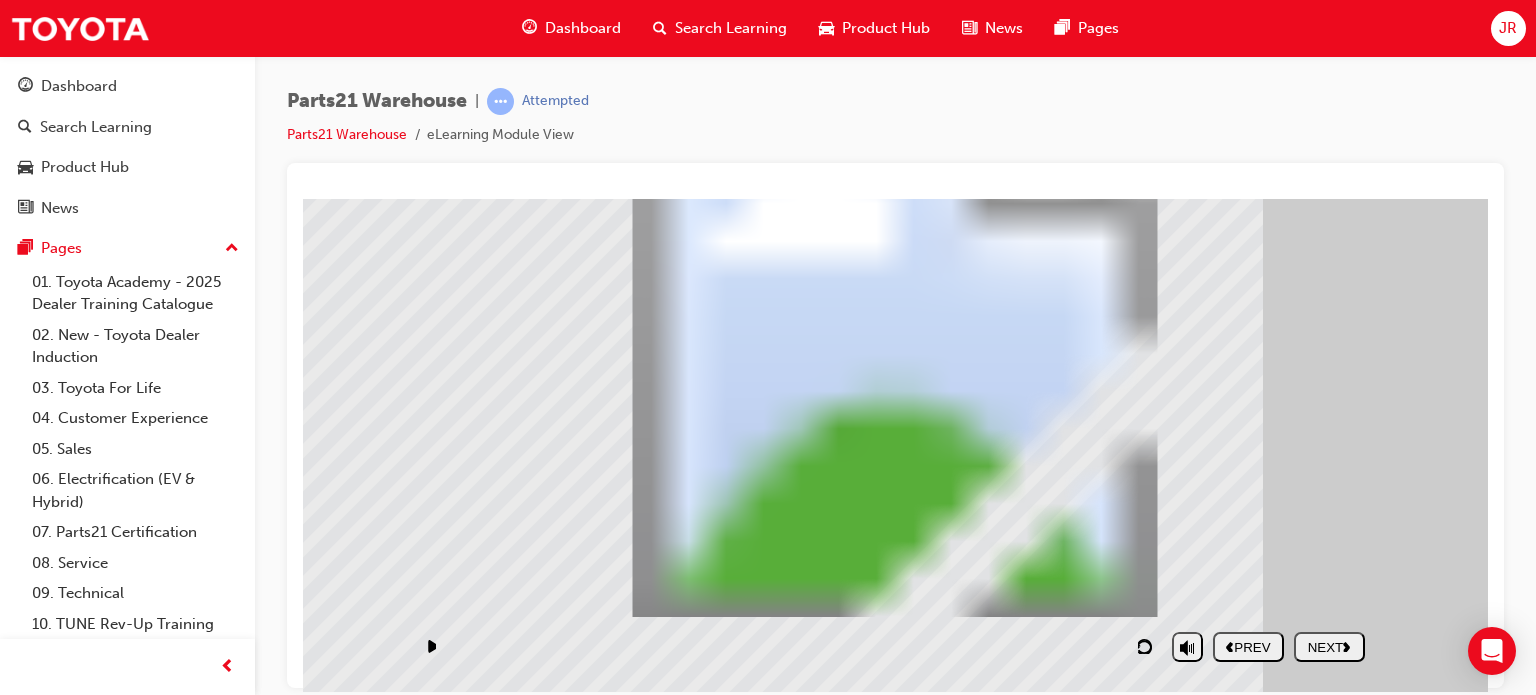 click on "NEXT" at bounding box center (1329, 646) 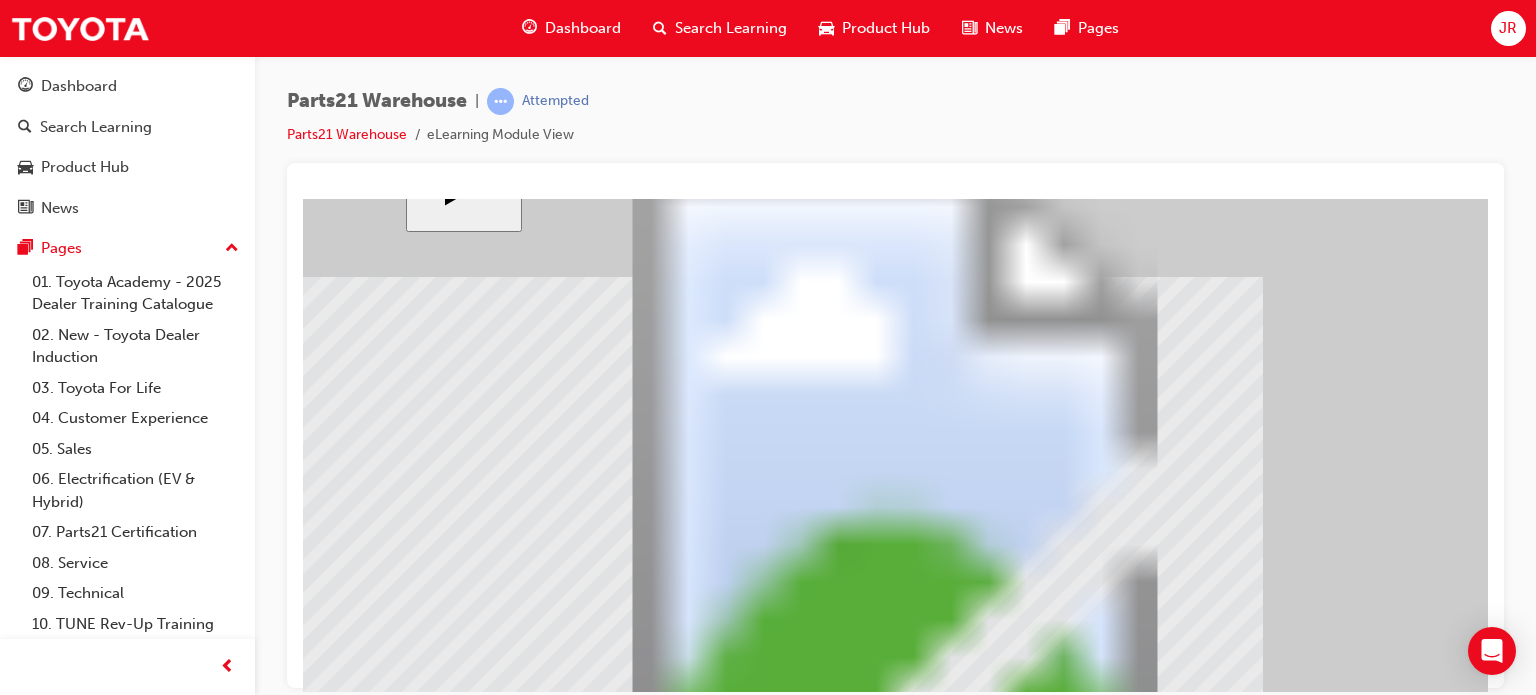 scroll, scrollTop: 111, scrollLeft: 0, axis: vertical 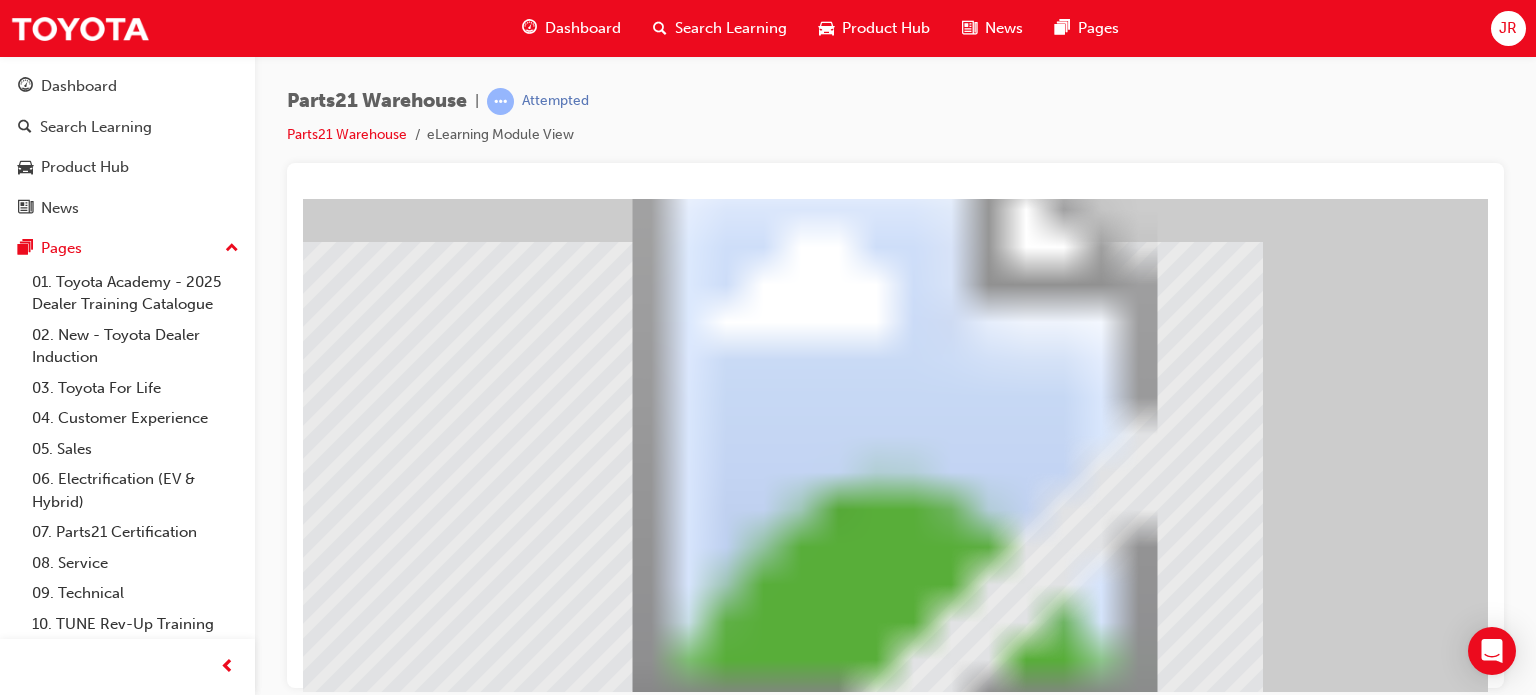 drag, startPoint x: 528, startPoint y: 609, endPoint x: 988, endPoint y: 493, distance: 474.40067 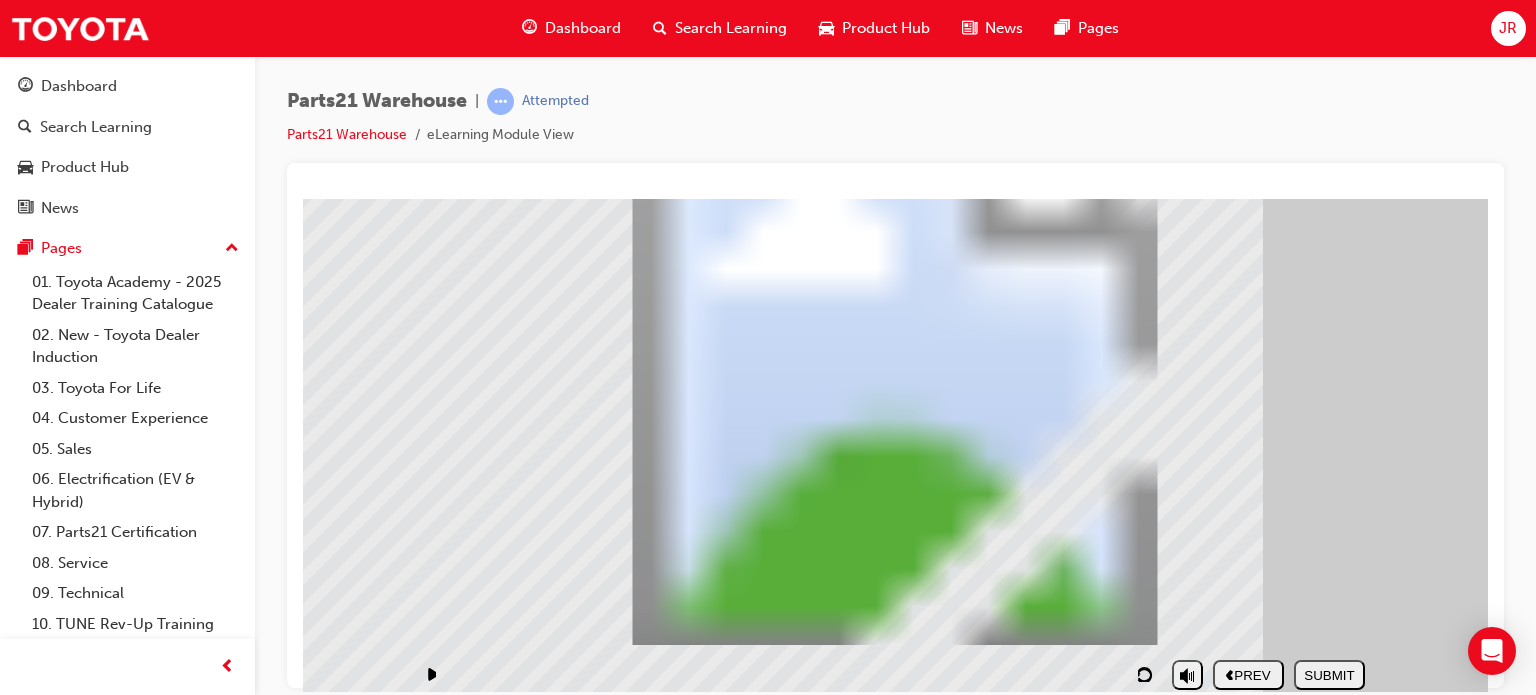 scroll, scrollTop: 192, scrollLeft: 0, axis: vertical 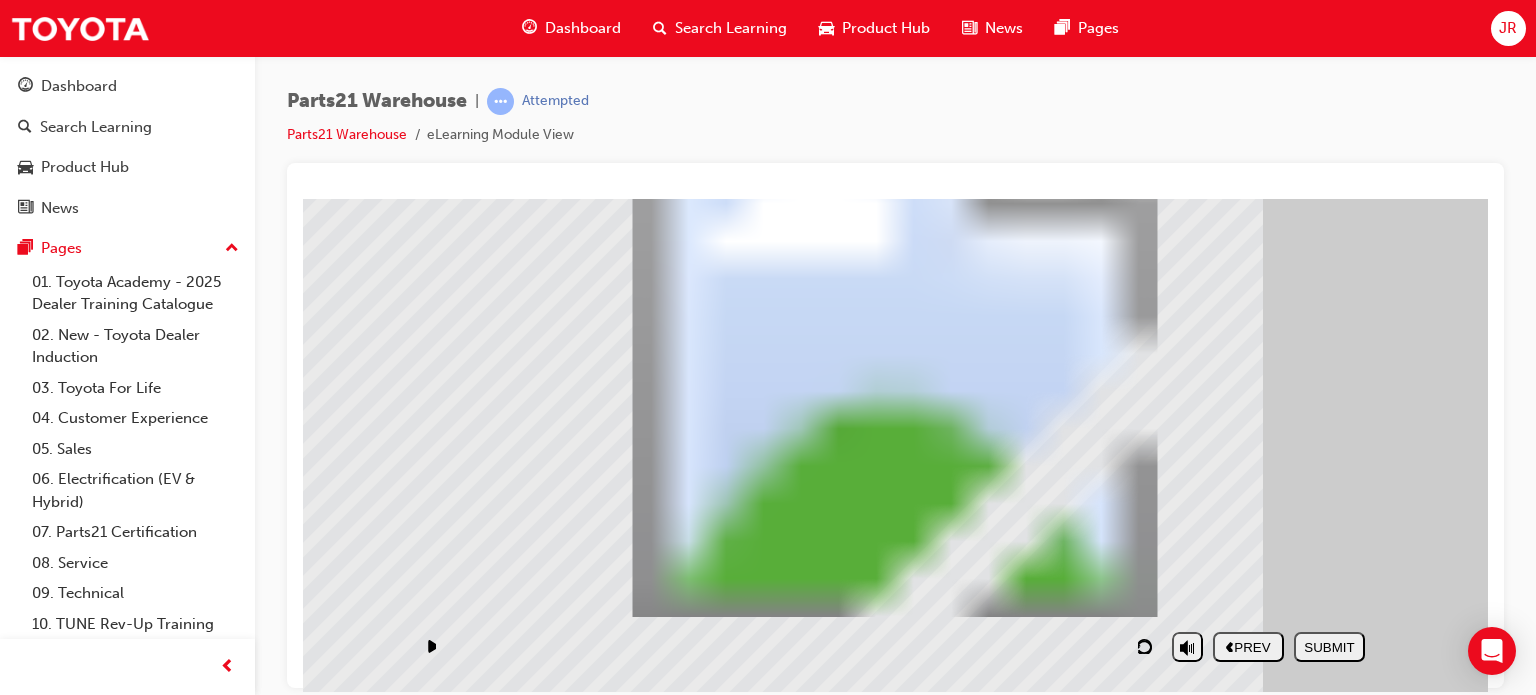 click on "SUBMIT" at bounding box center [1329, 646] 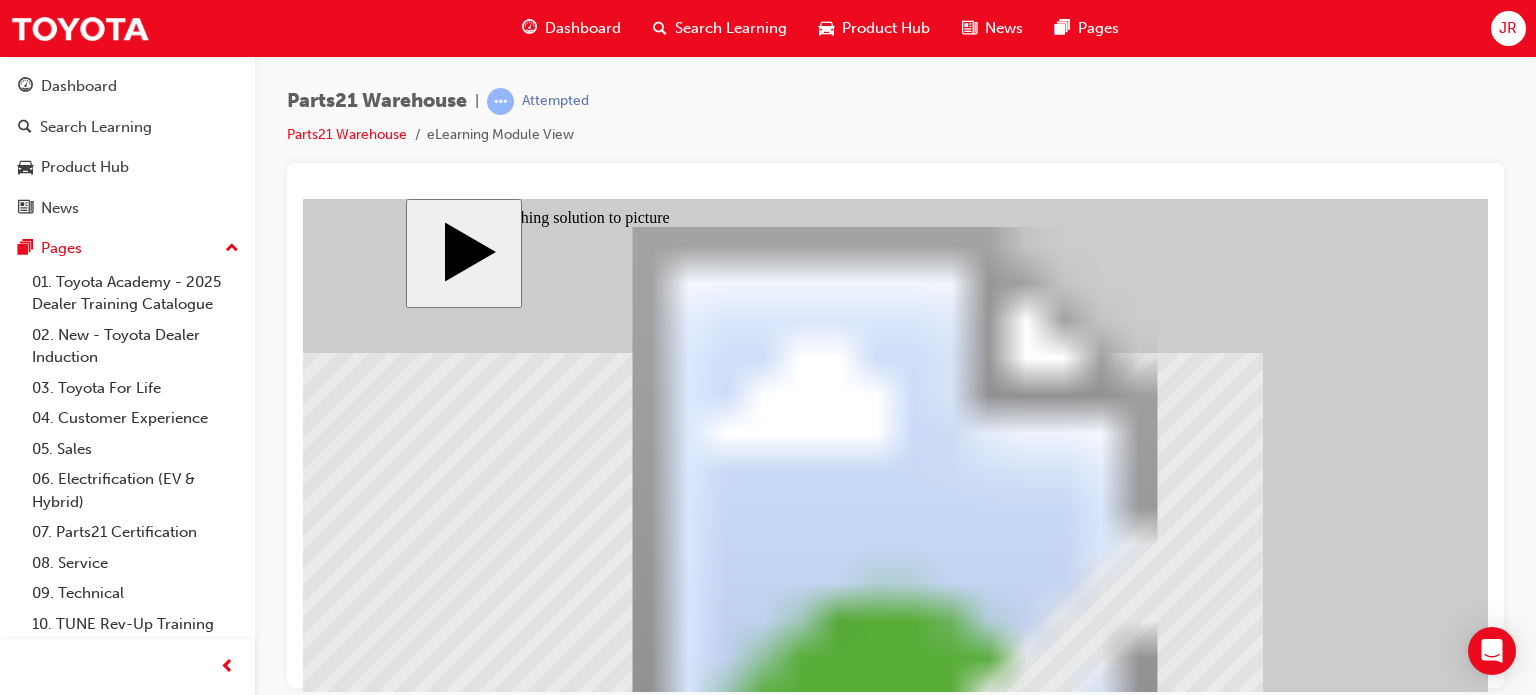 click 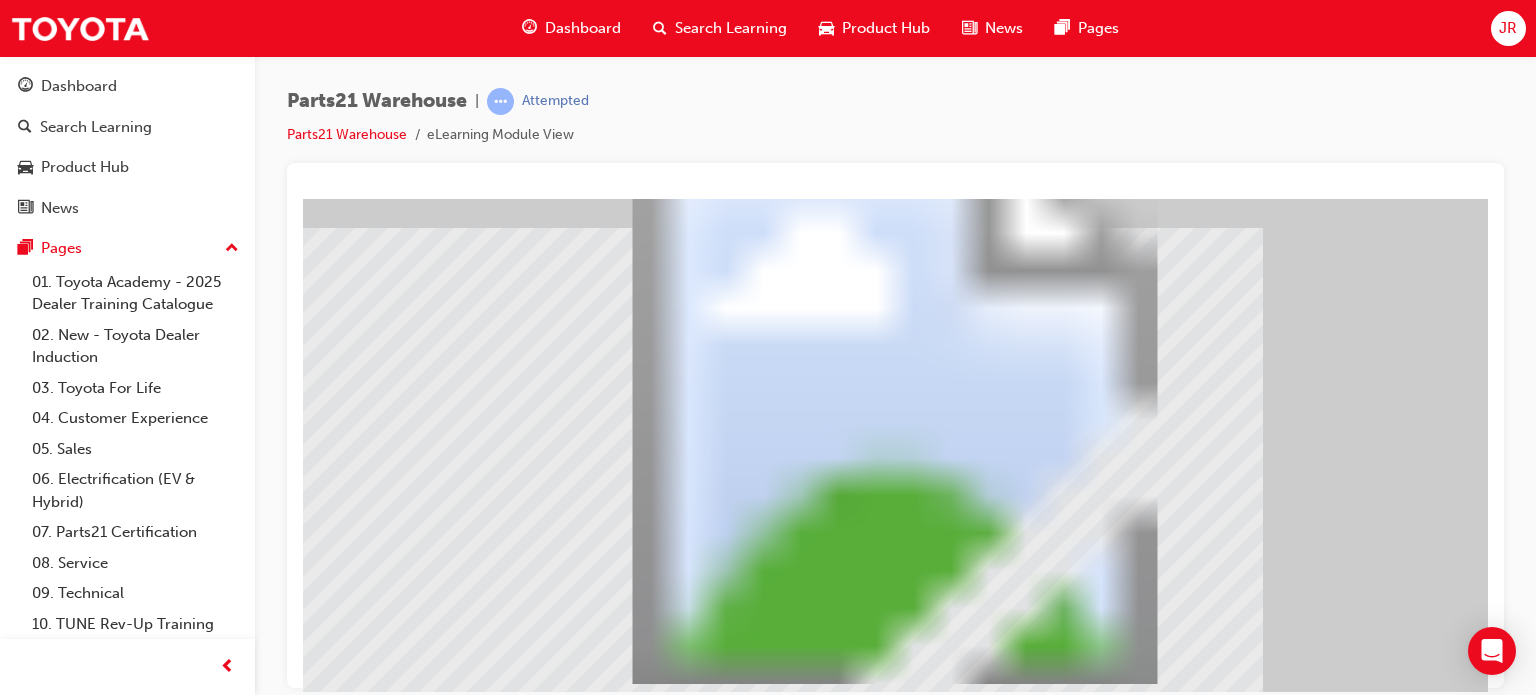 scroll, scrollTop: 92, scrollLeft: 0, axis: vertical 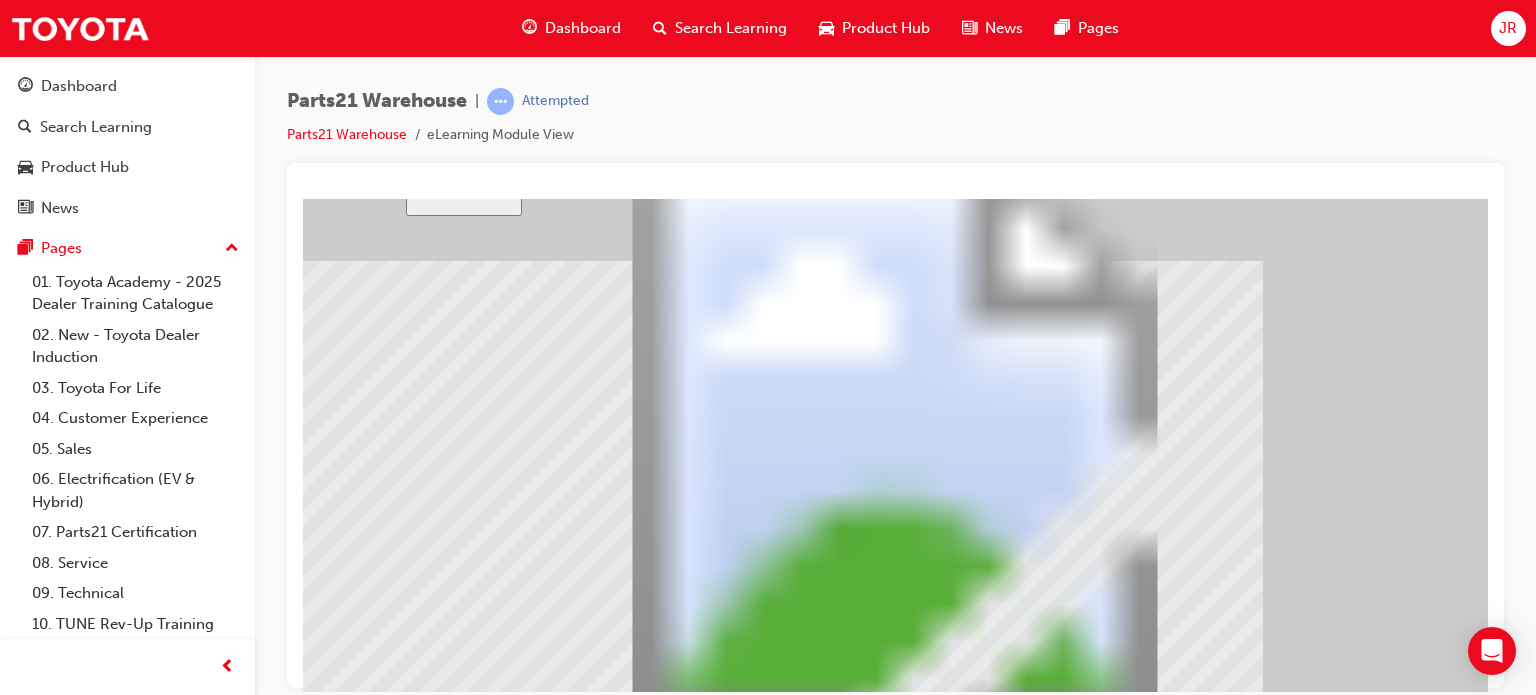 drag, startPoint x: 800, startPoint y: 610, endPoint x: 1034, endPoint y: 497, distance: 259.85574 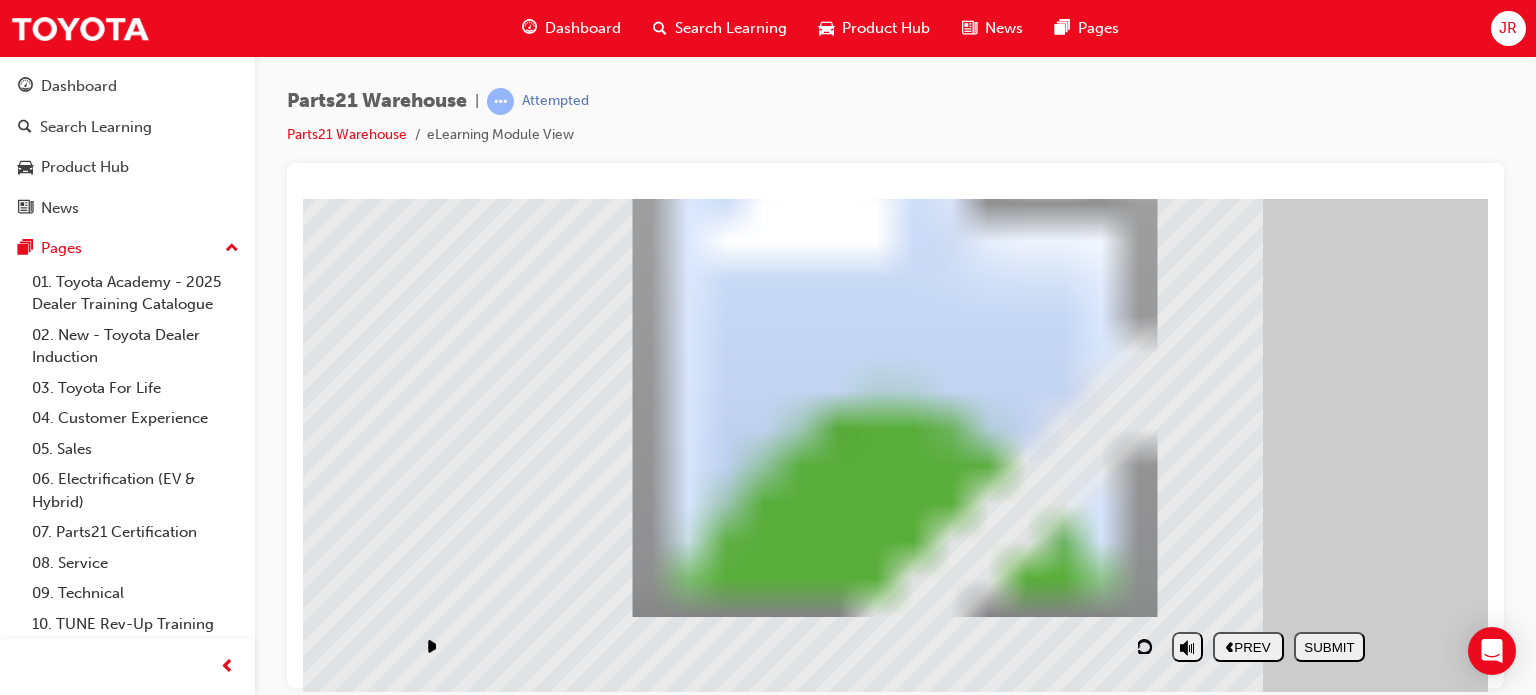 scroll, scrollTop: 192, scrollLeft: 0, axis: vertical 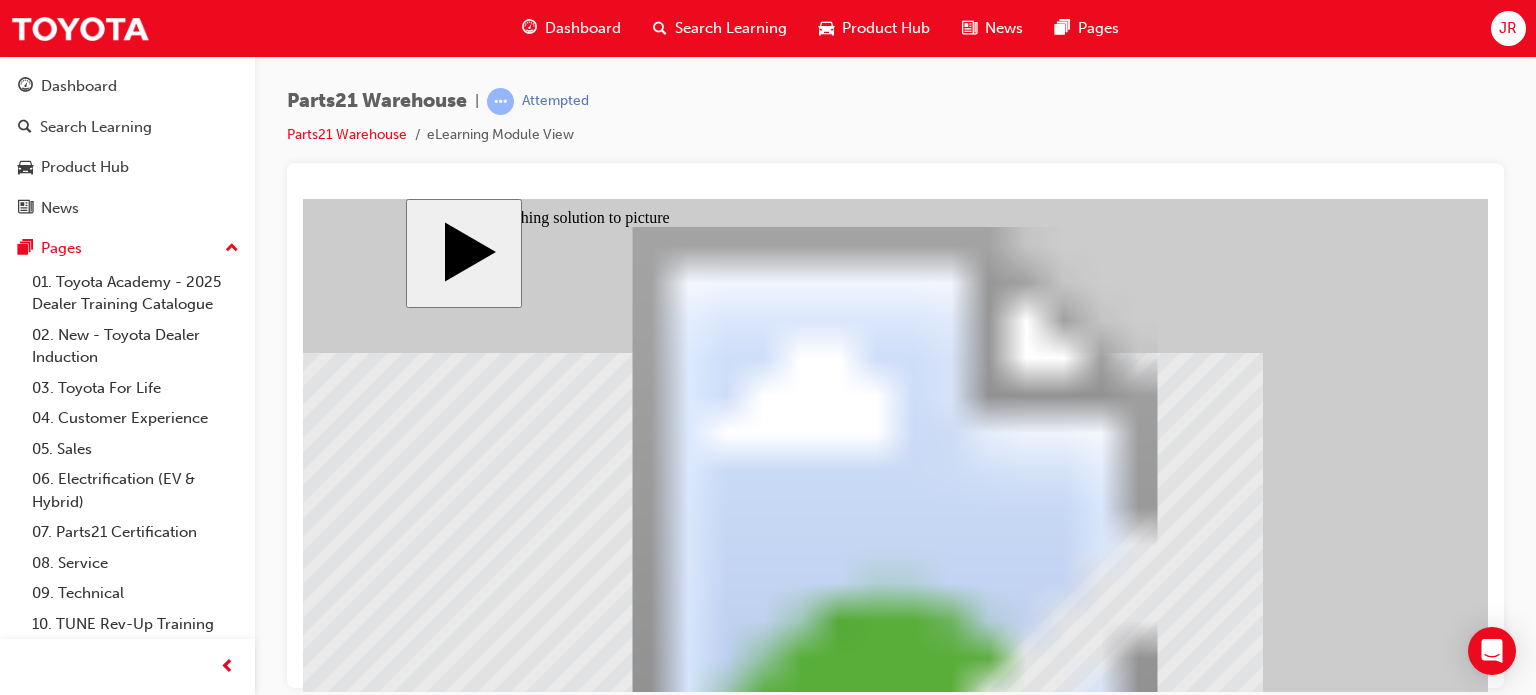 click 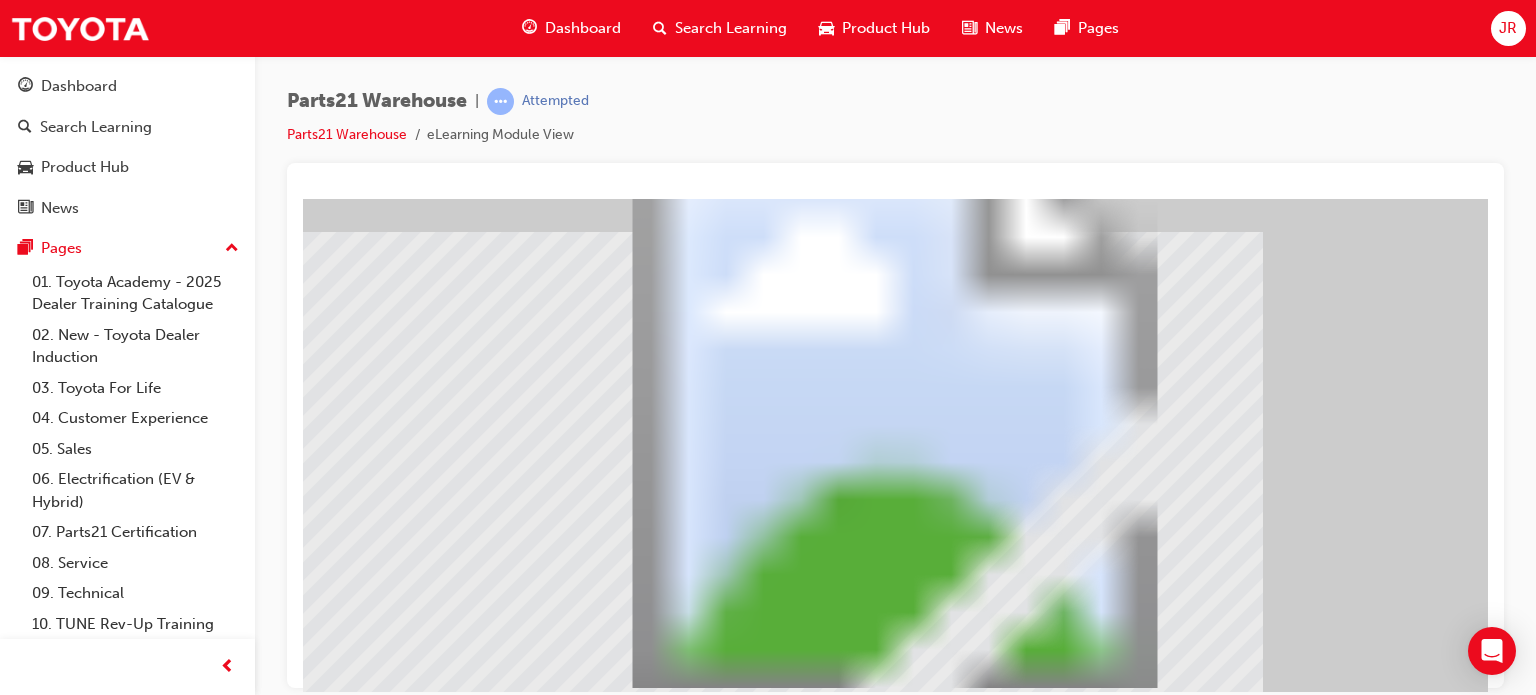 scroll, scrollTop: 192, scrollLeft: 0, axis: vertical 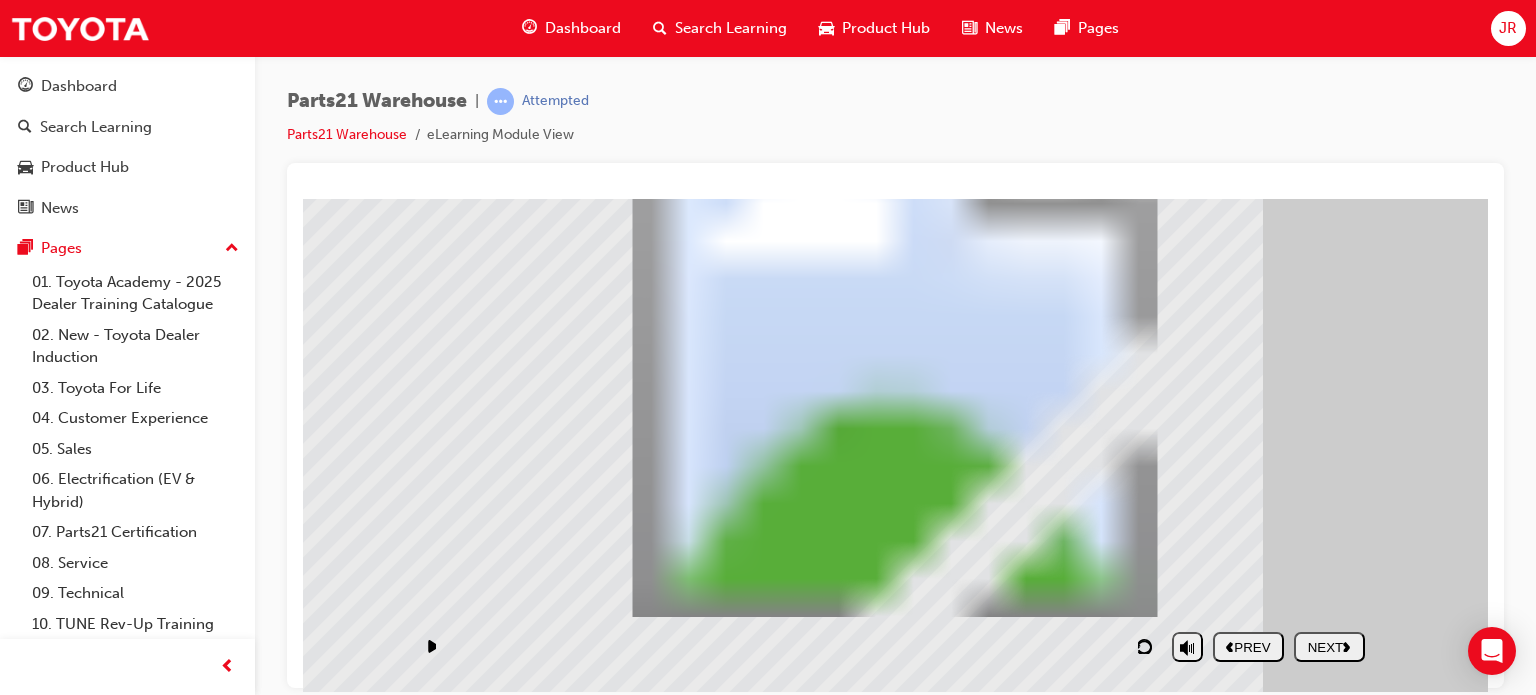 click on "NEXT" at bounding box center (1329, 646) 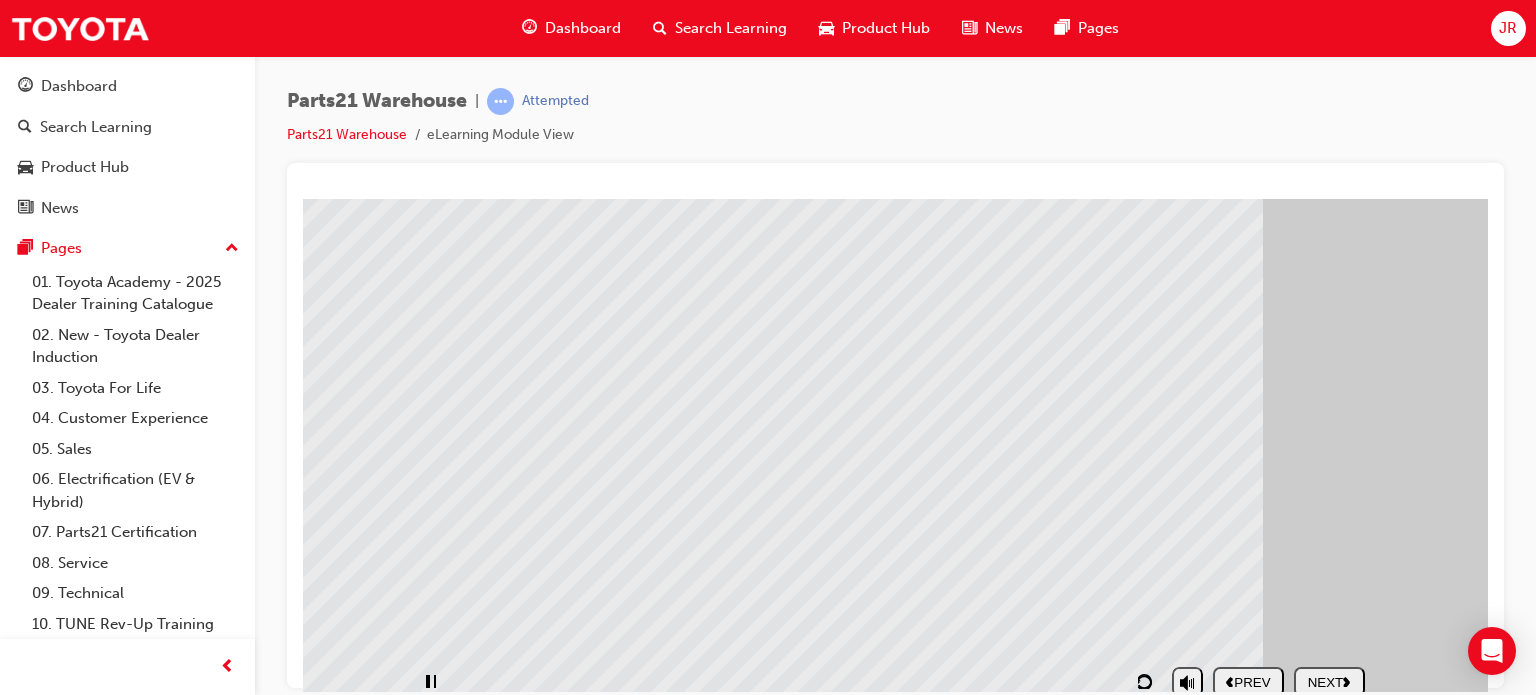 scroll, scrollTop: 192, scrollLeft: 0, axis: vertical 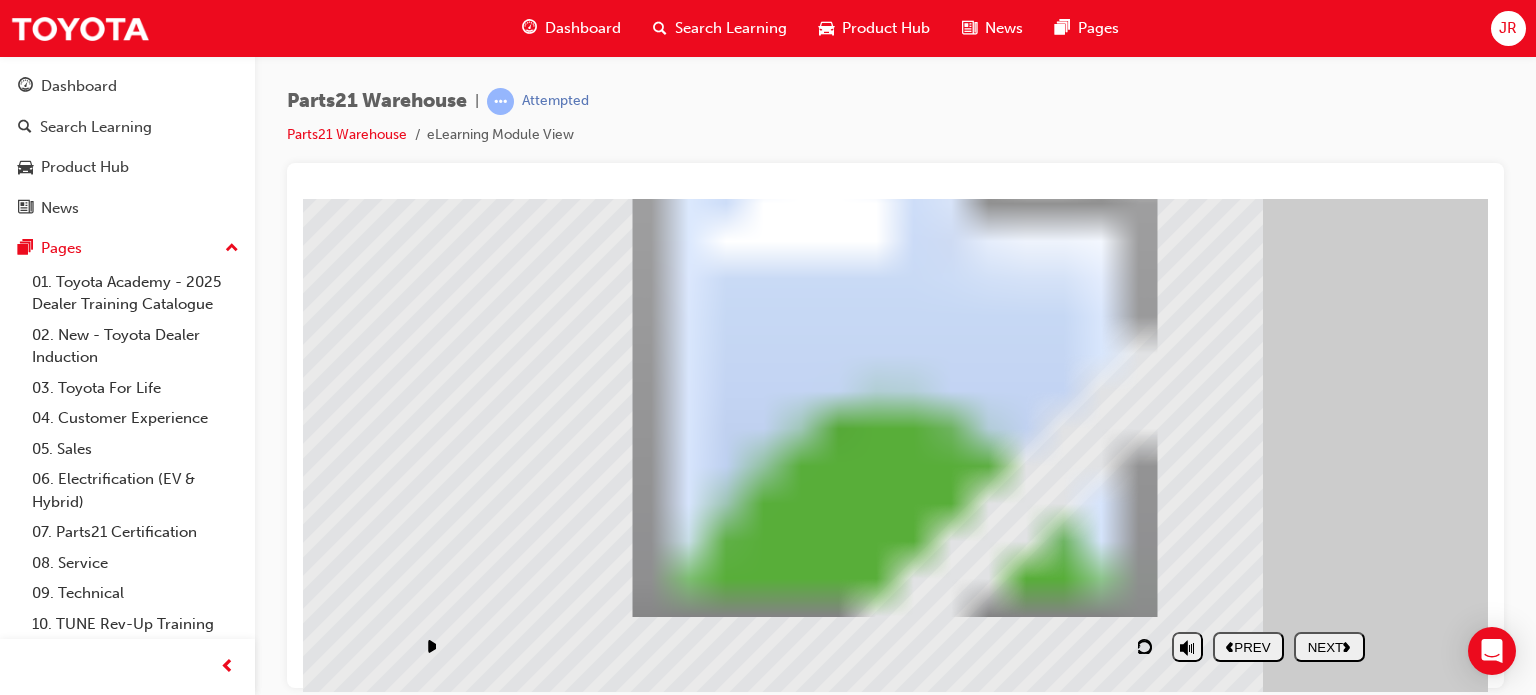 click on "NEXT" at bounding box center [1329, 646] 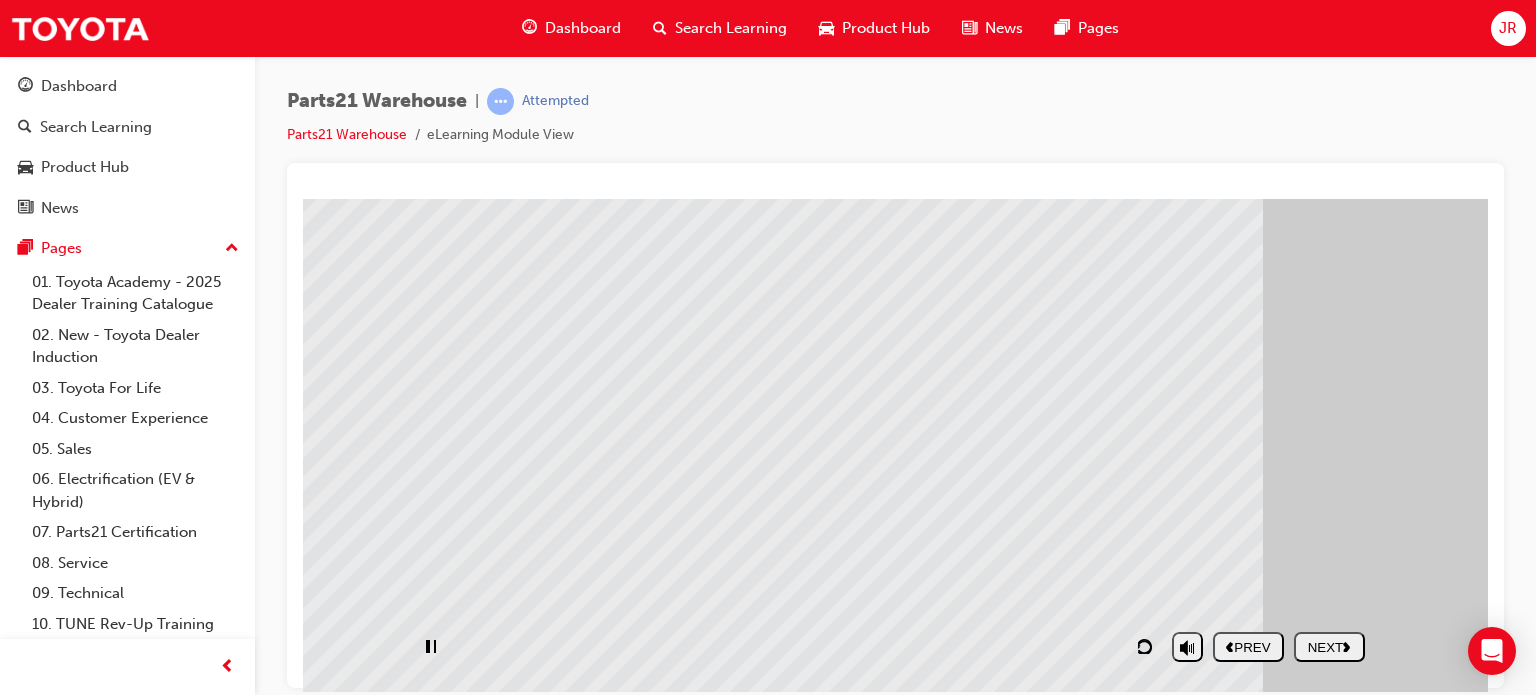 scroll, scrollTop: 11, scrollLeft: 0, axis: vertical 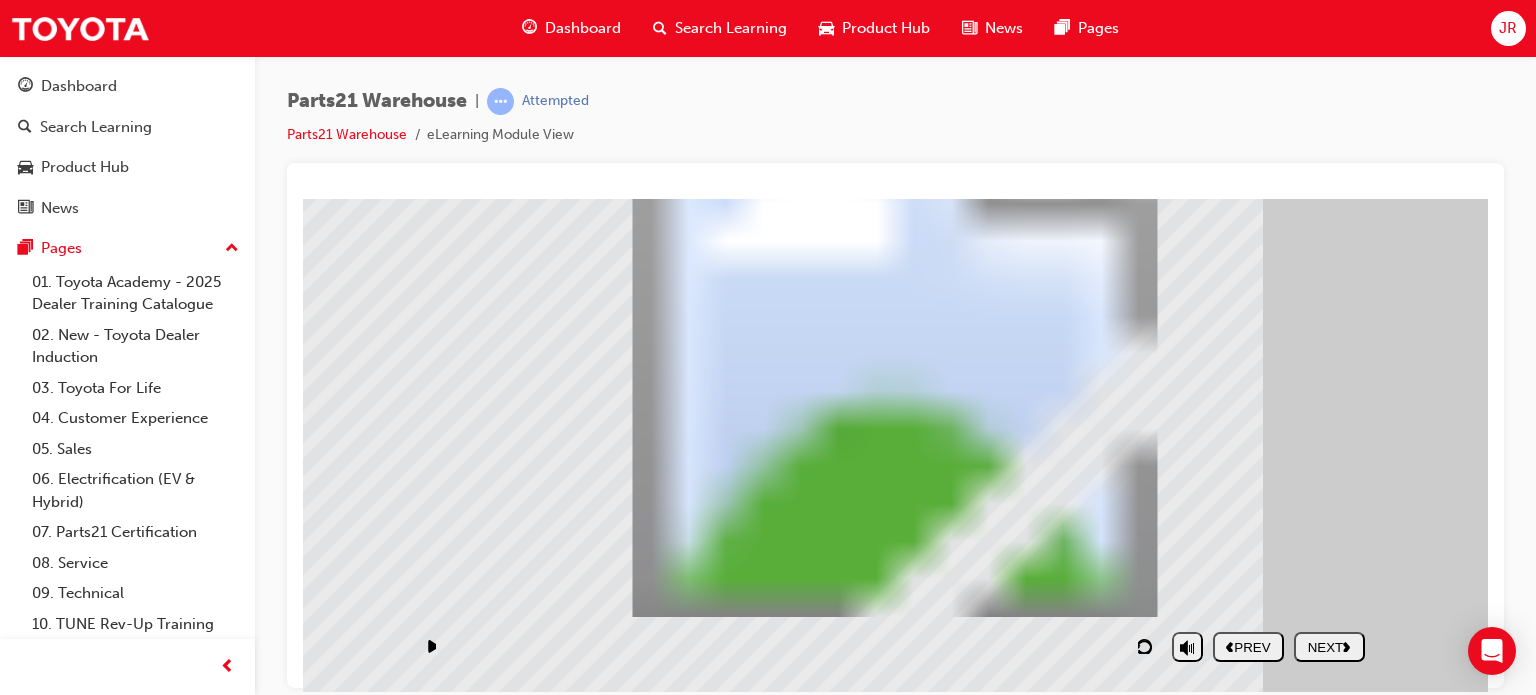 click on "NEXT" at bounding box center [1329, 646] 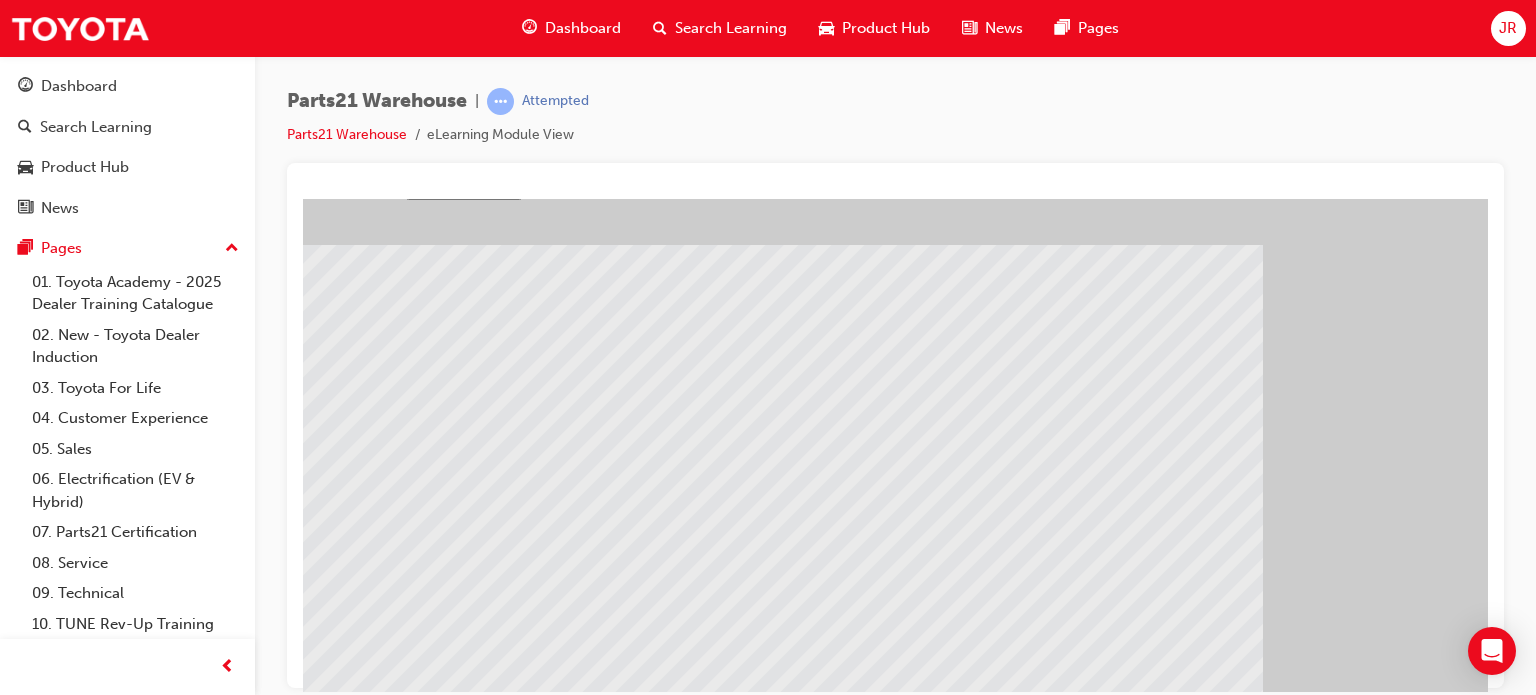 scroll, scrollTop: 192, scrollLeft: 0, axis: vertical 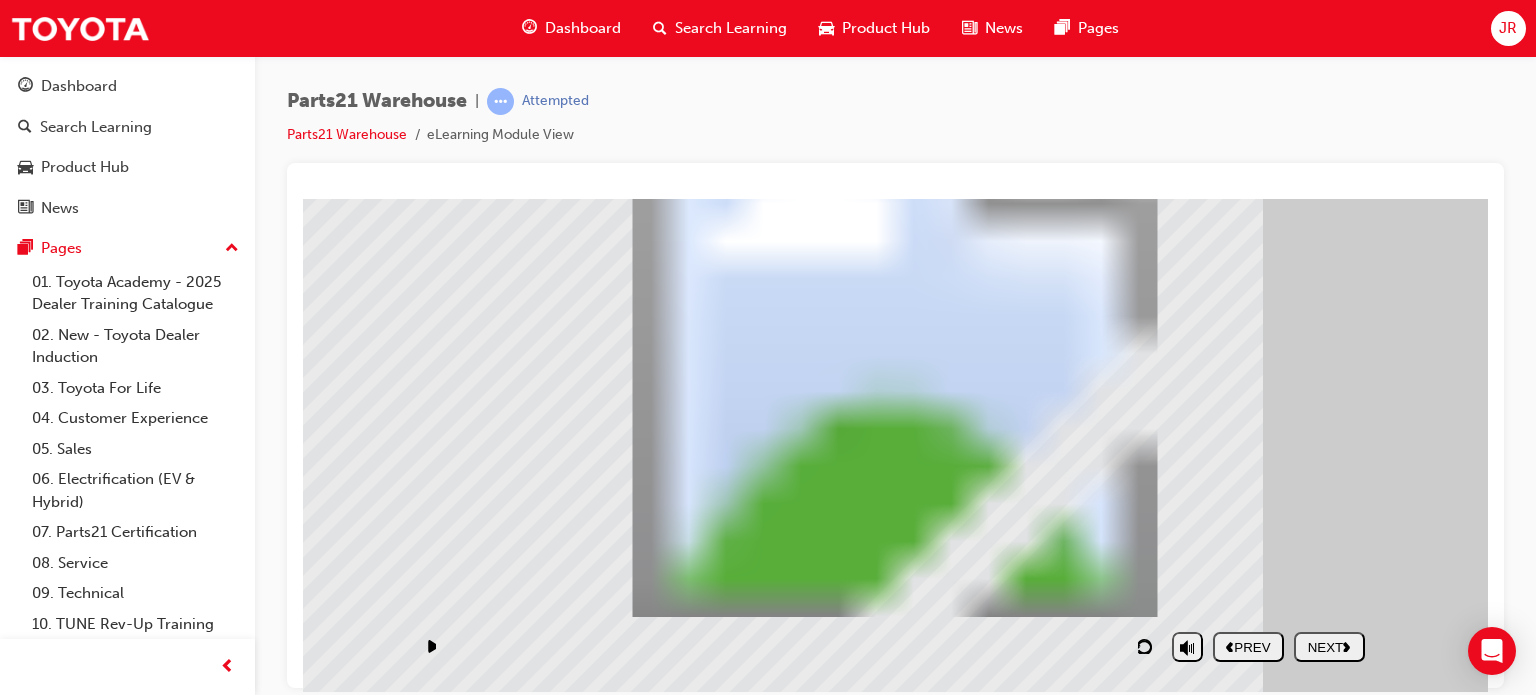 click on "NEXT" at bounding box center (1329, 646) 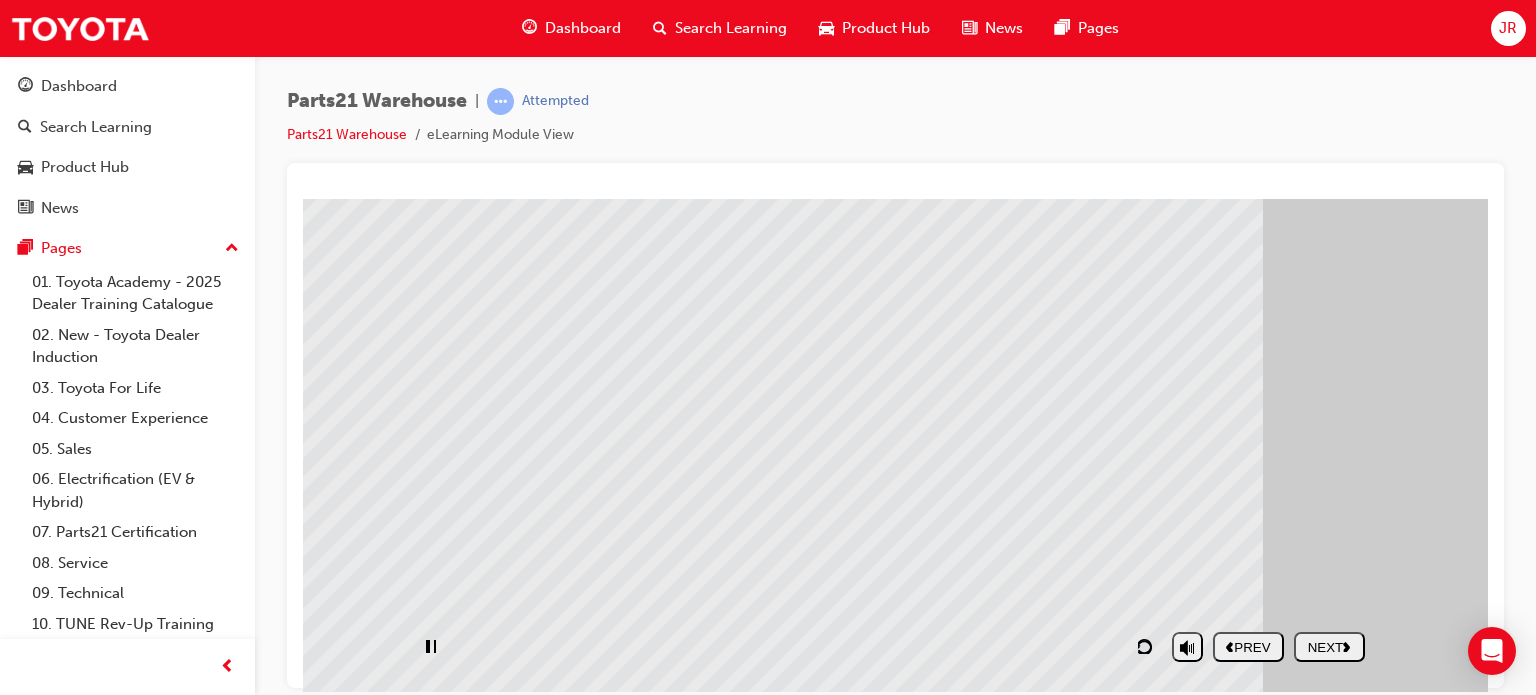 scroll, scrollTop: 0, scrollLeft: 0, axis: both 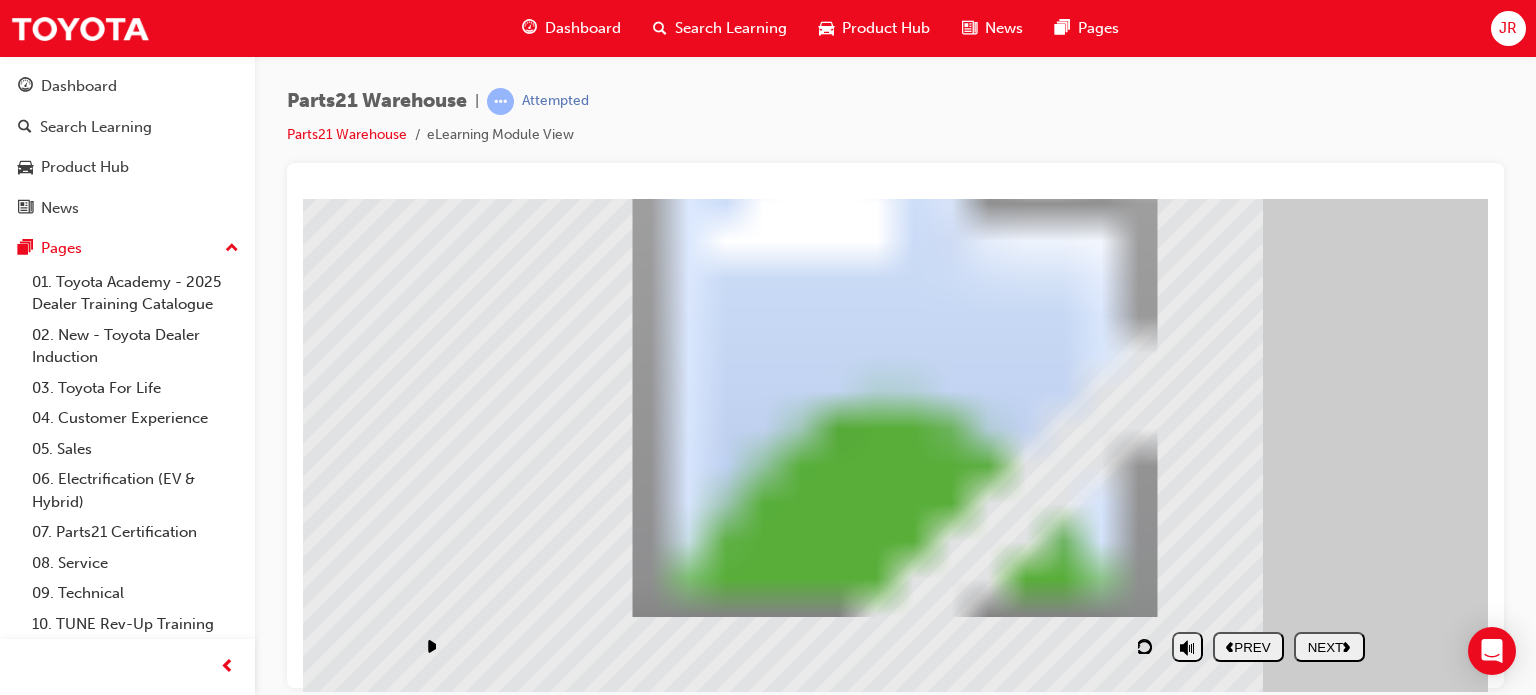 click on "NEXT" at bounding box center (1329, 646) 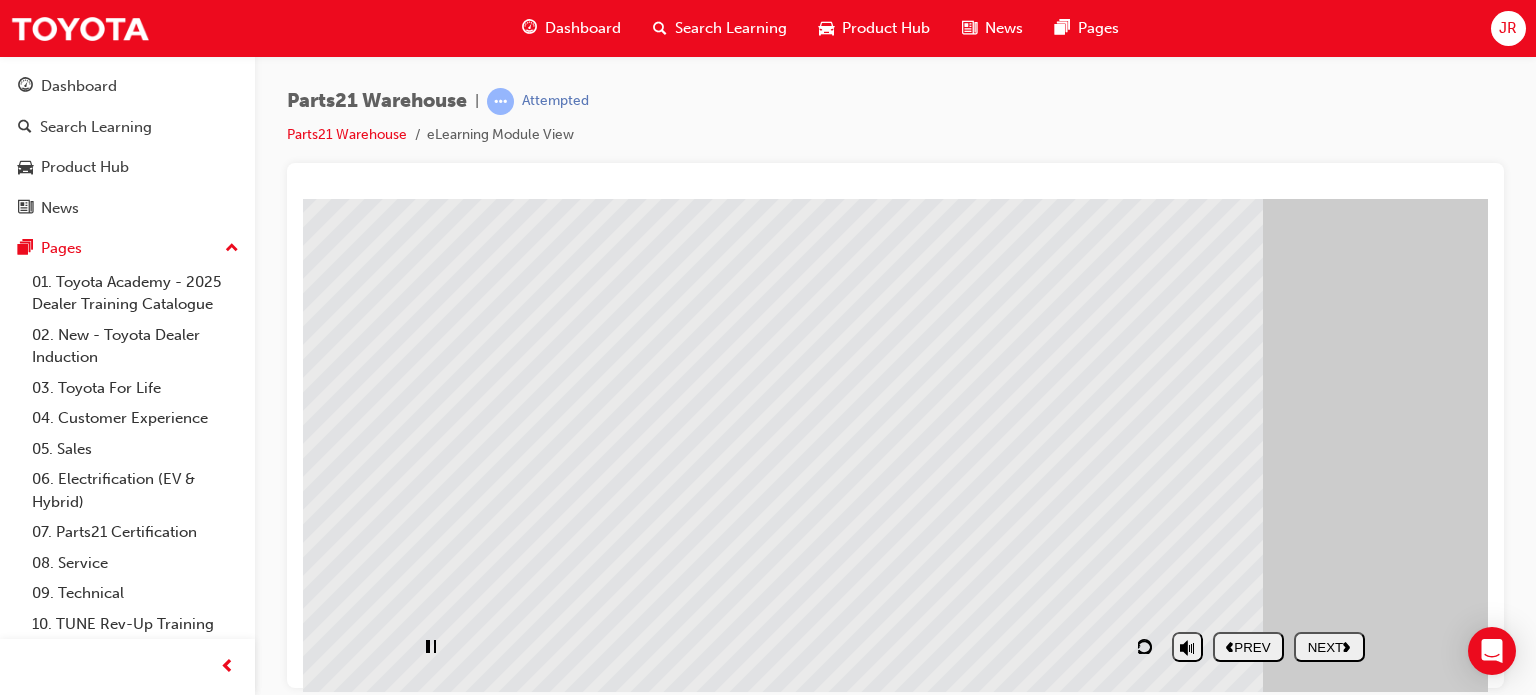 scroll, scrollTop: 11, scrollLeft: 0, axis: vertical 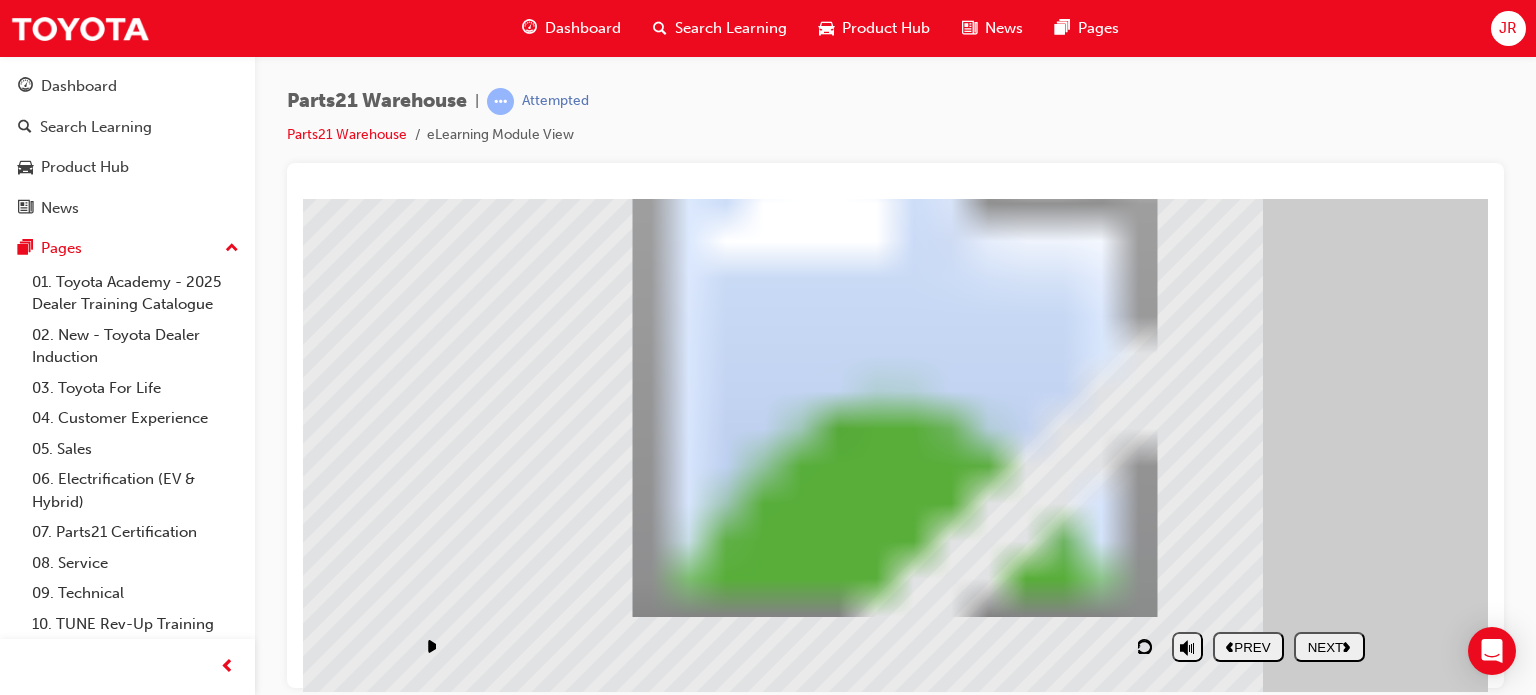 click 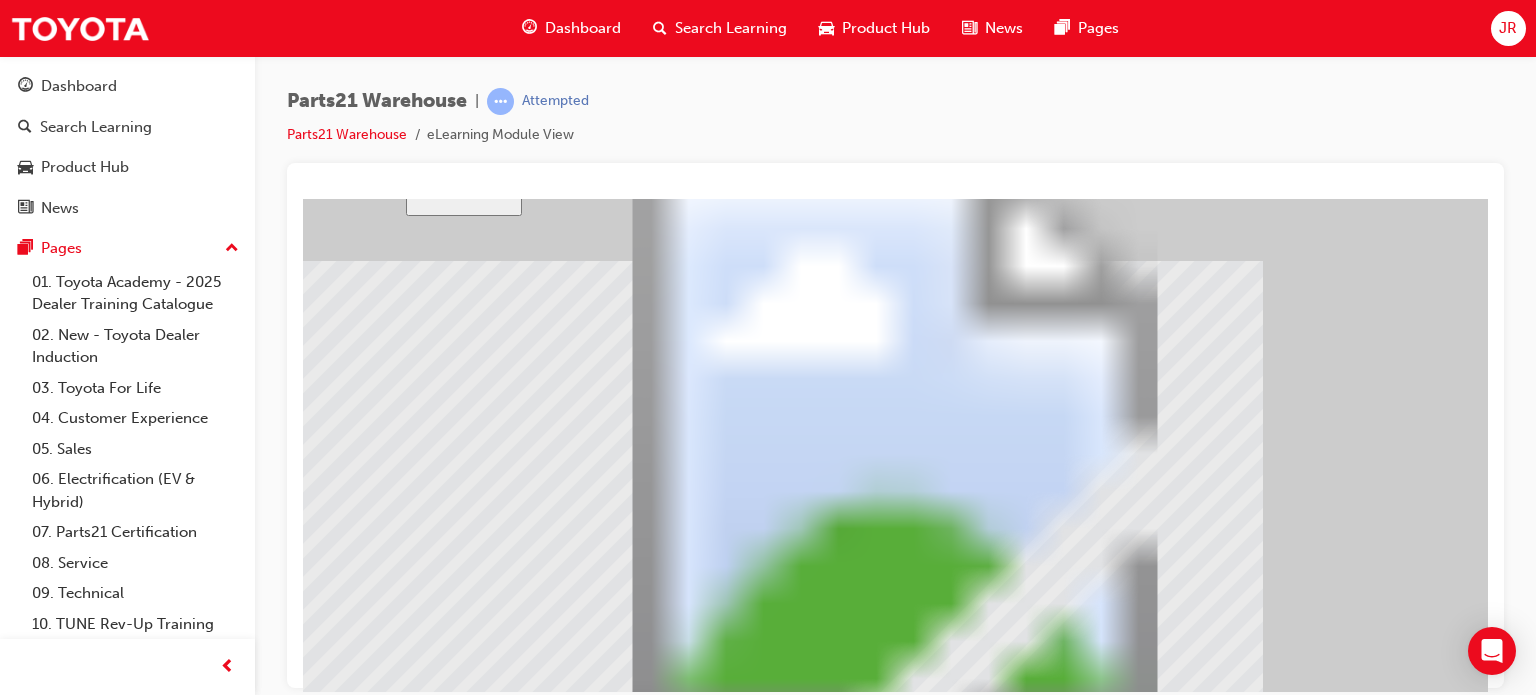 scroll, scrollTop: 192, scrollLeft: 0, axis: vertical 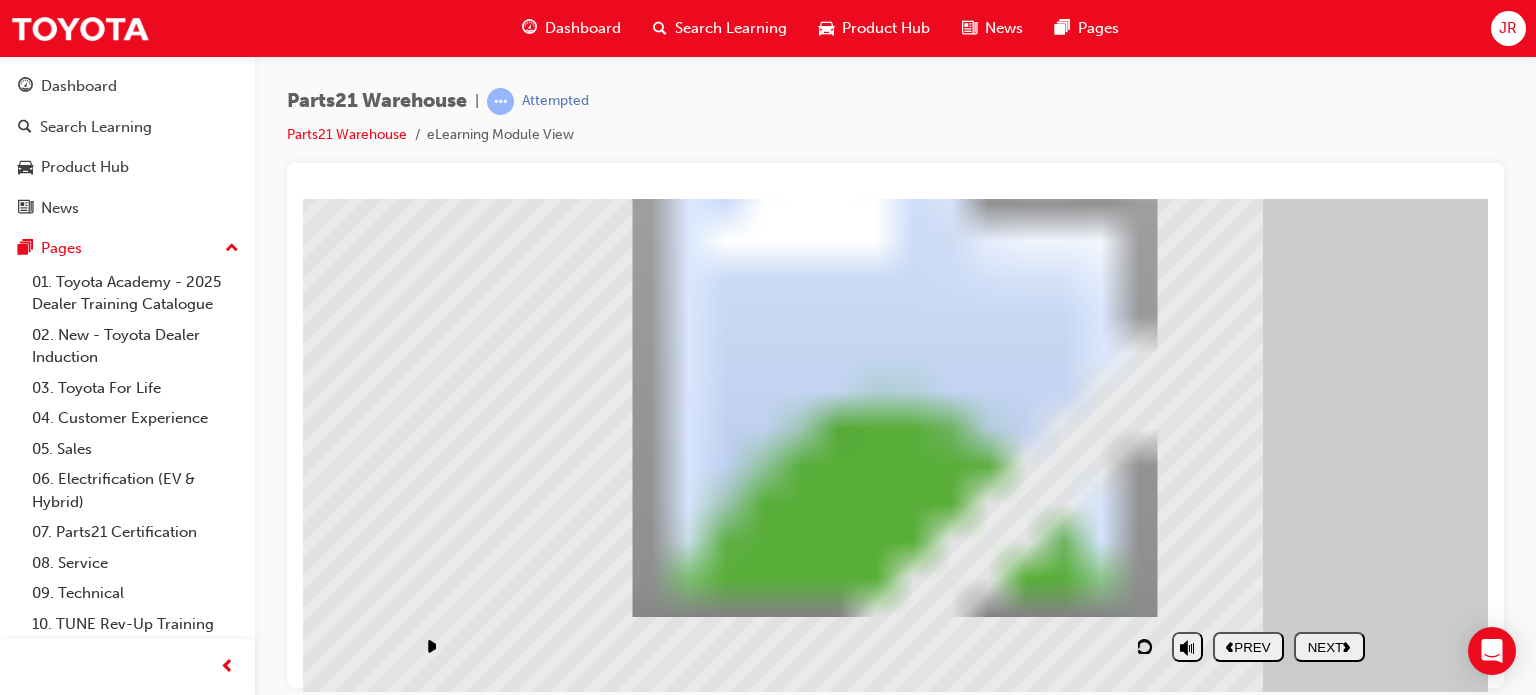 click on "NEXT" at bounding box center (1329, 646) 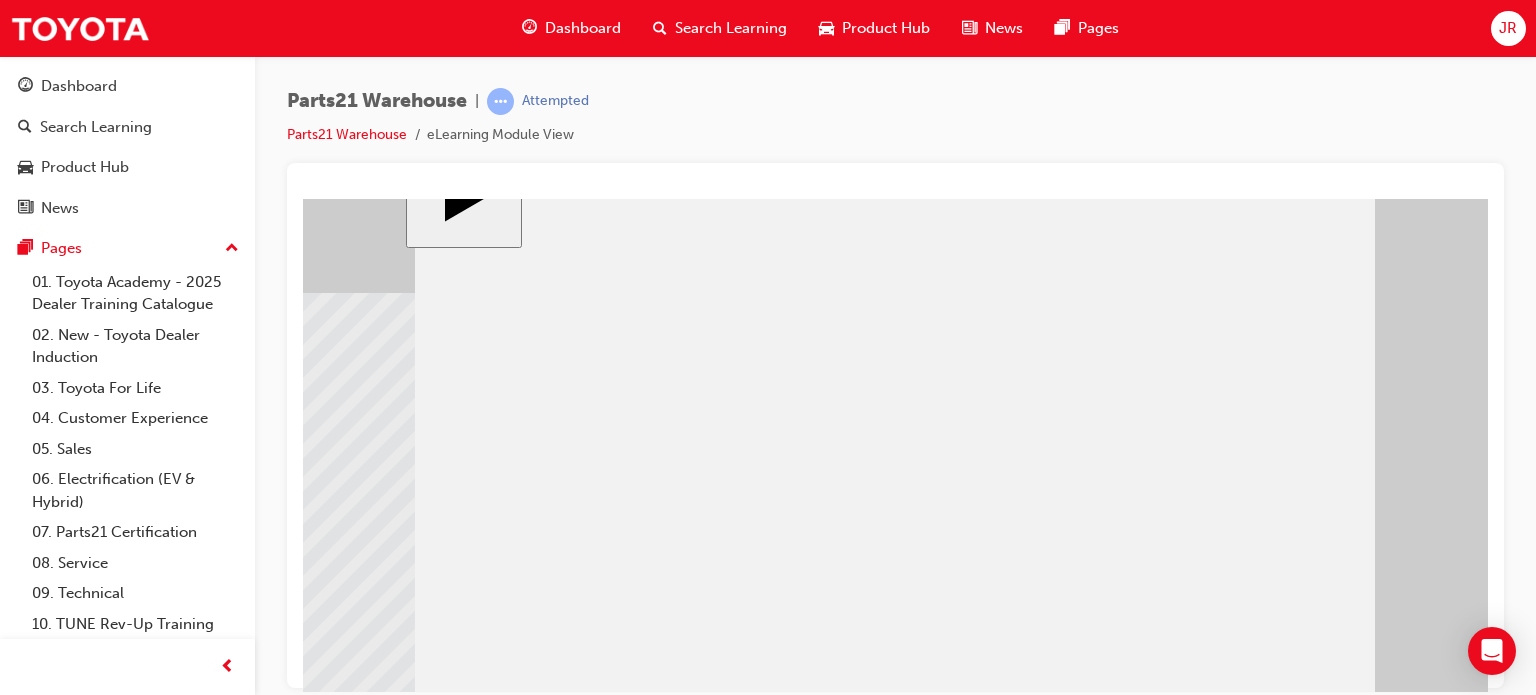 scroll, scrollTop: 0, scrollLeft: 0, axis: both 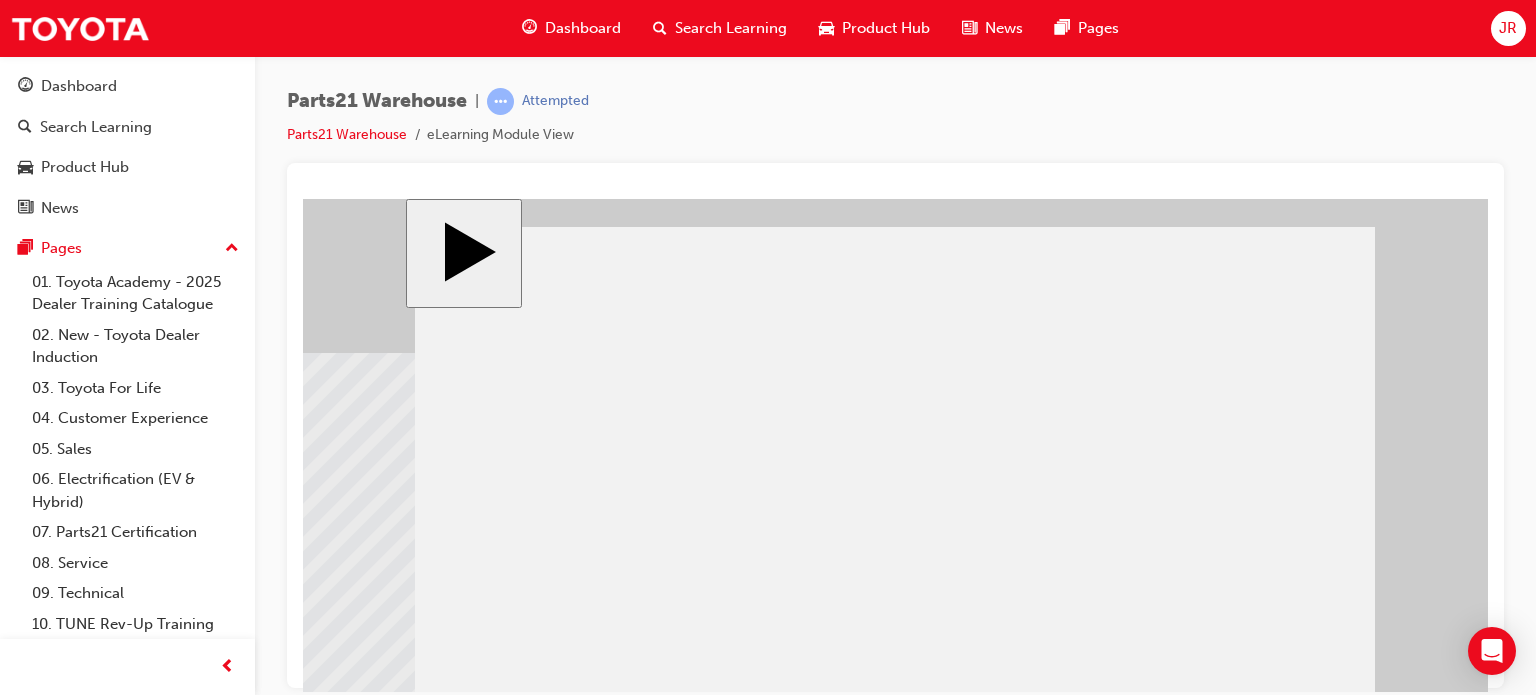 click 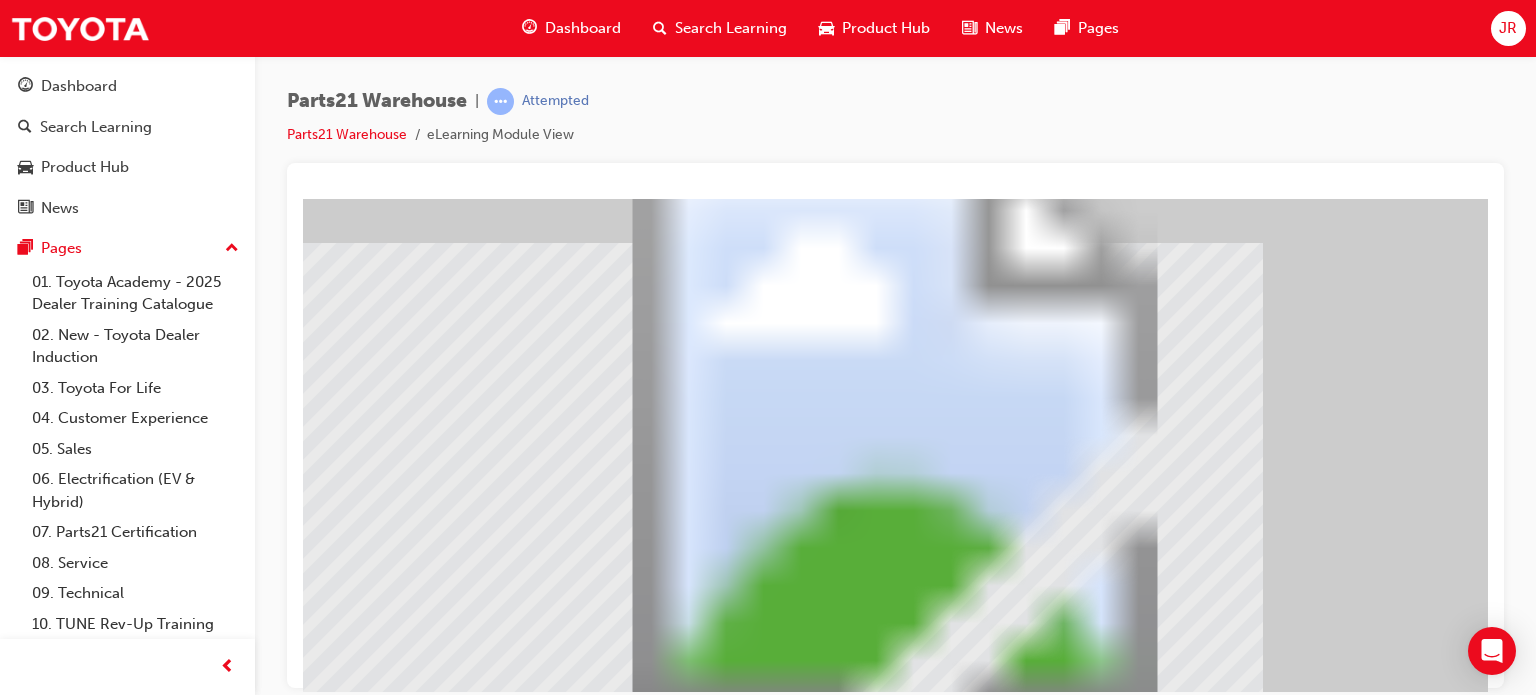 scroll, scrollTop: 192, scrollLeft: 0, axis: vertical 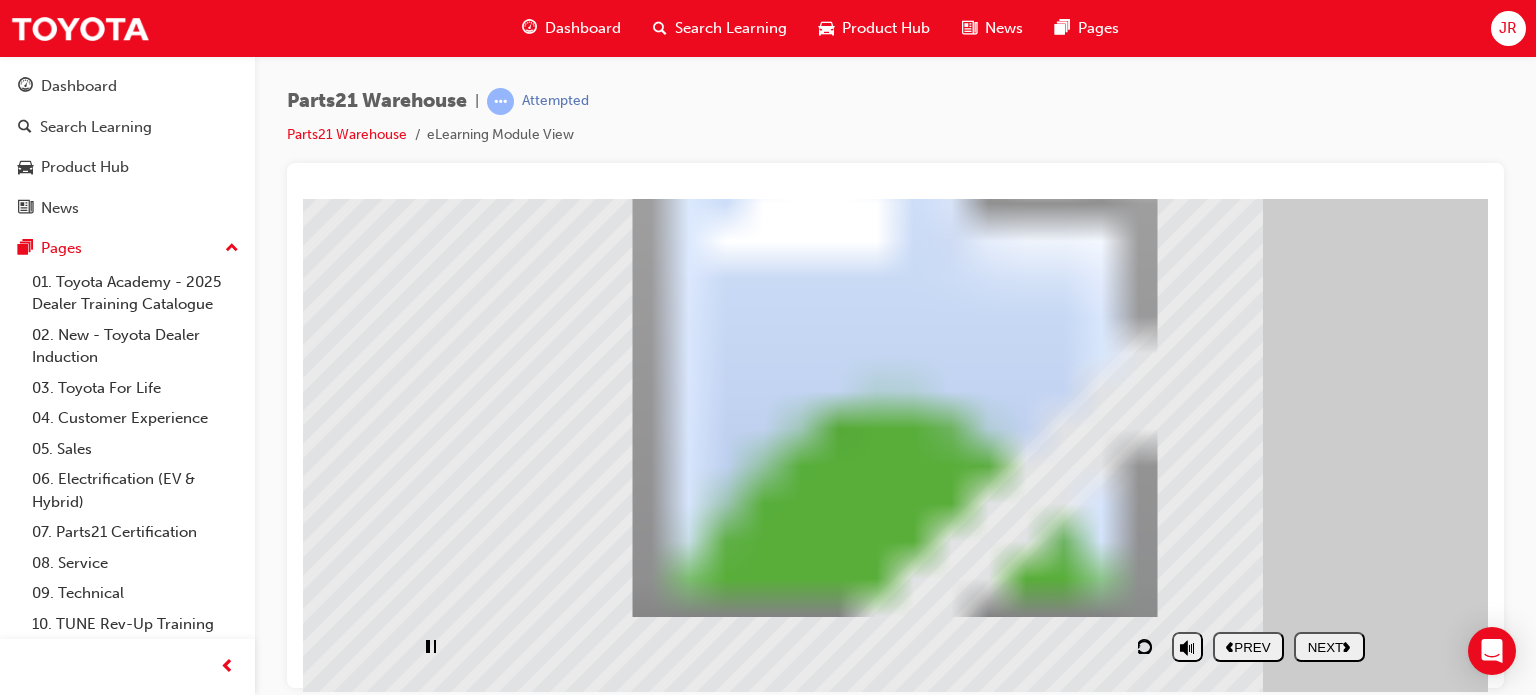 click 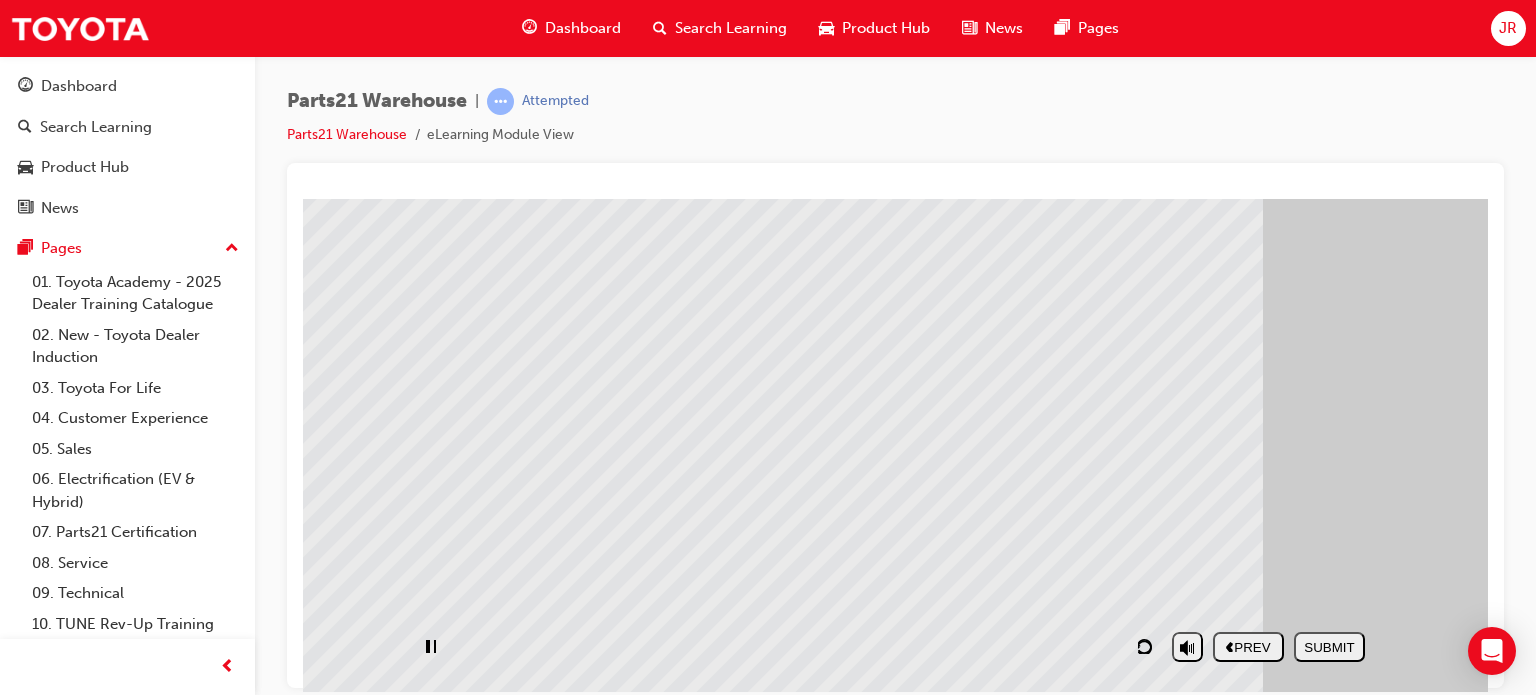 scroll, scrollTop: 11, scrollLeft: 0, axis: vertical 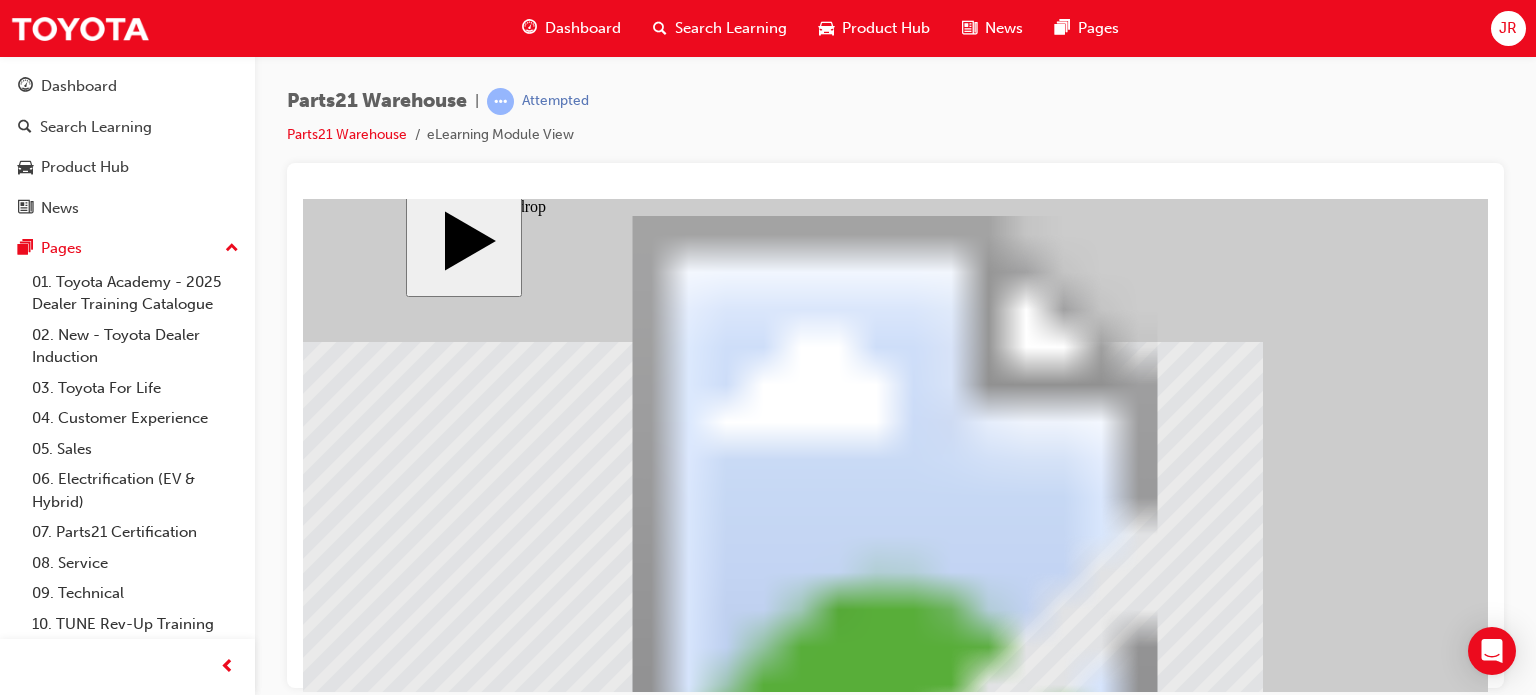 click 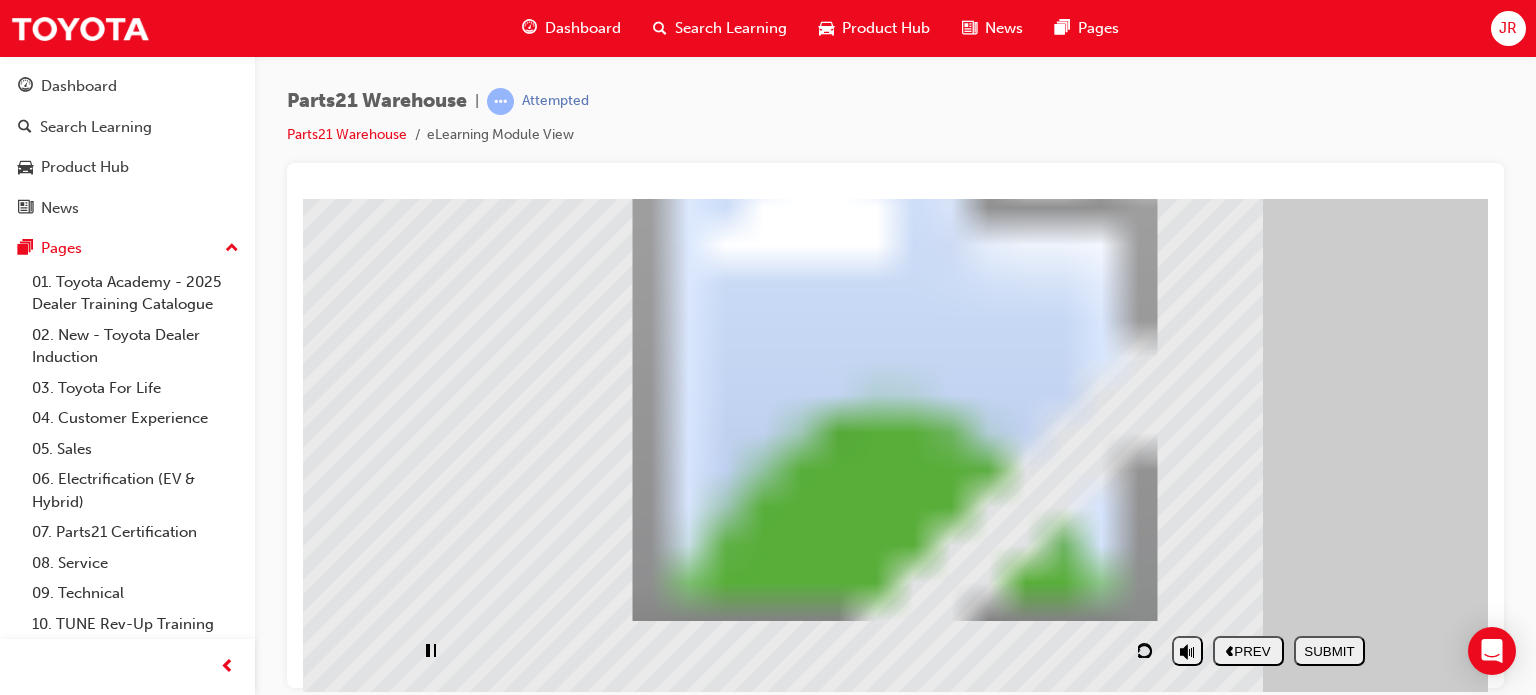 scroll, scrollTop: 192, scrollLeft: 0, axis: vertical 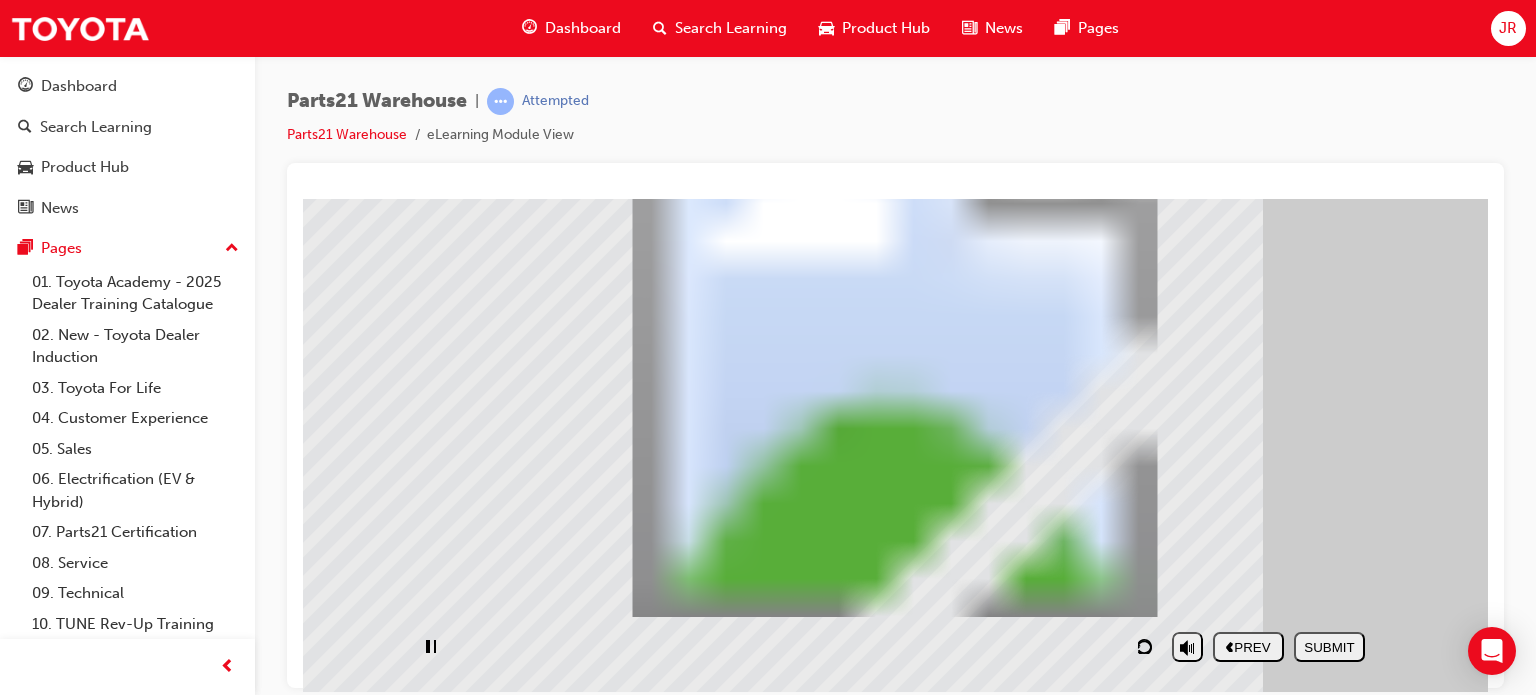click on "SUBMIT" at bounding box center [1329, 646] 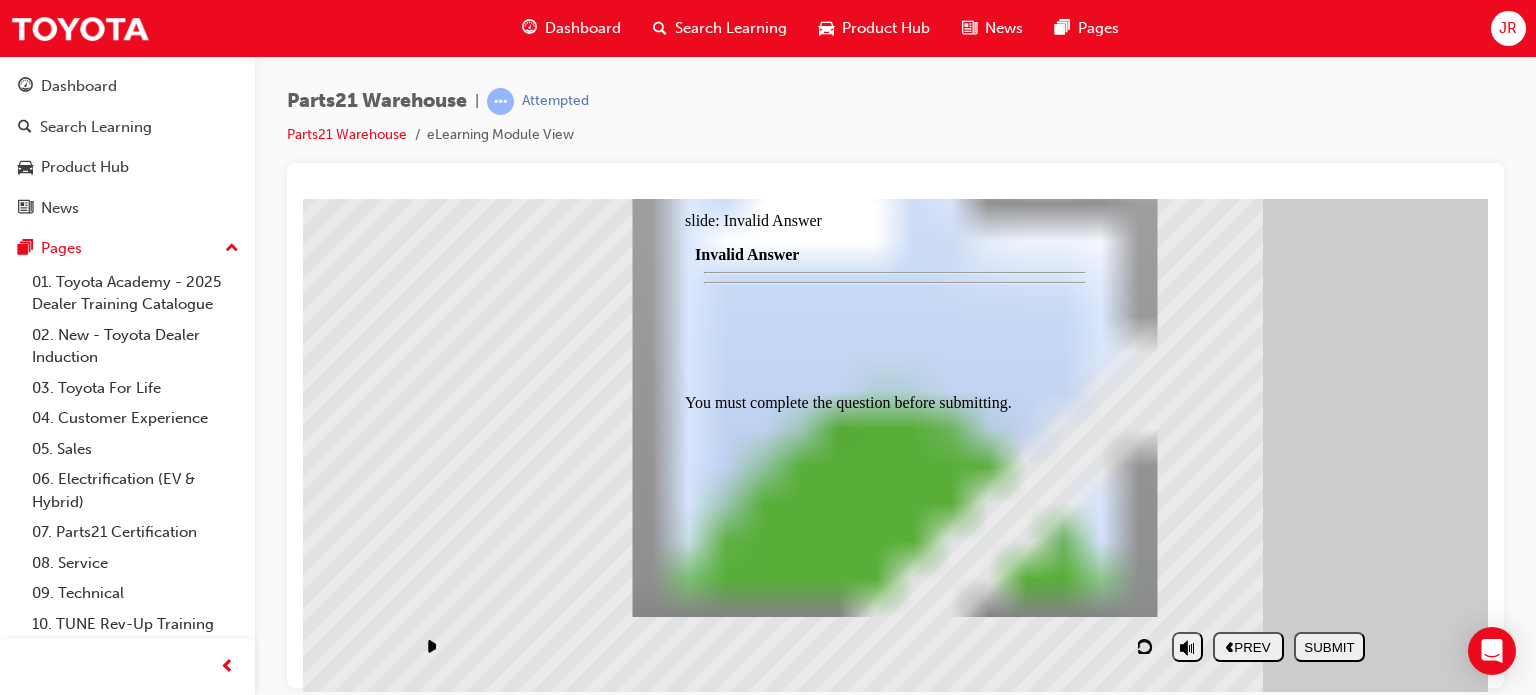 scroll, scrollTop: 0, scrollLeft: 0, axis: both 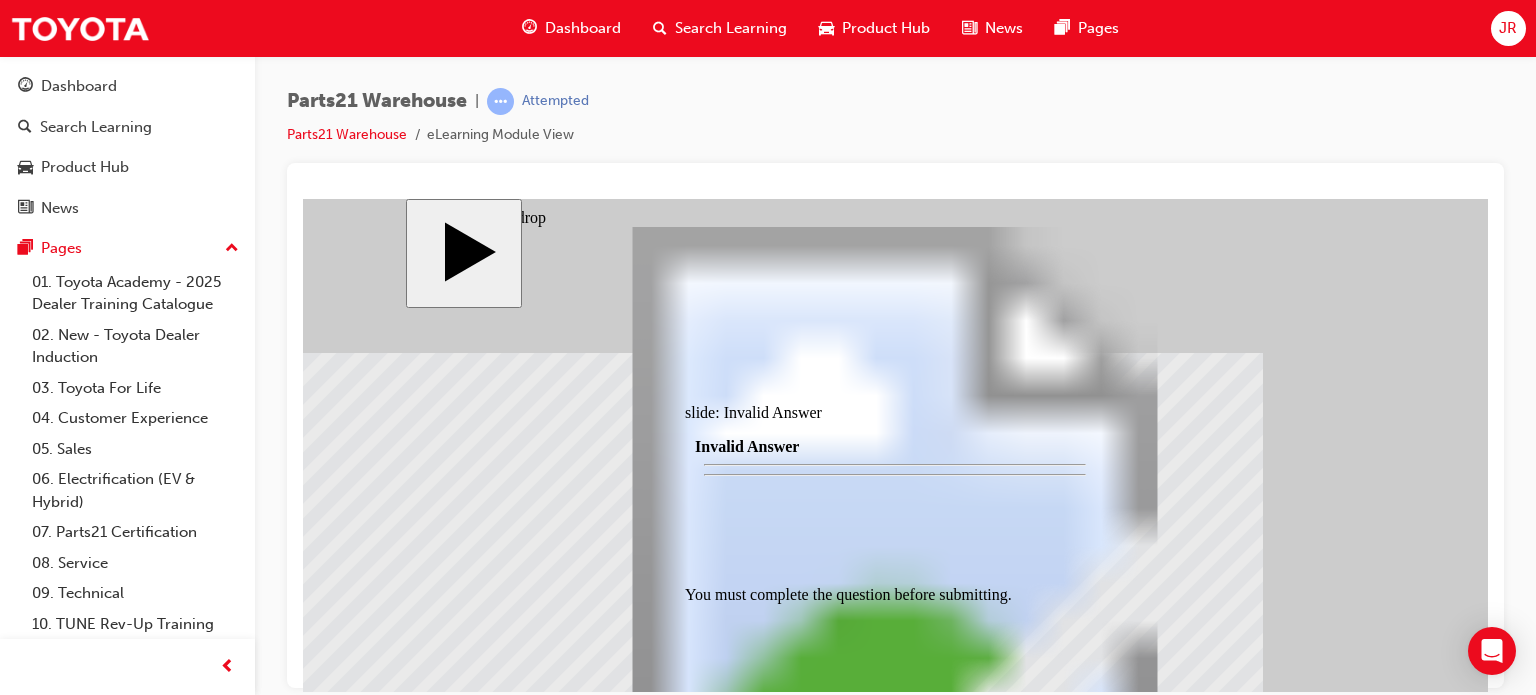click at bounding box center (895, 701) 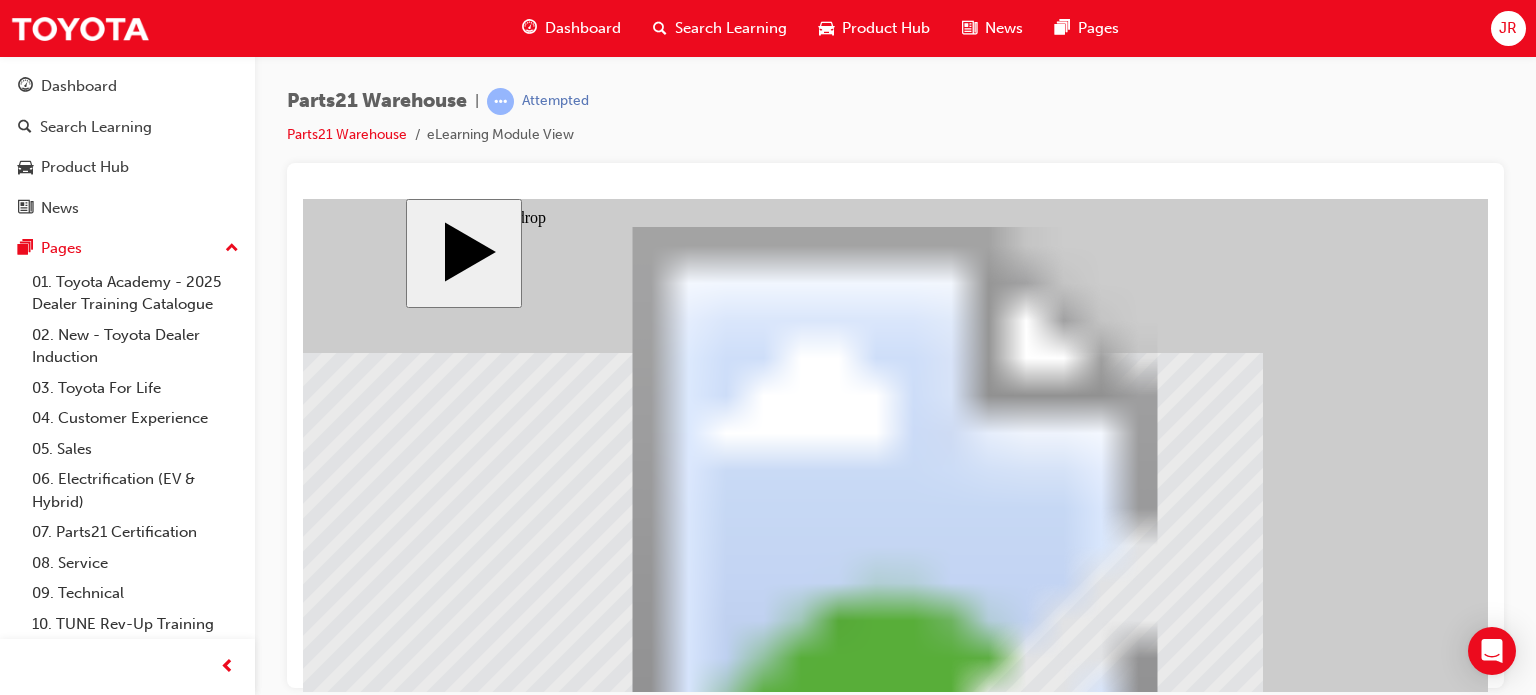 scroll, scrollTop: 11, scrollLeft: 0, axis: vertical 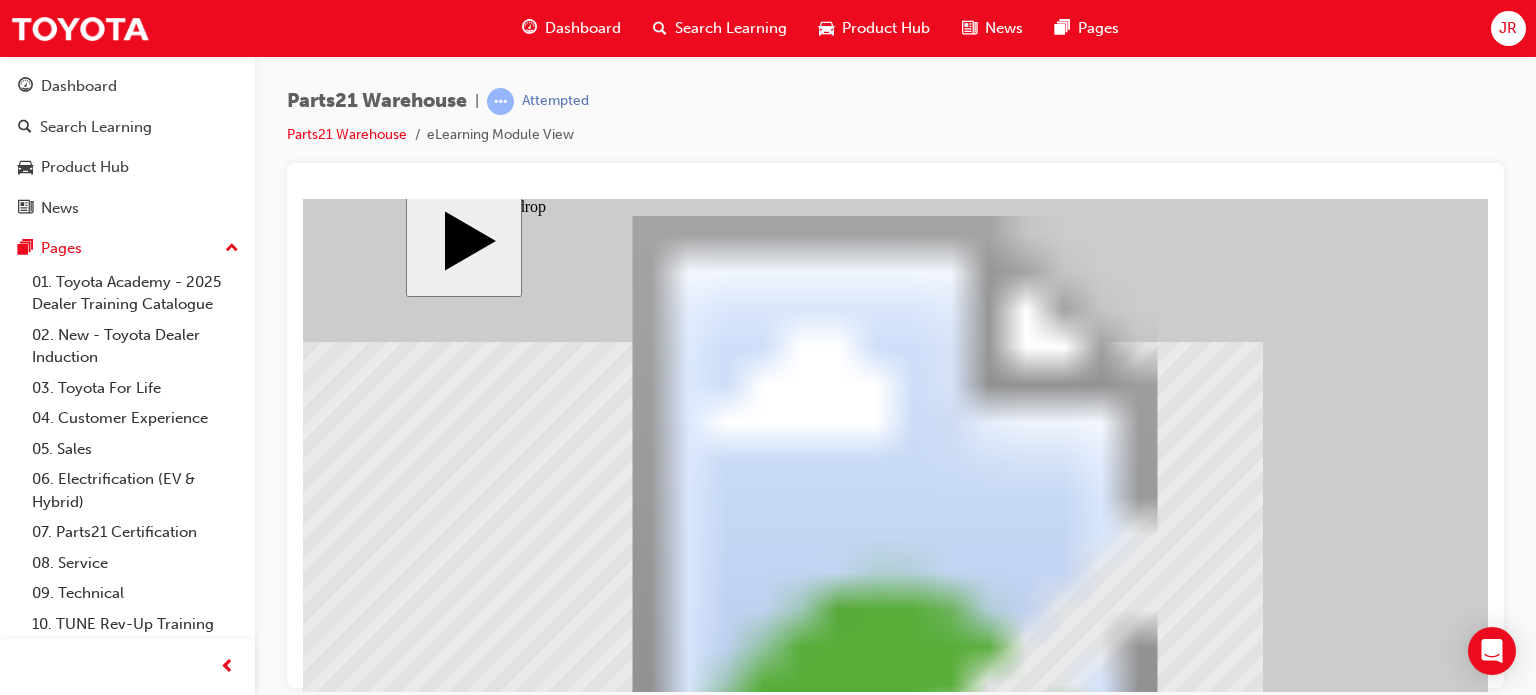 click 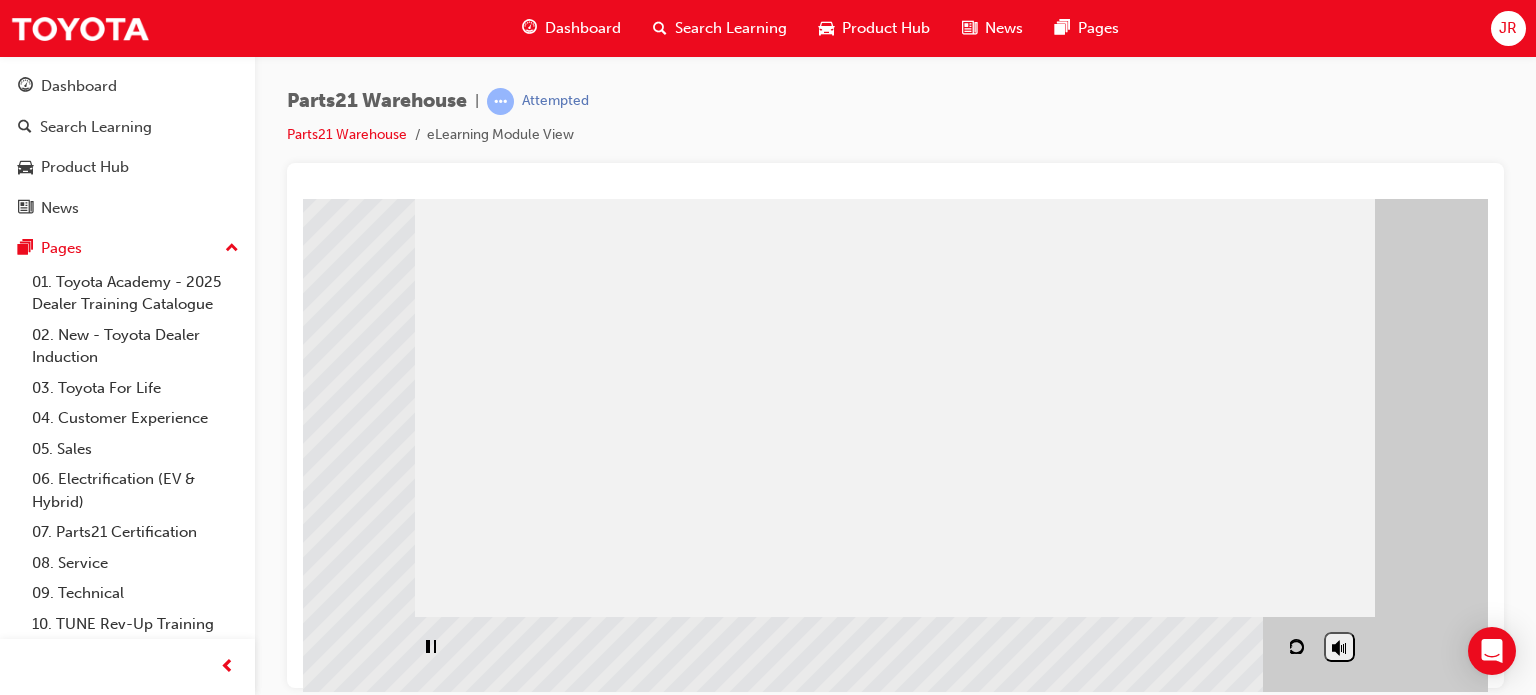 scroll, scrollTop: 192, scrollLeft: 0, axis: vertical 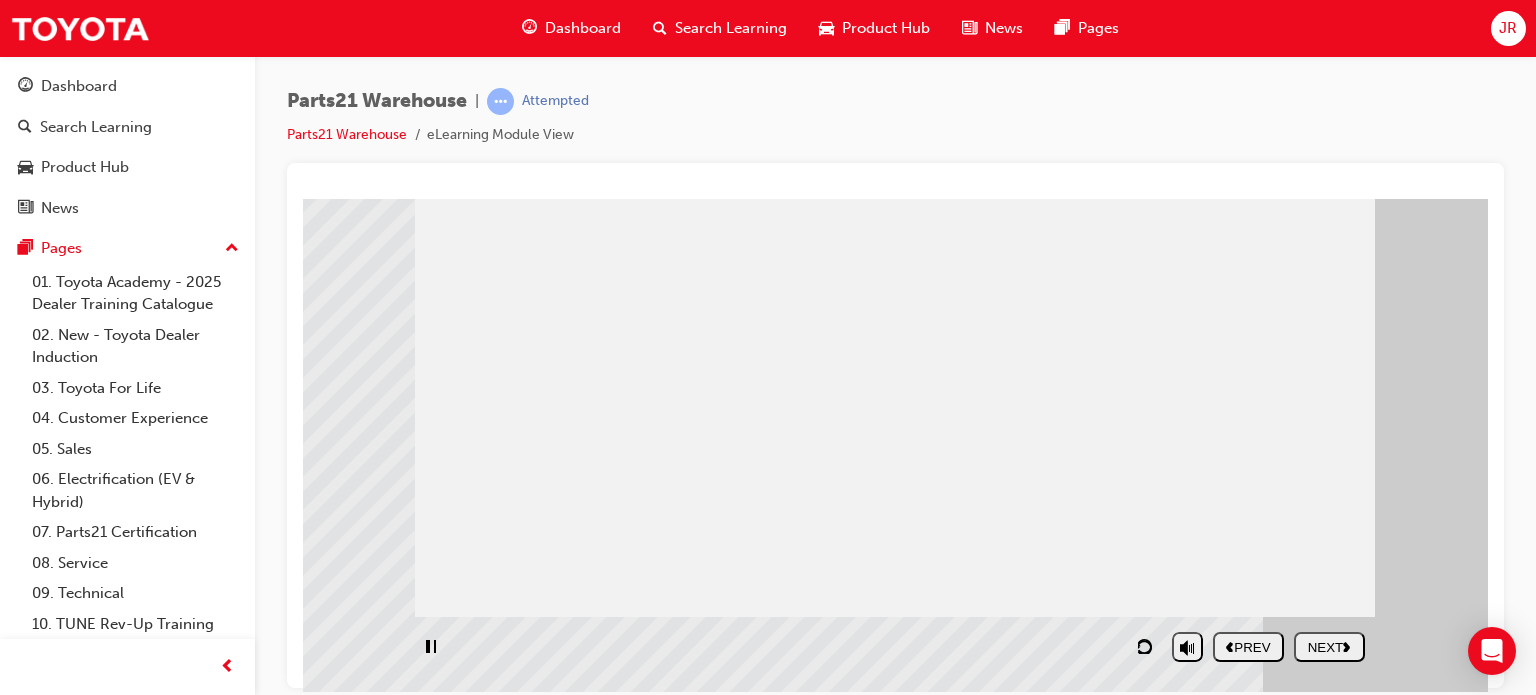 click on "NEXT" at bounding box center [1329, 646] 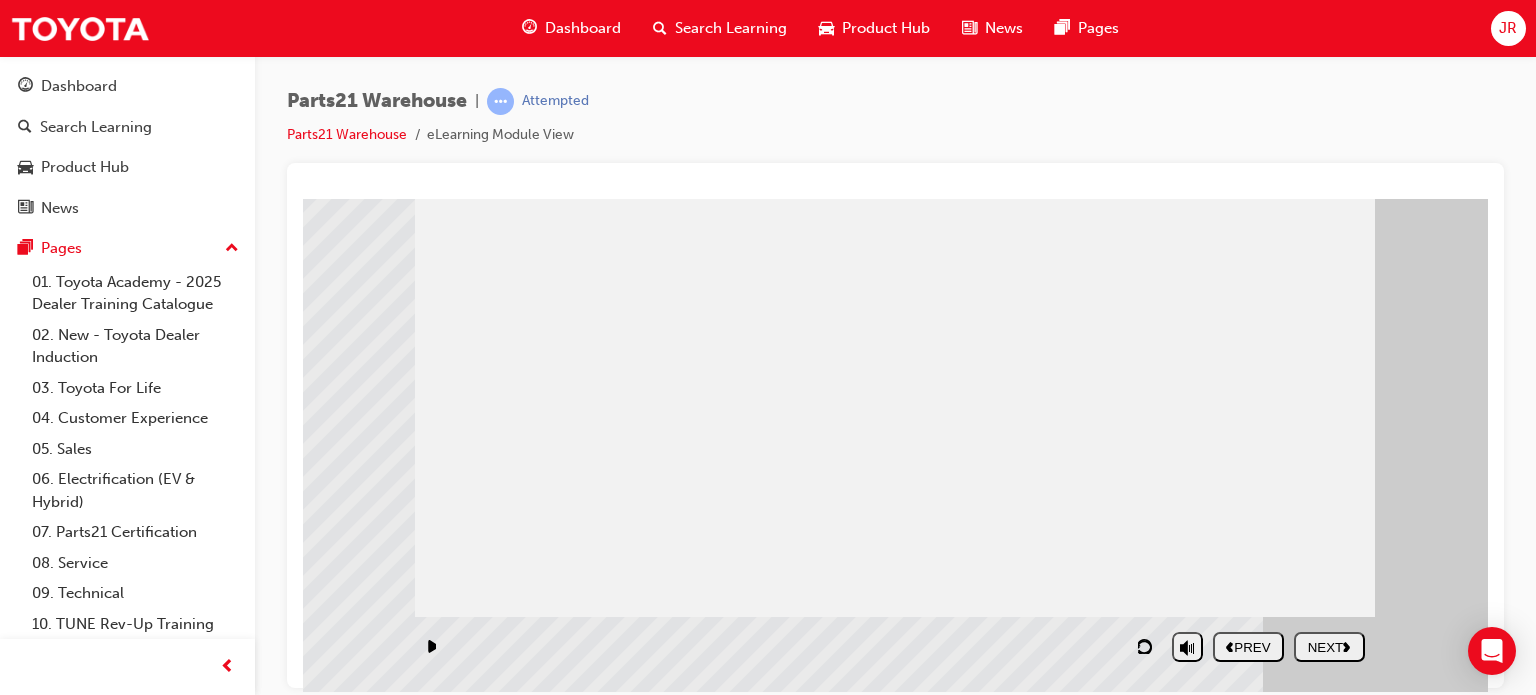 scroll, scrollTop: 0, scrollLeft: 0, axis: both 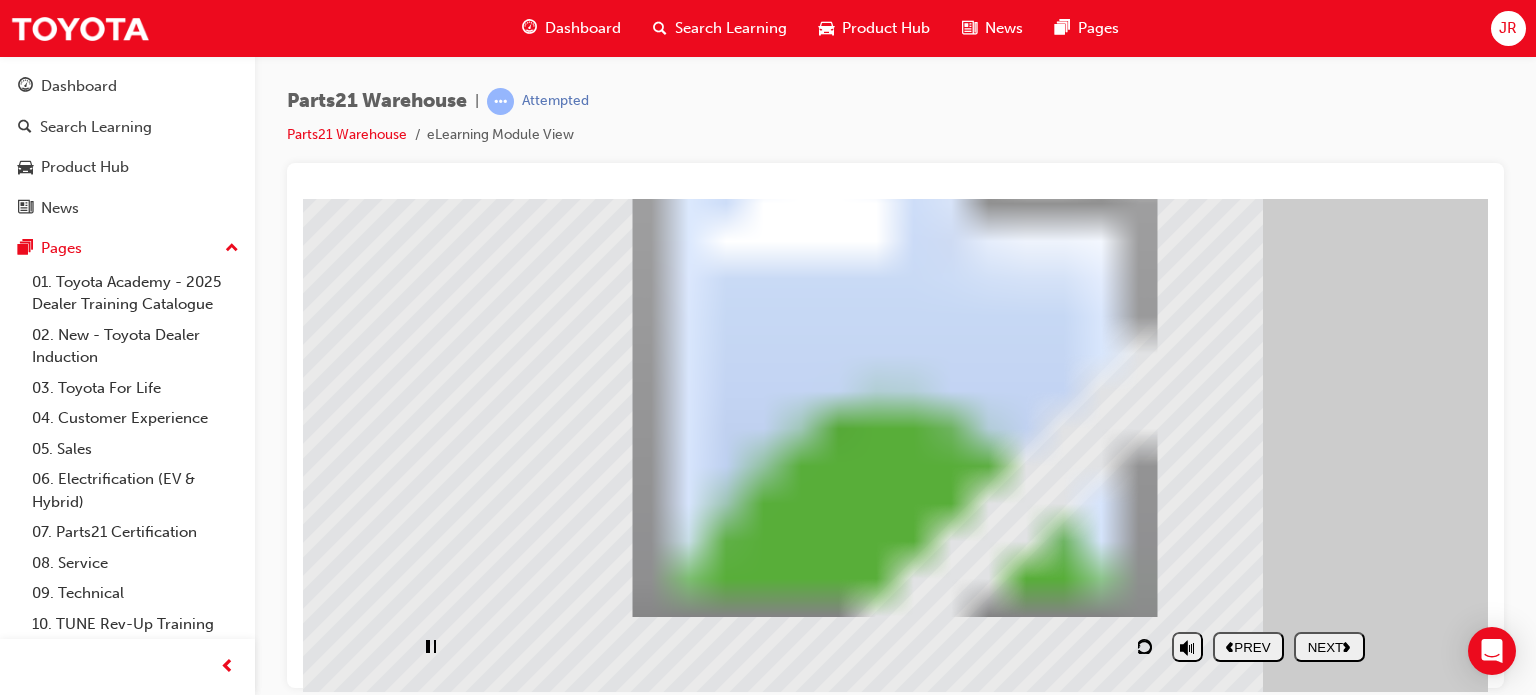click on "PREV" at bounding box center (1248, 646) 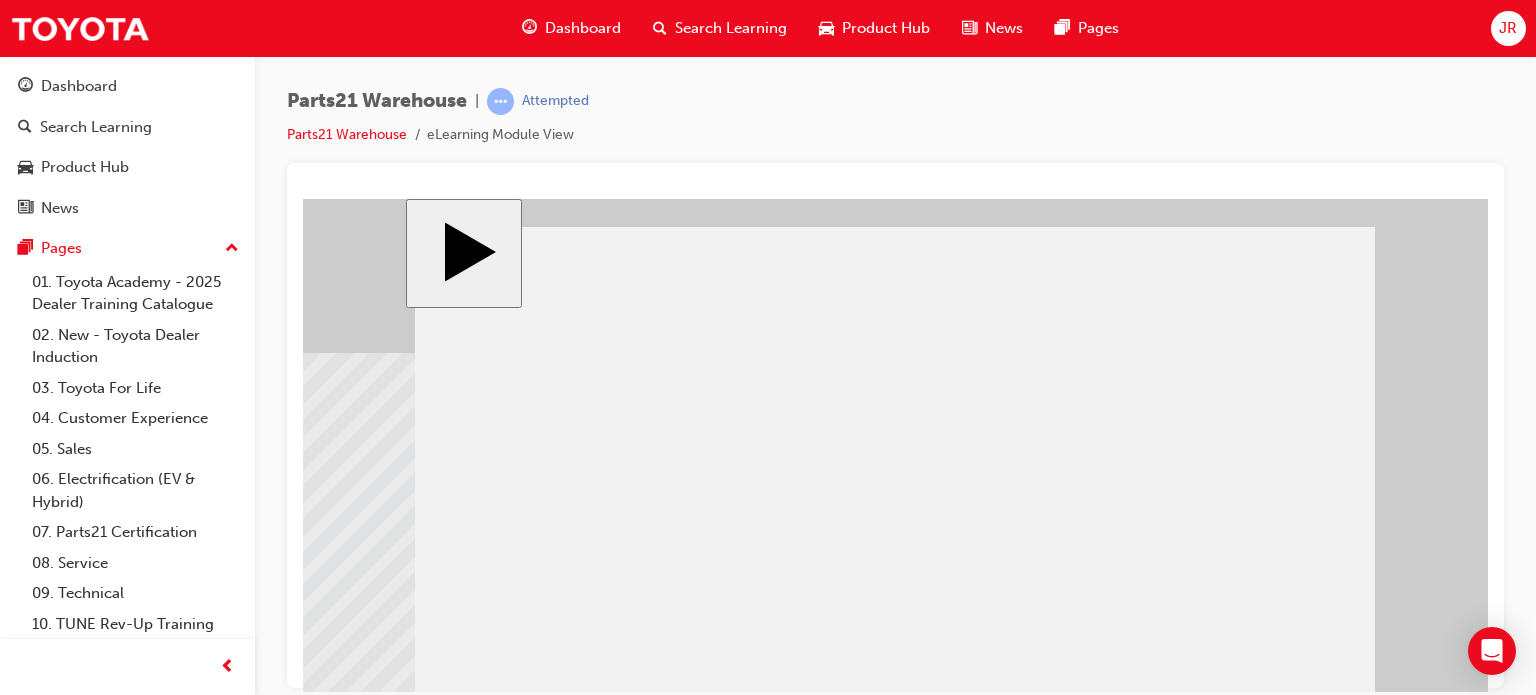 scroll, scrollTop: 11, scrollLeft: 0, axis: vertical 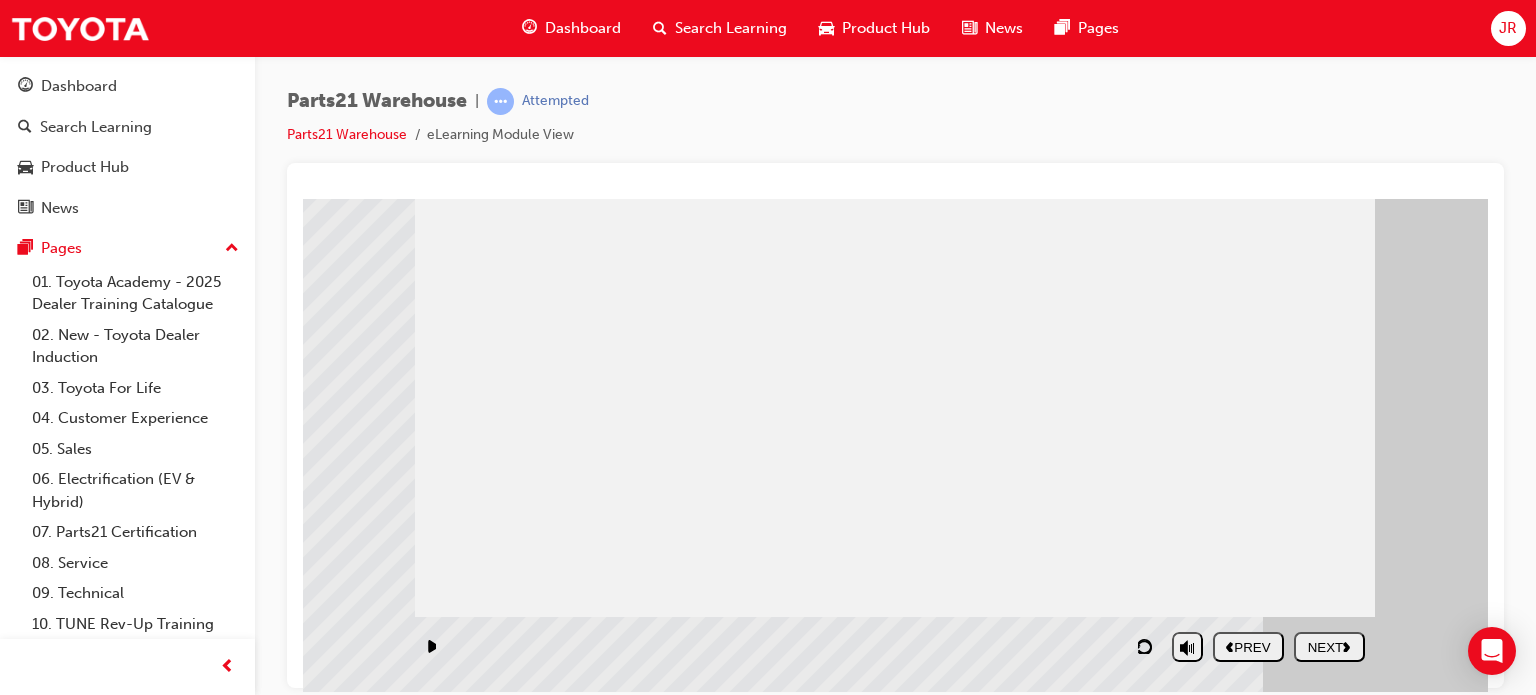 click 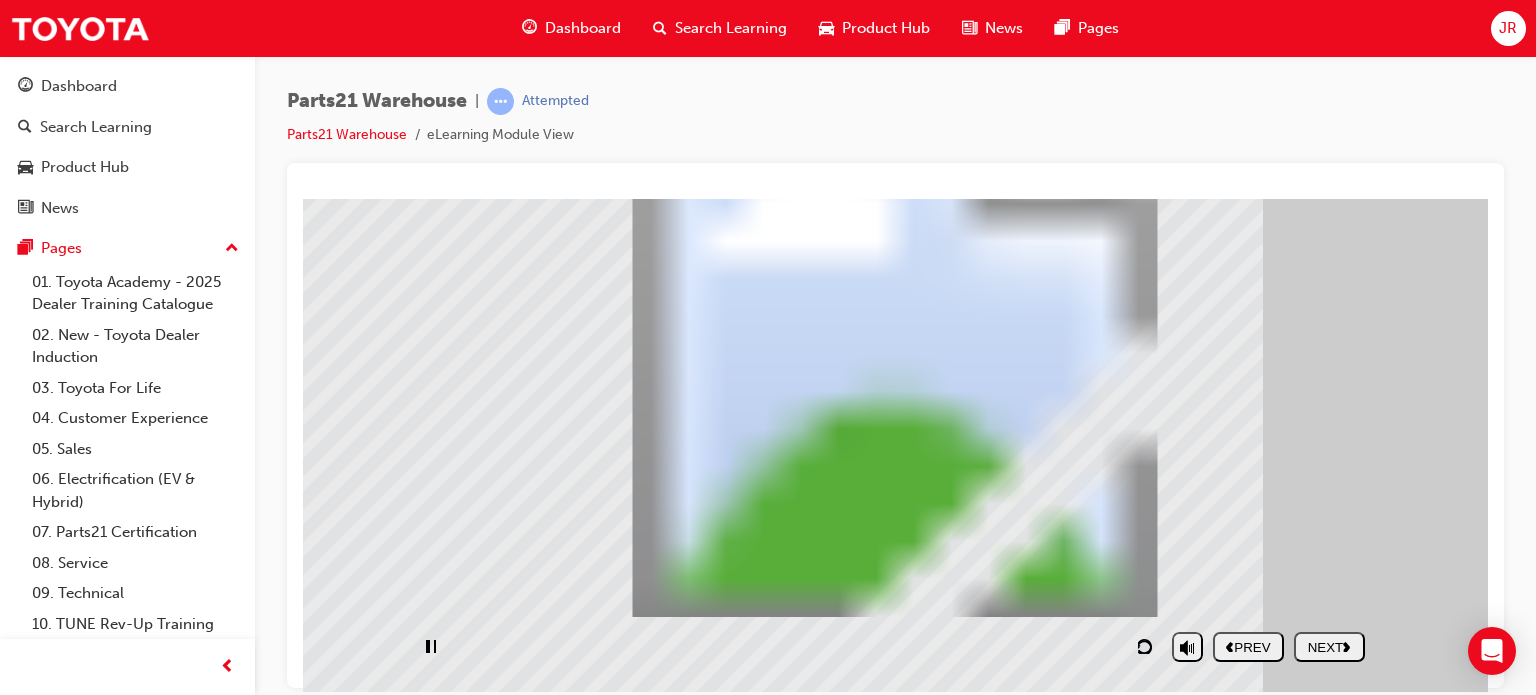 scroll, scrollTop: 0, scrollLeft: 0, axis: both 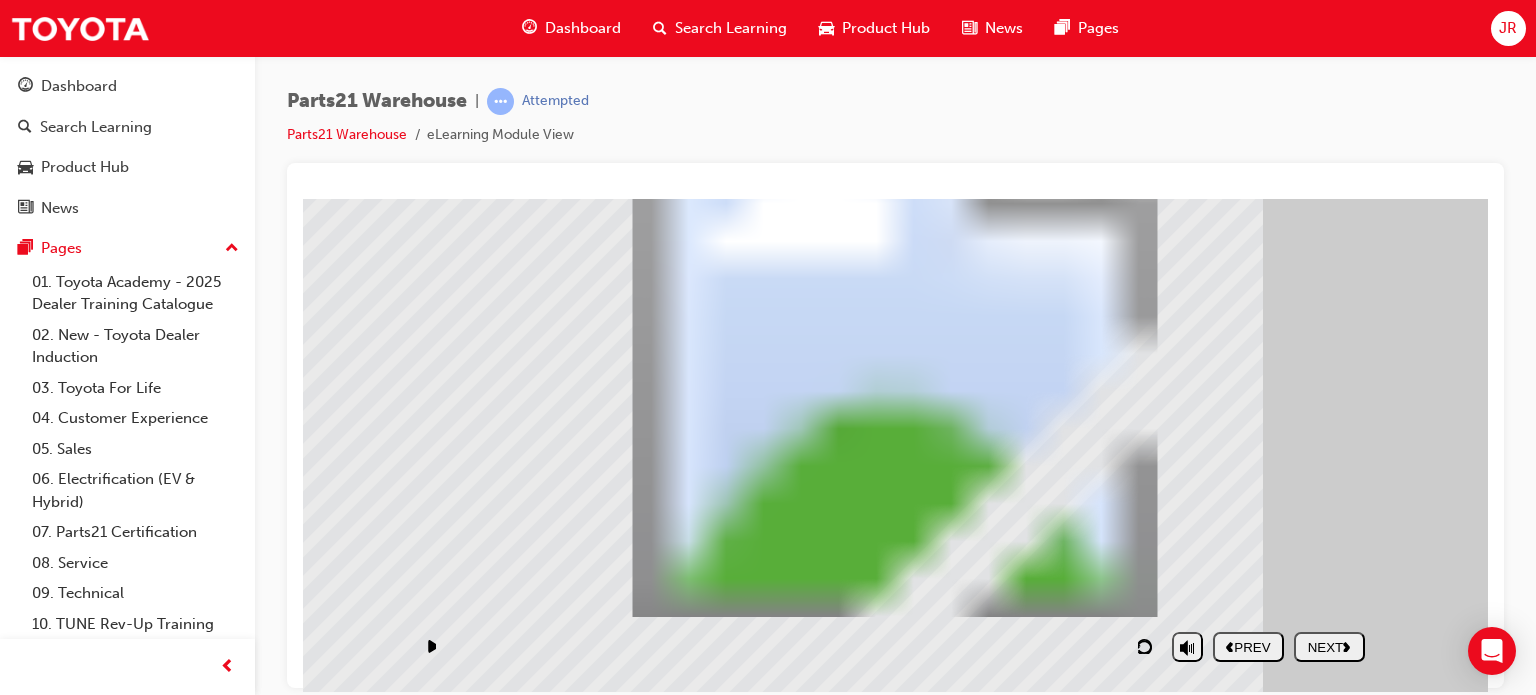 click on "NEXT" at bounding box center [1329, 646] 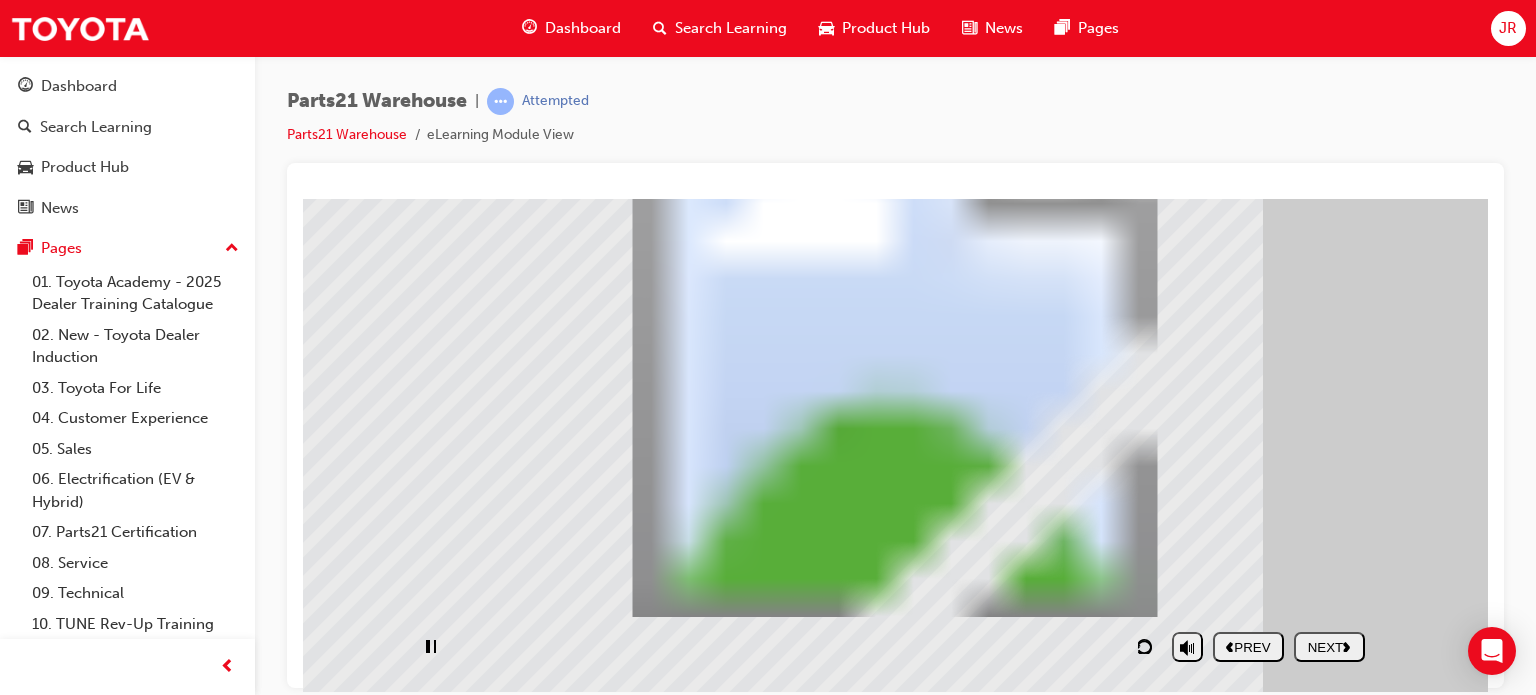 click on "NEXT" at bounding box center (1329, 646) 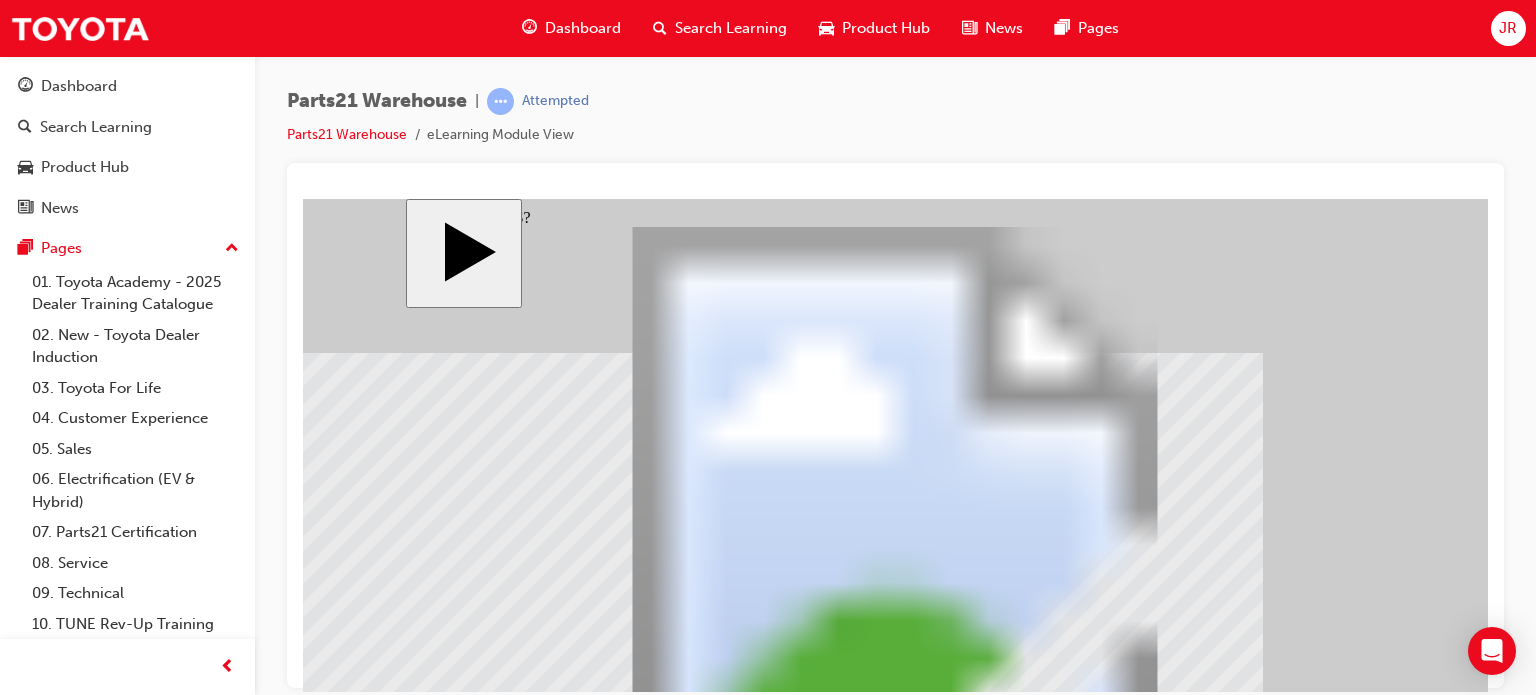 click 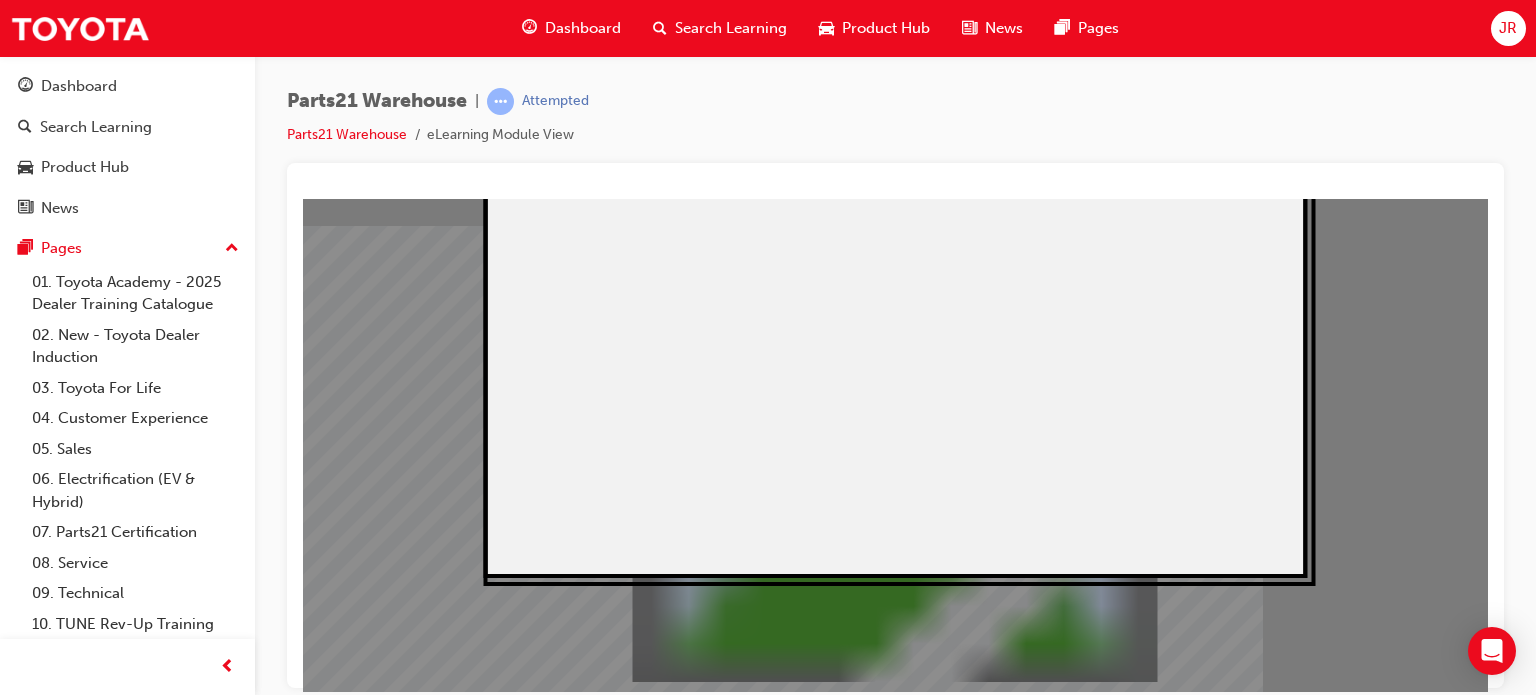 scroll, scrollTop: 92, scrollLeft: 0, axis: vertical 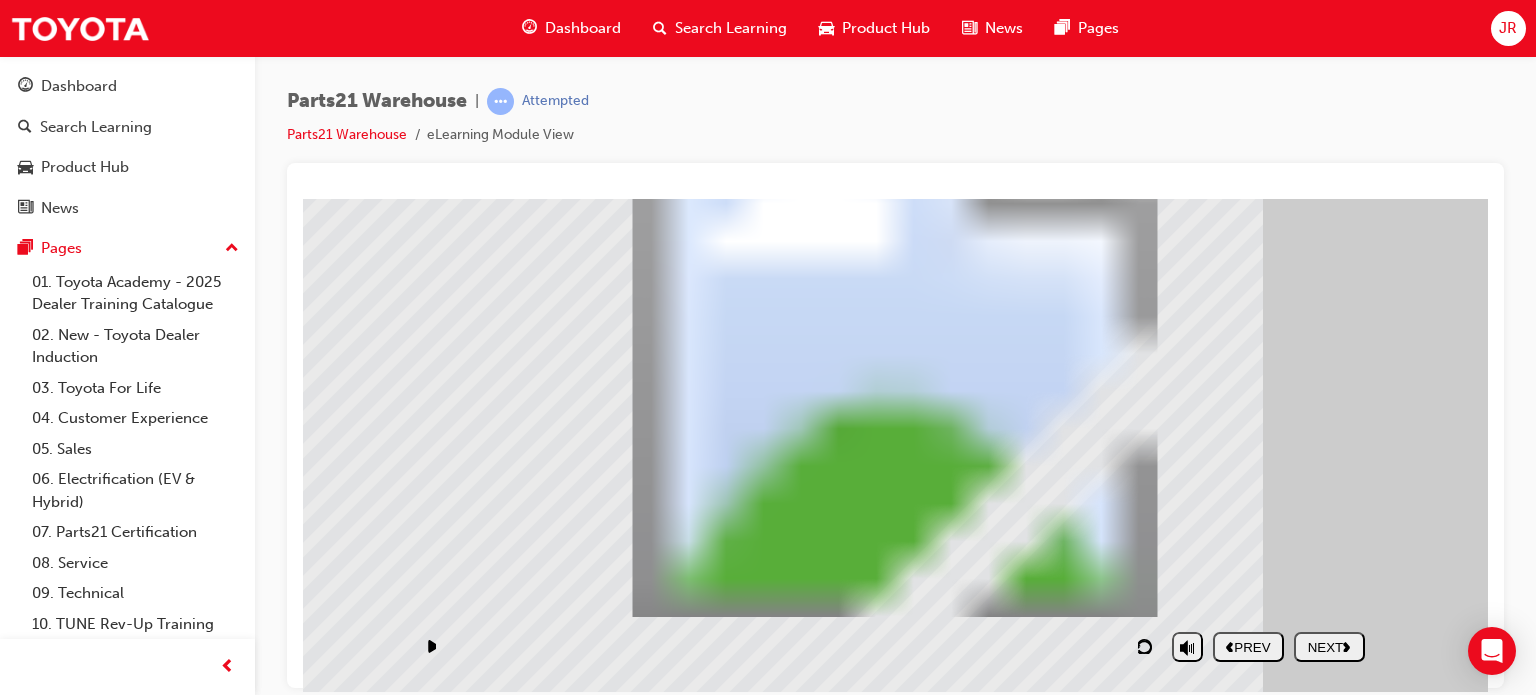 click on "NEXT" at bounding box center [1329, 646] 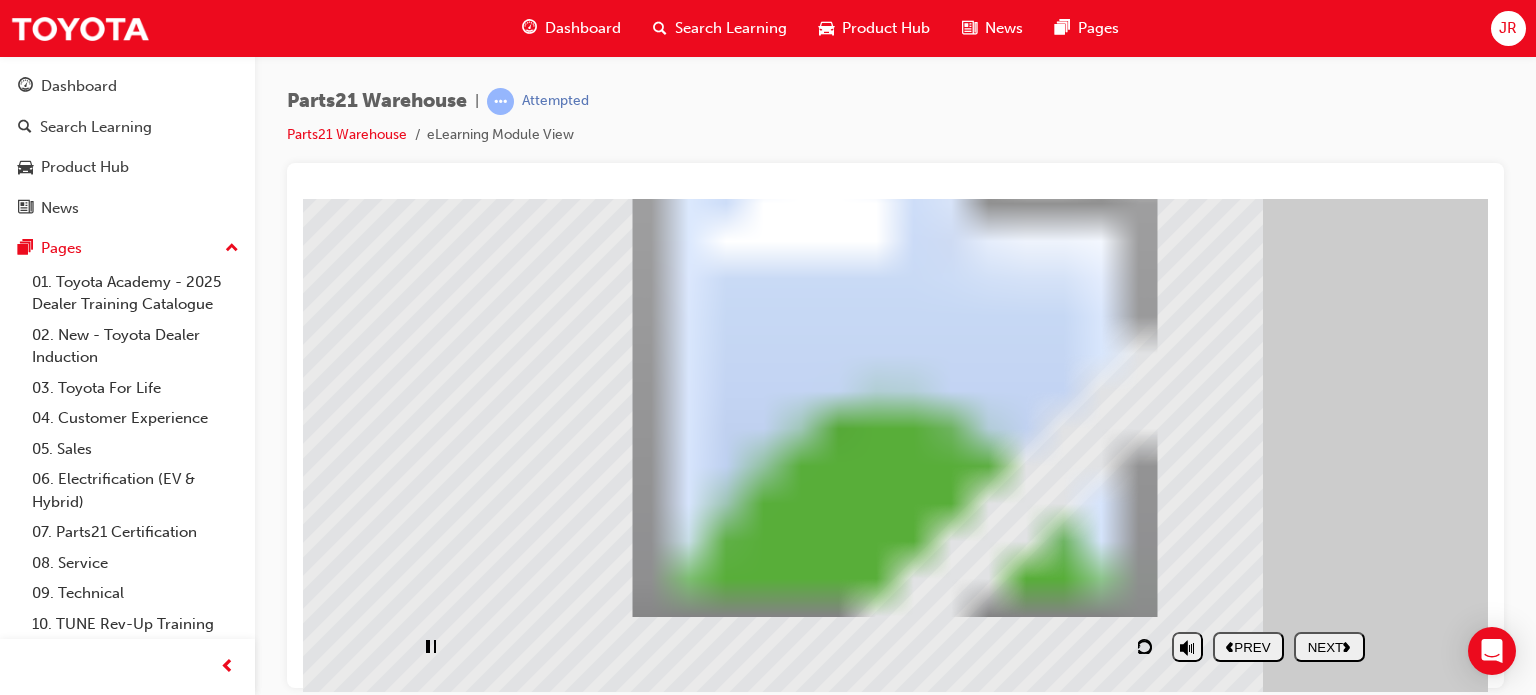click 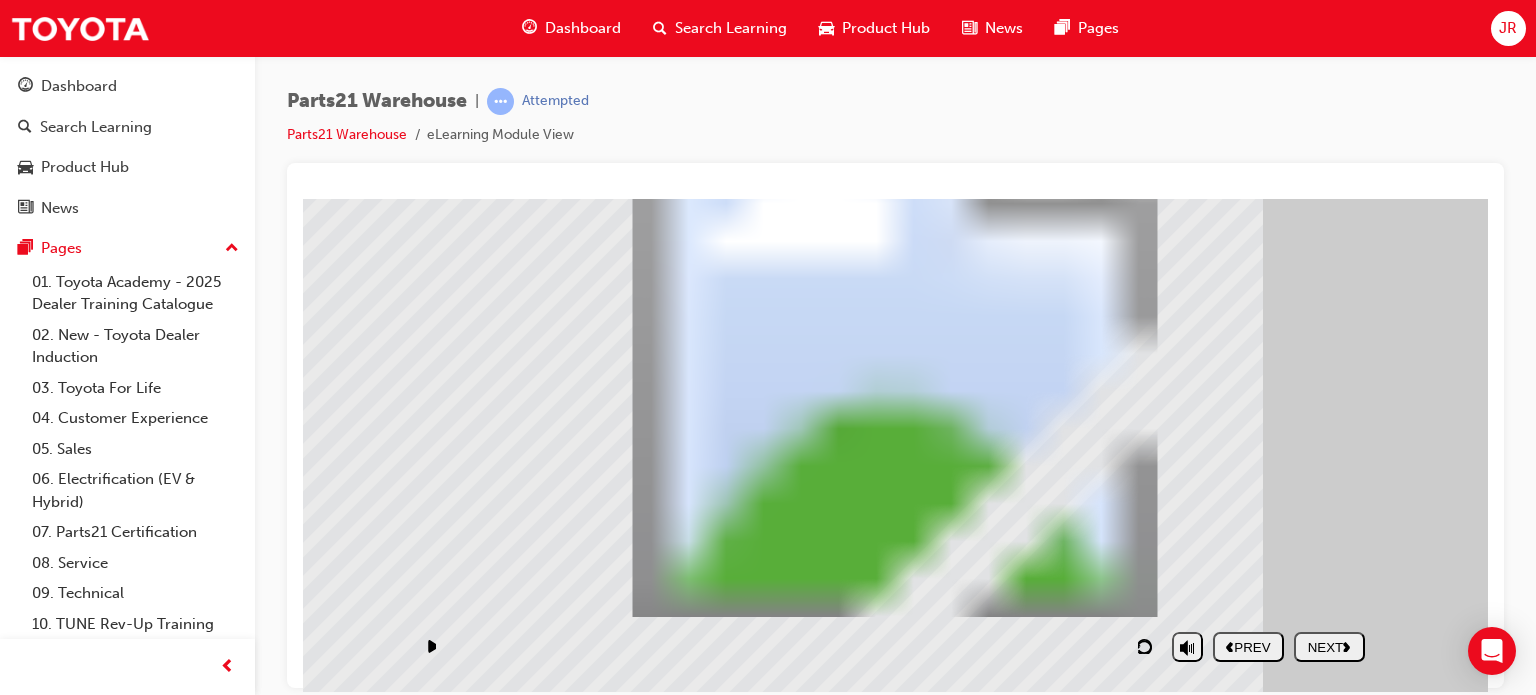 click 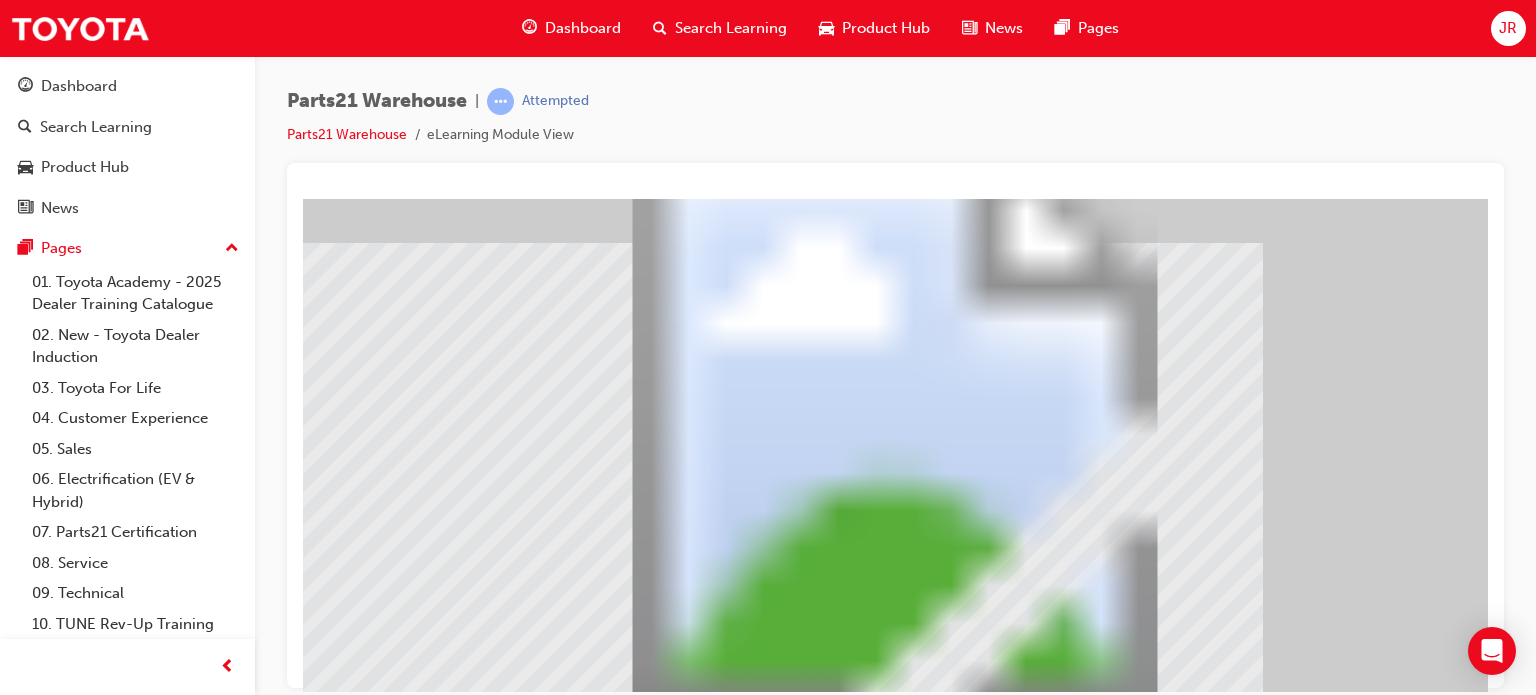 scroll, scrollTop: 0, scrollLeft: 0, axis: both 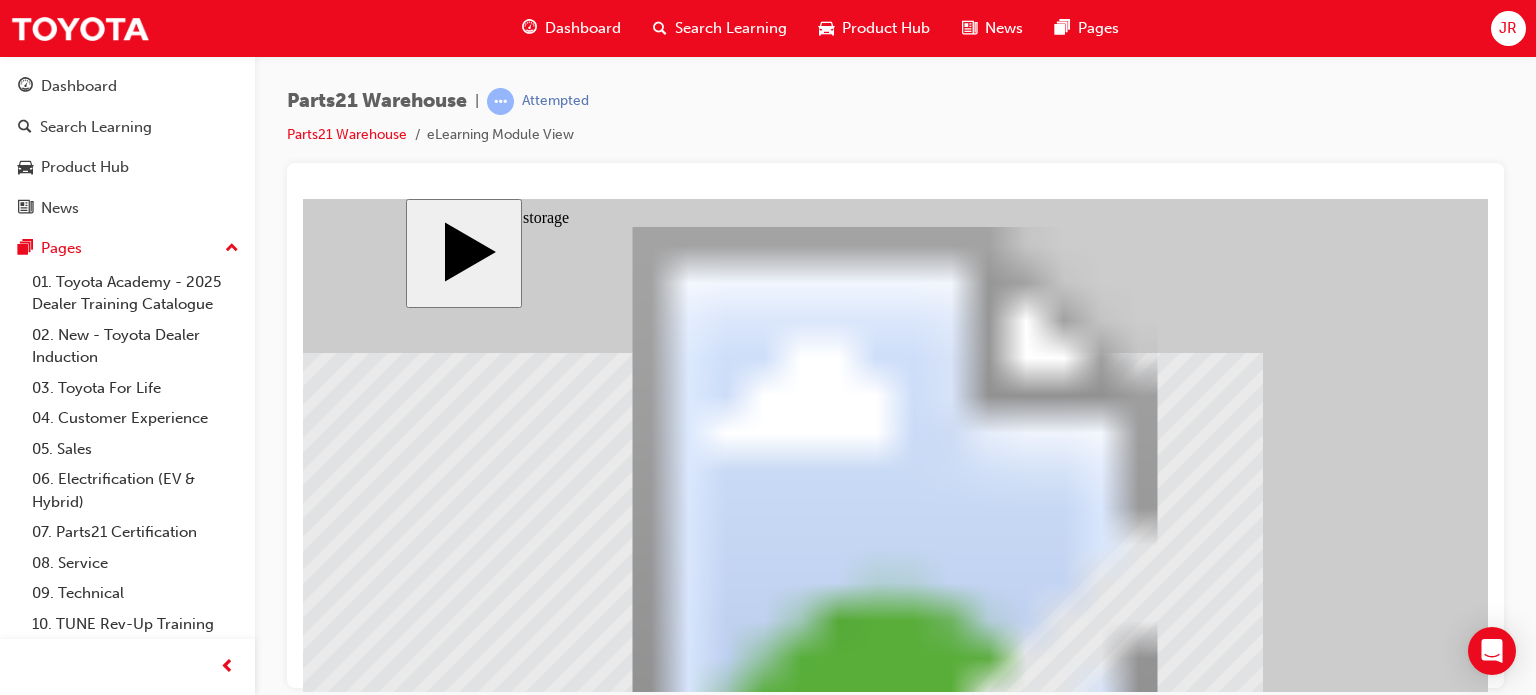 click 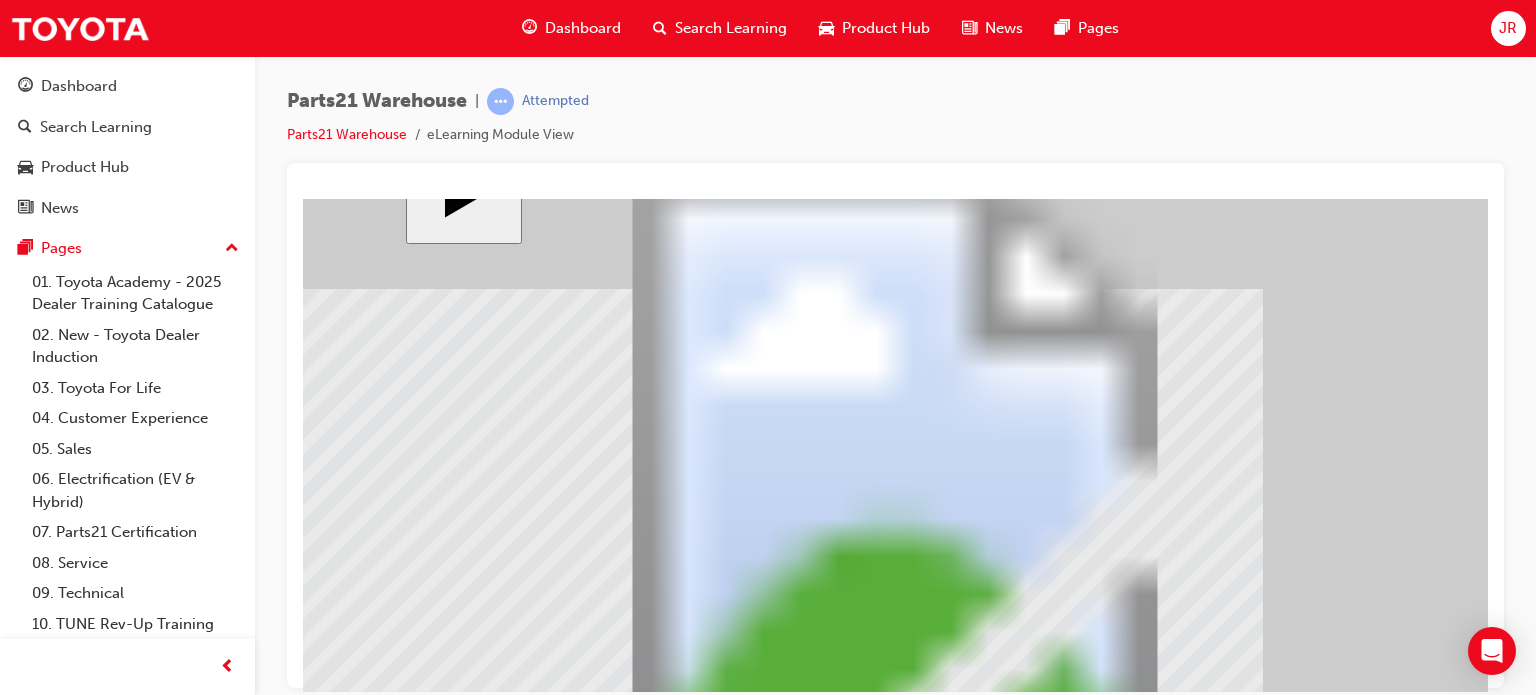 scroll, scrollTop: 100, scrollLeft: 0, axis: vertical 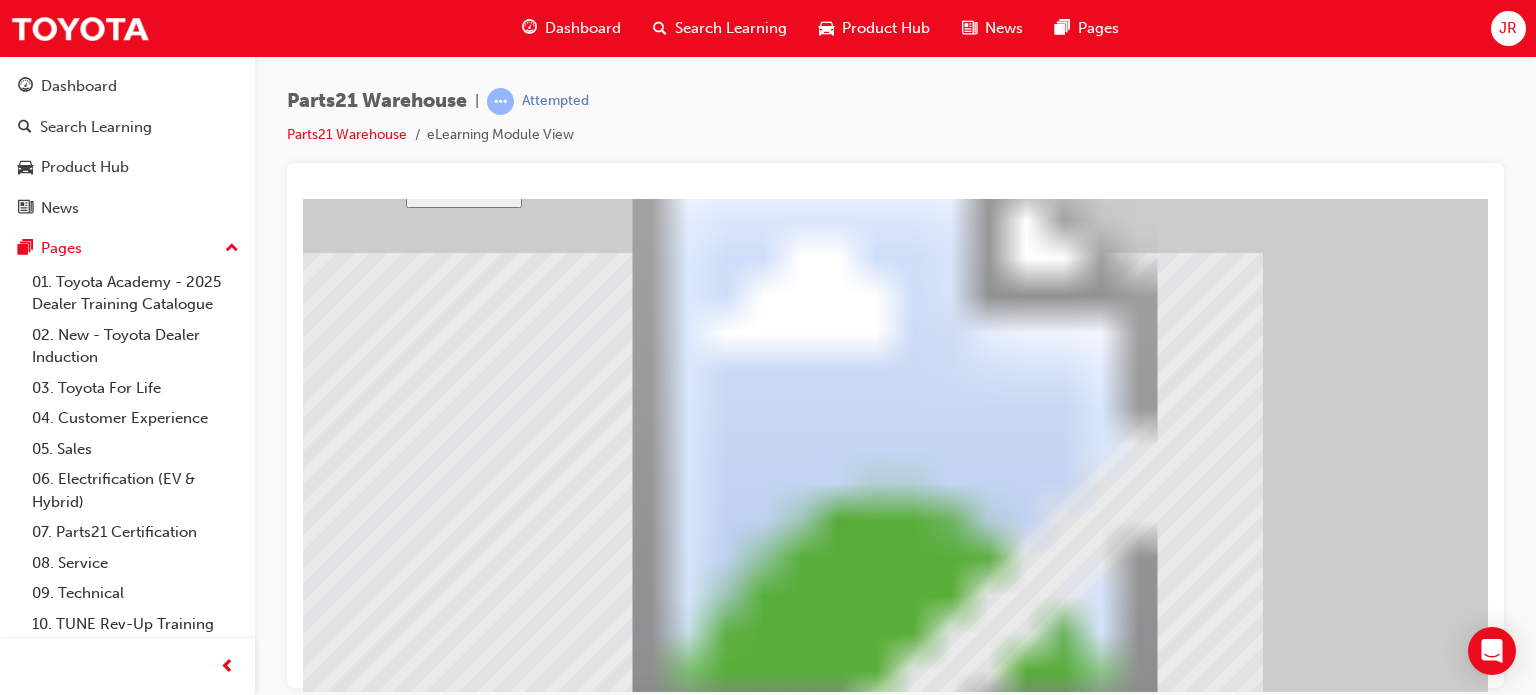 click 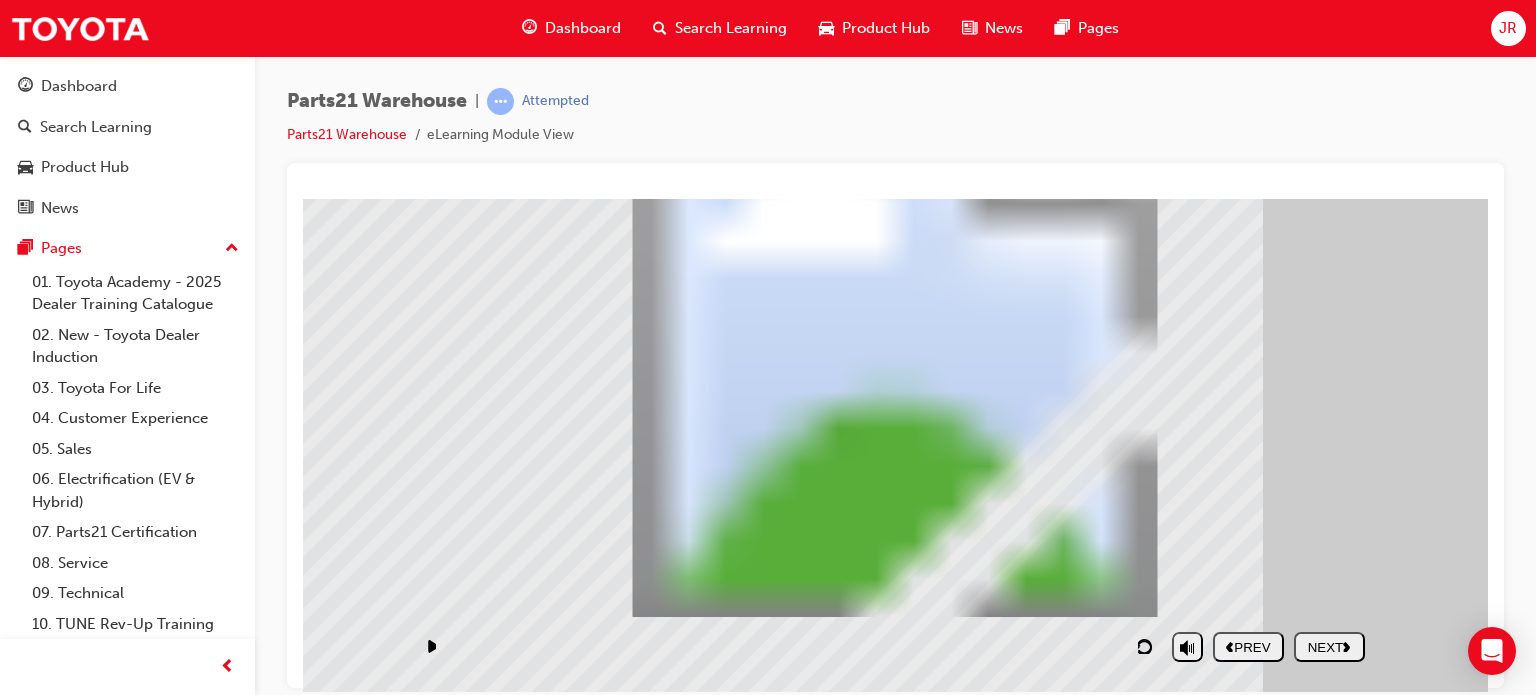 click on "NEXT" at bounding box center (1329, 646) 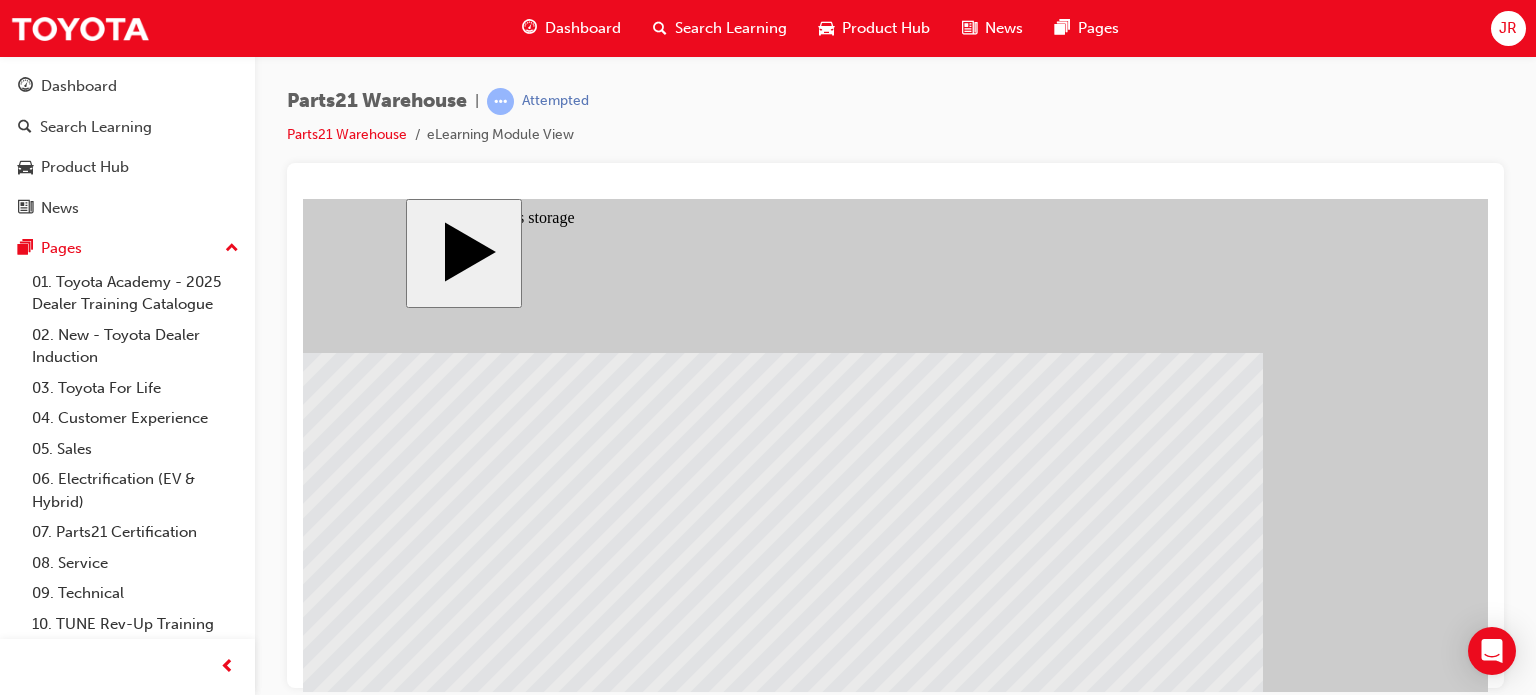 scroll, scrollTop: 11, scrollLeft: 0, axis: vertical 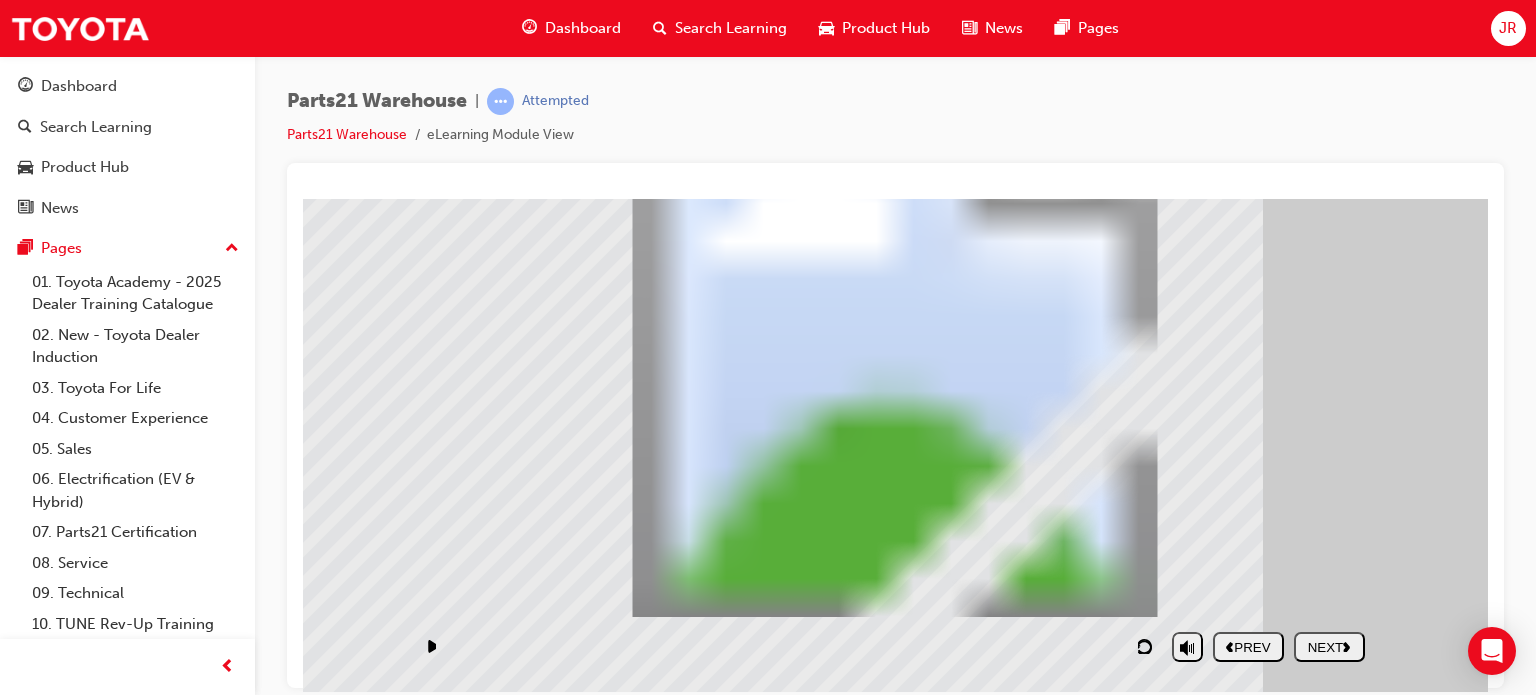 click on "Storage techniques" 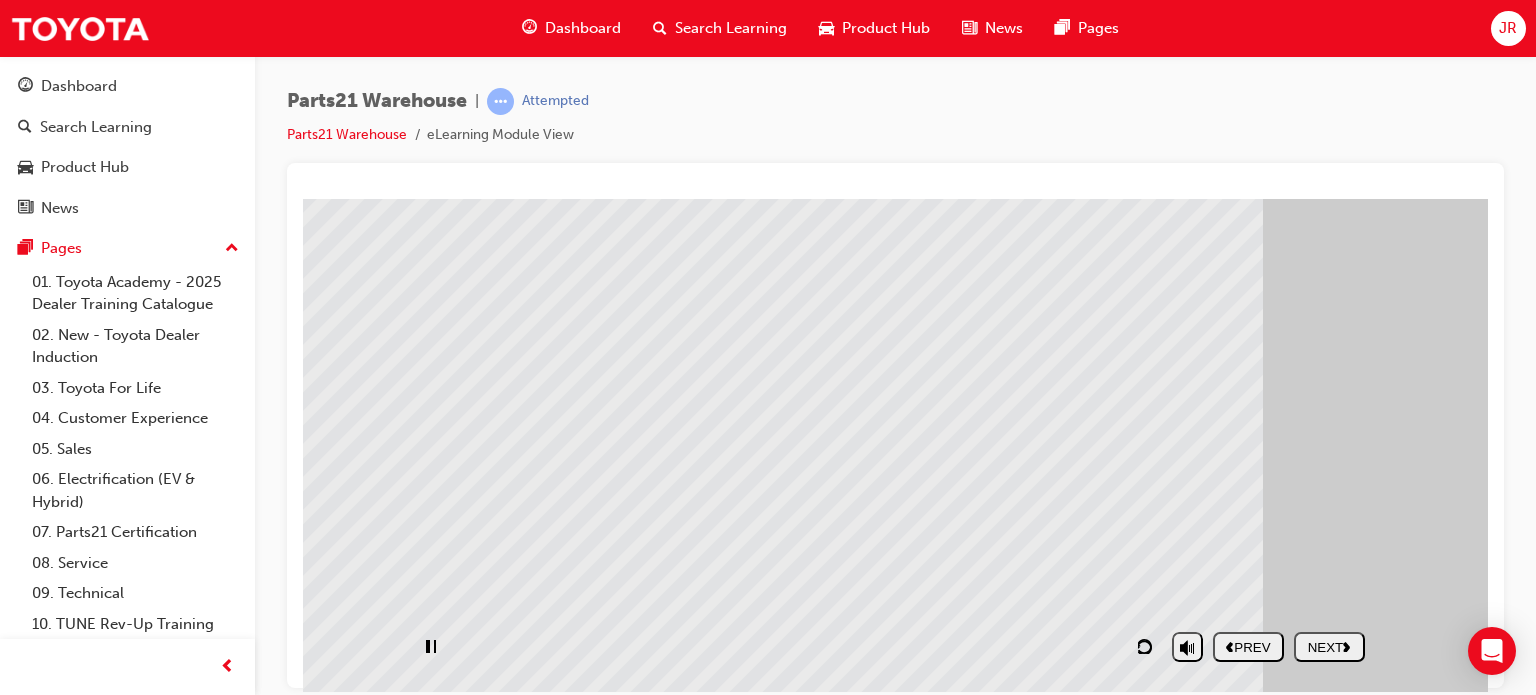 scroll, scrollTop: 11, scrollLeft: 0, axis: vertical 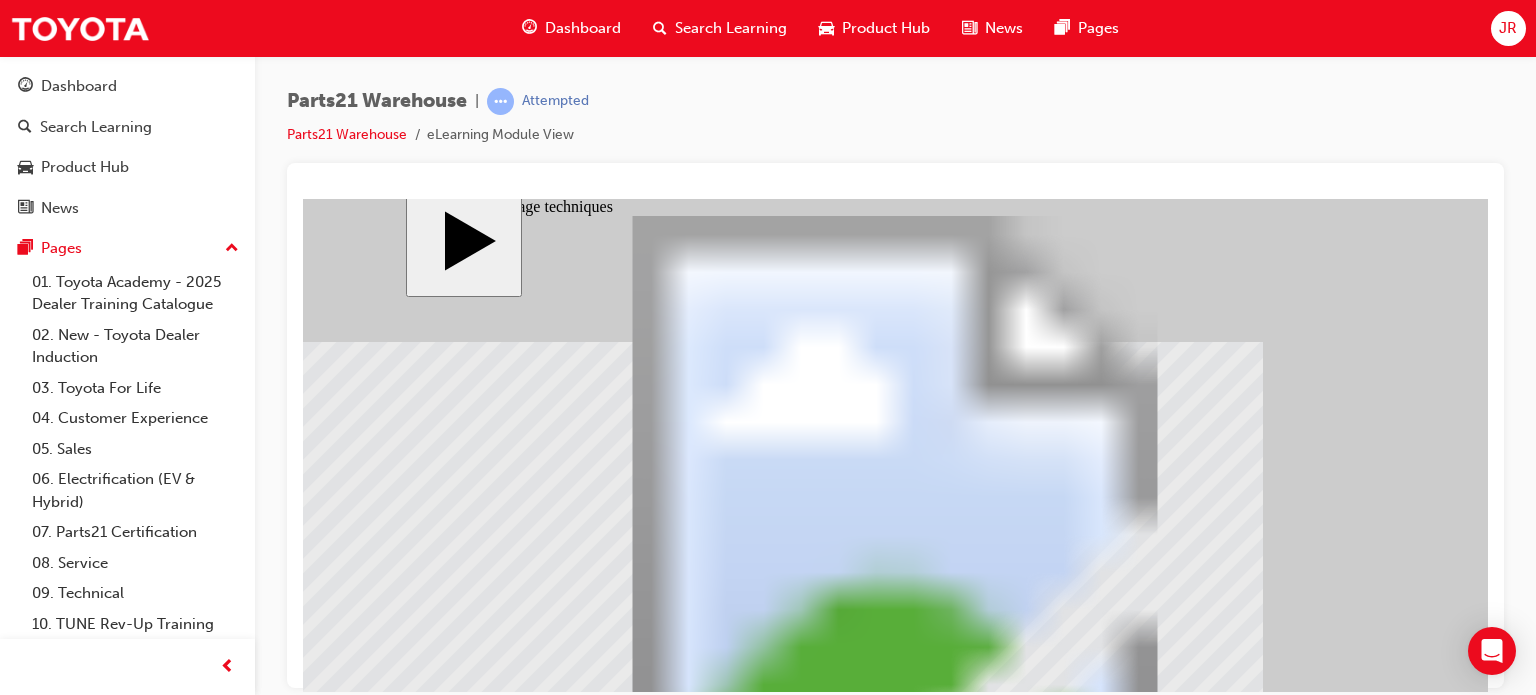click 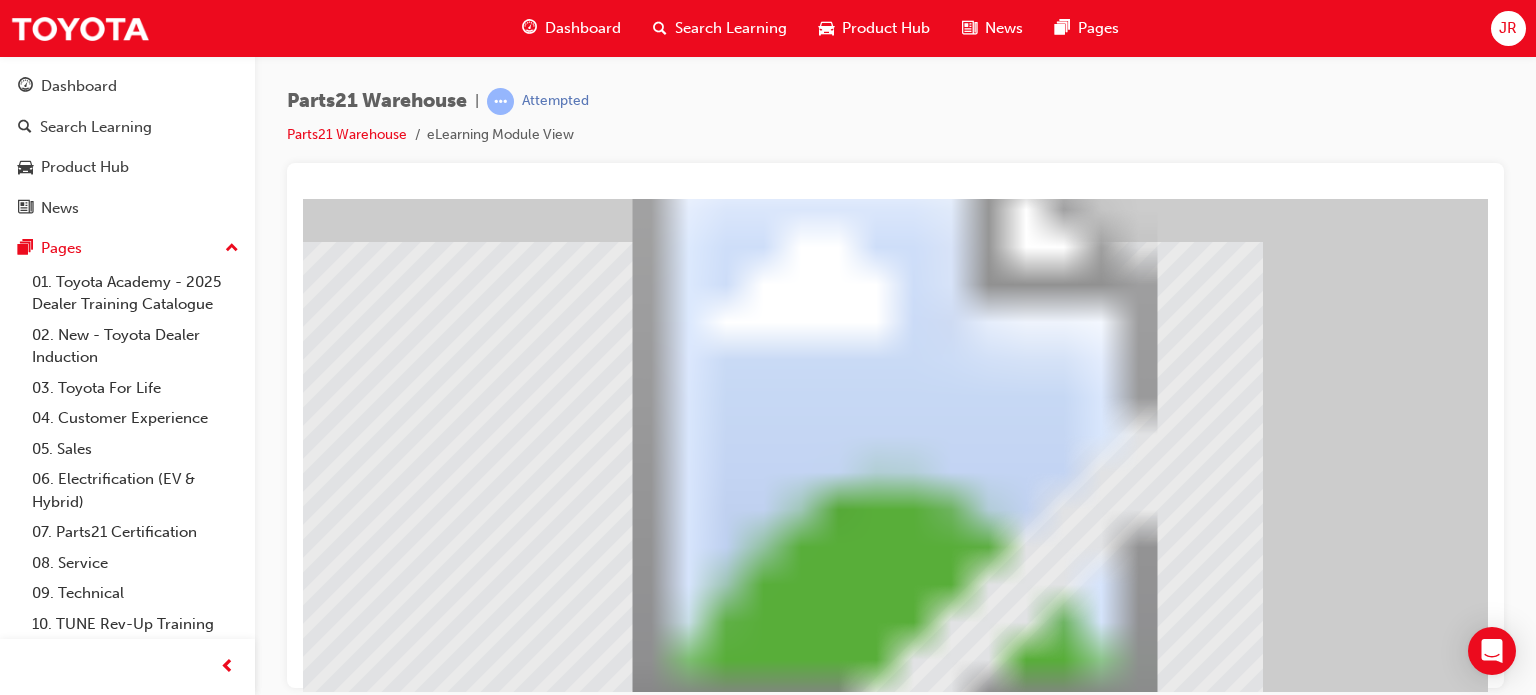 click 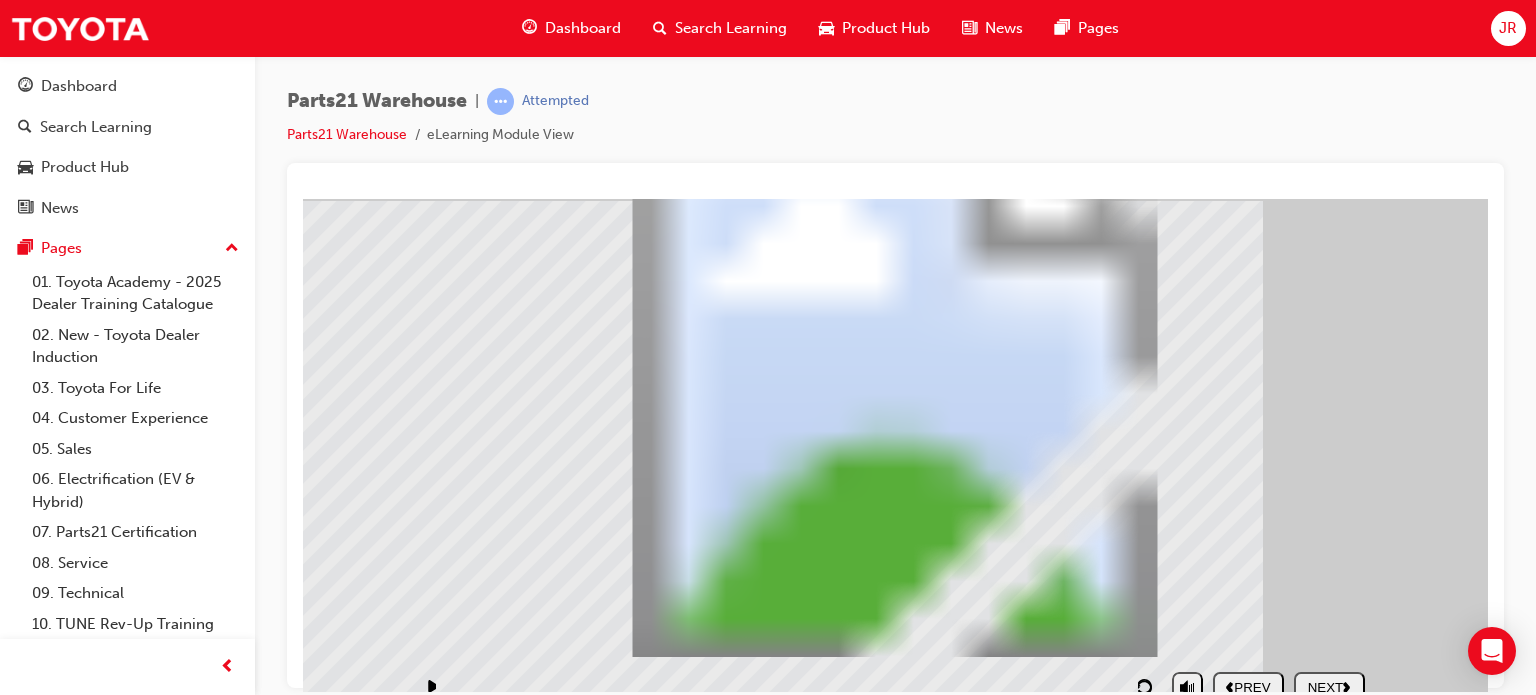 scroll, scrollTop: 192, scrollLeft: 0, axis: vertical 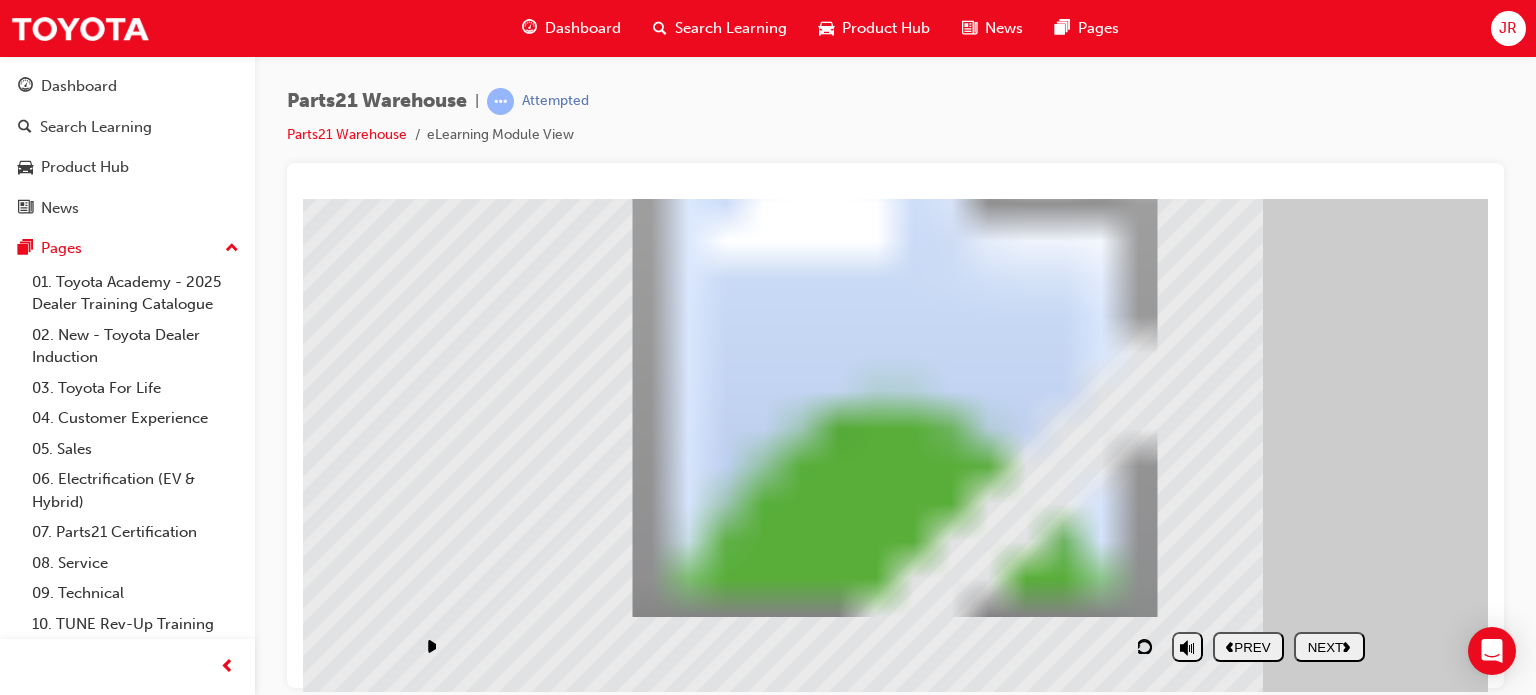 click on "NEXT" at bounding box center [1329, 646] 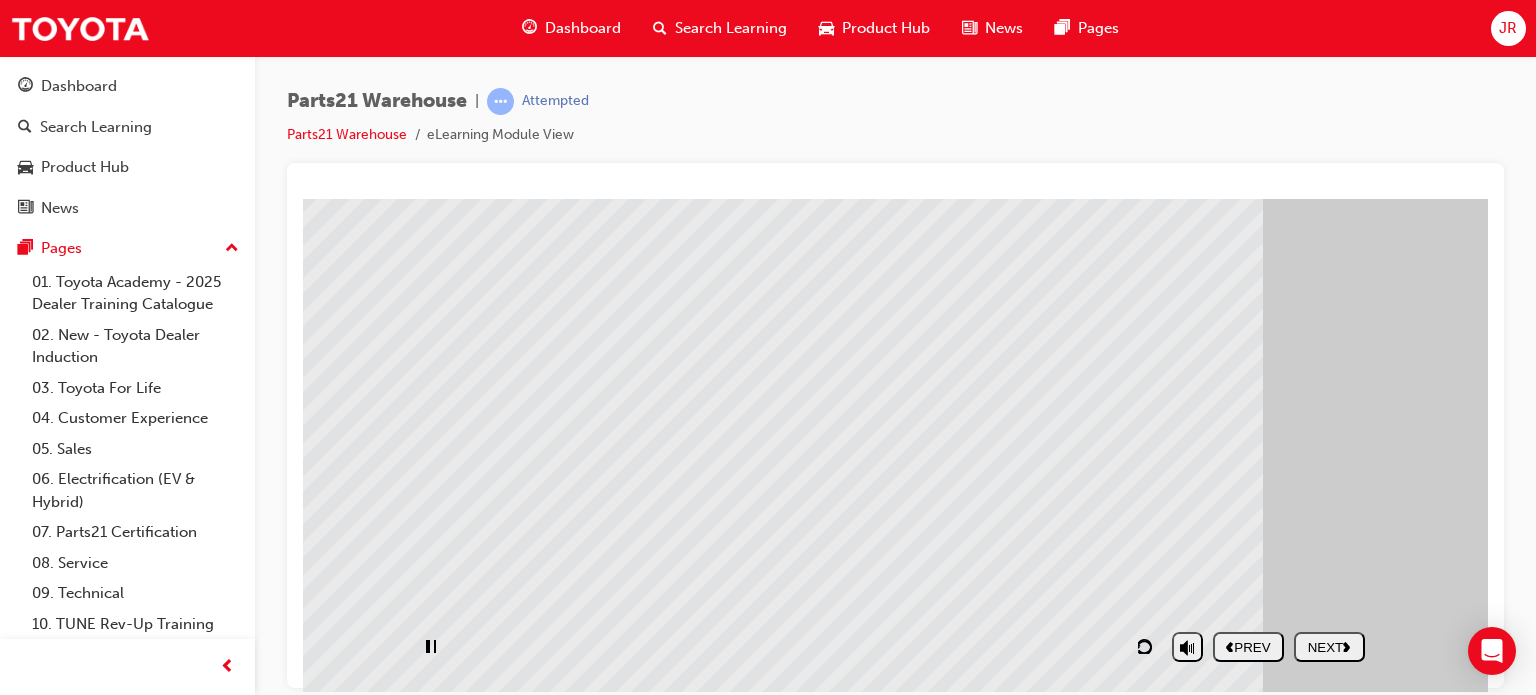 scroll, scrollTop: 11, scrollLeft: 0, axis: vertical 